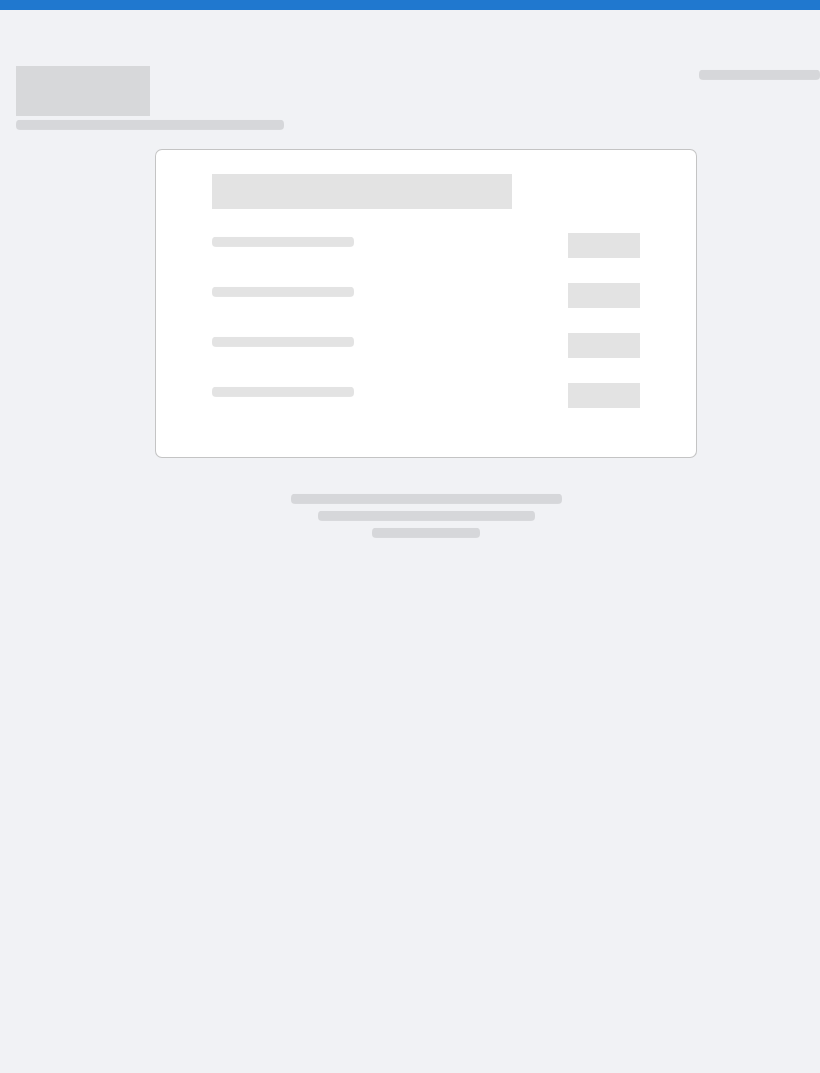scroll, scrollTop: 0, scrollLeft: 0, axis: both 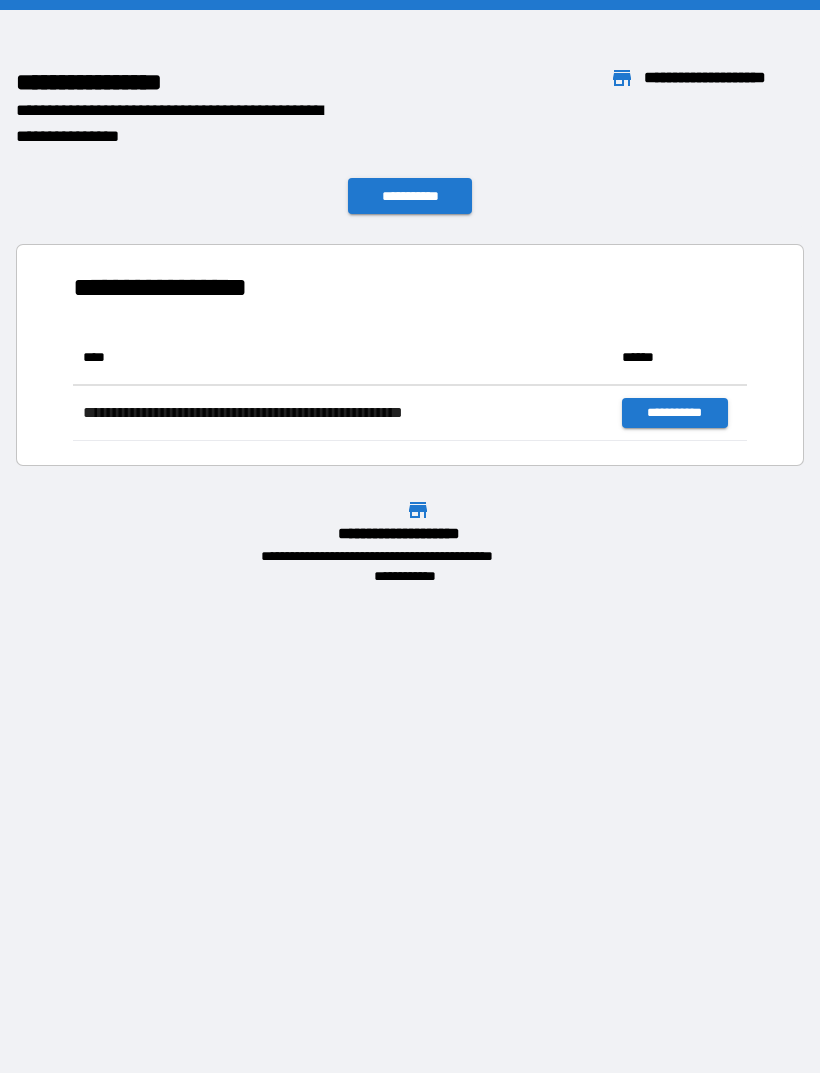 click on "**********" at bounding box center [410, 196] 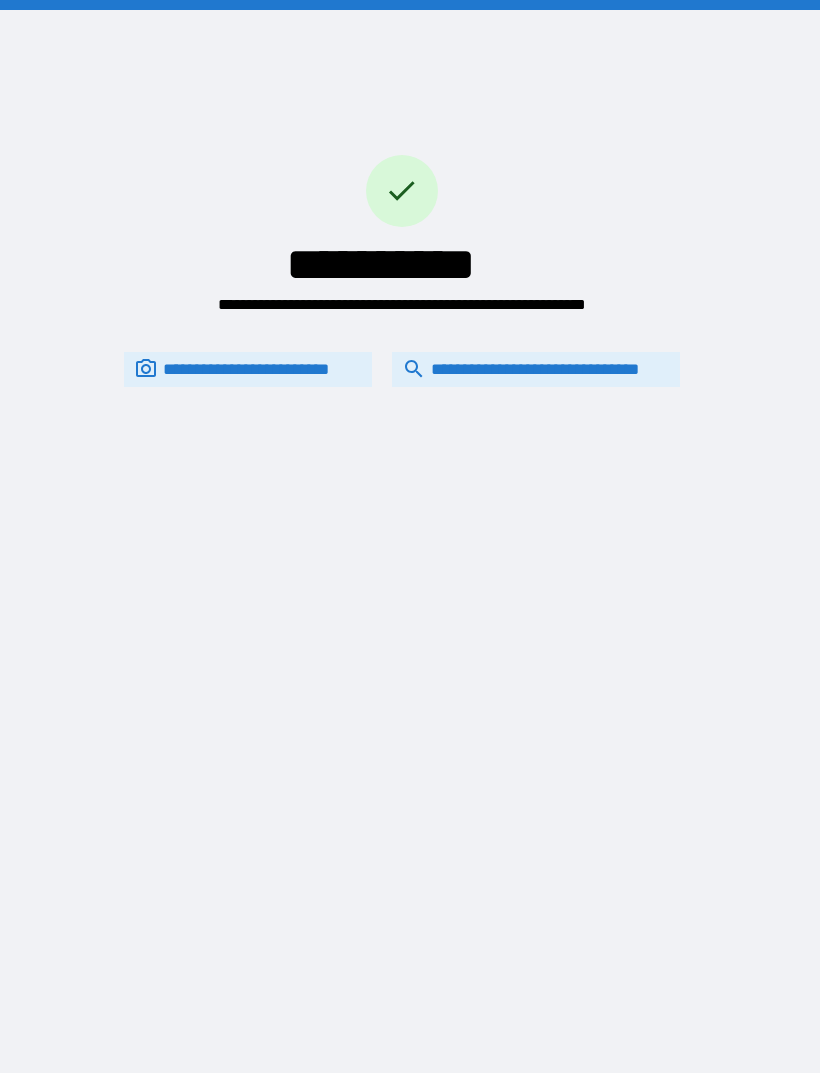 click on "**********" at bounding box center (536, 369) 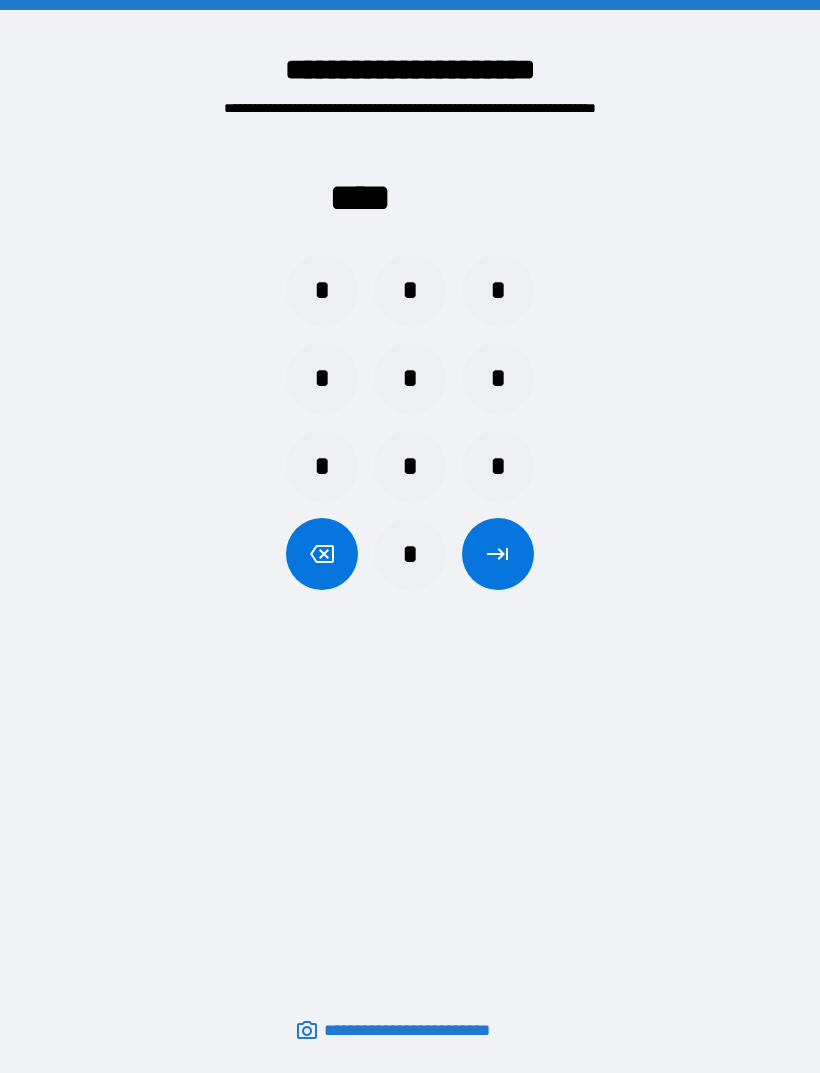 click on "*" at bounding box center (322, 290) 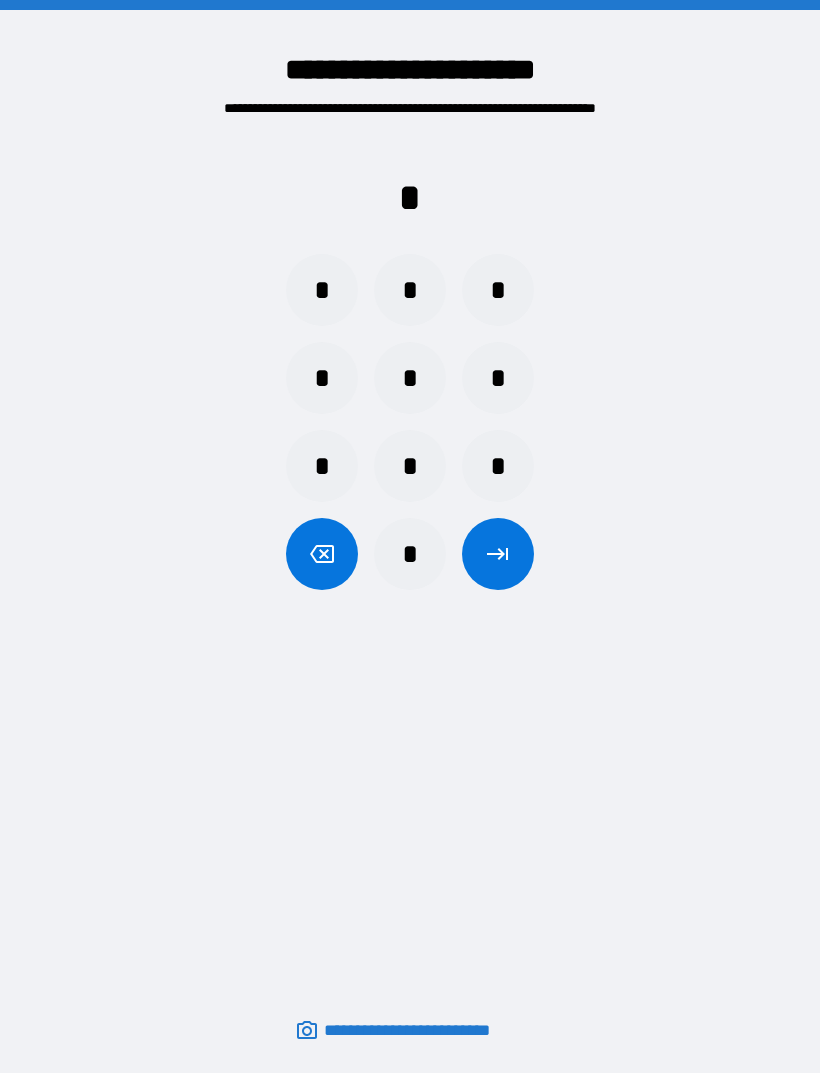 click on "*" at bounding box center (322, 290) 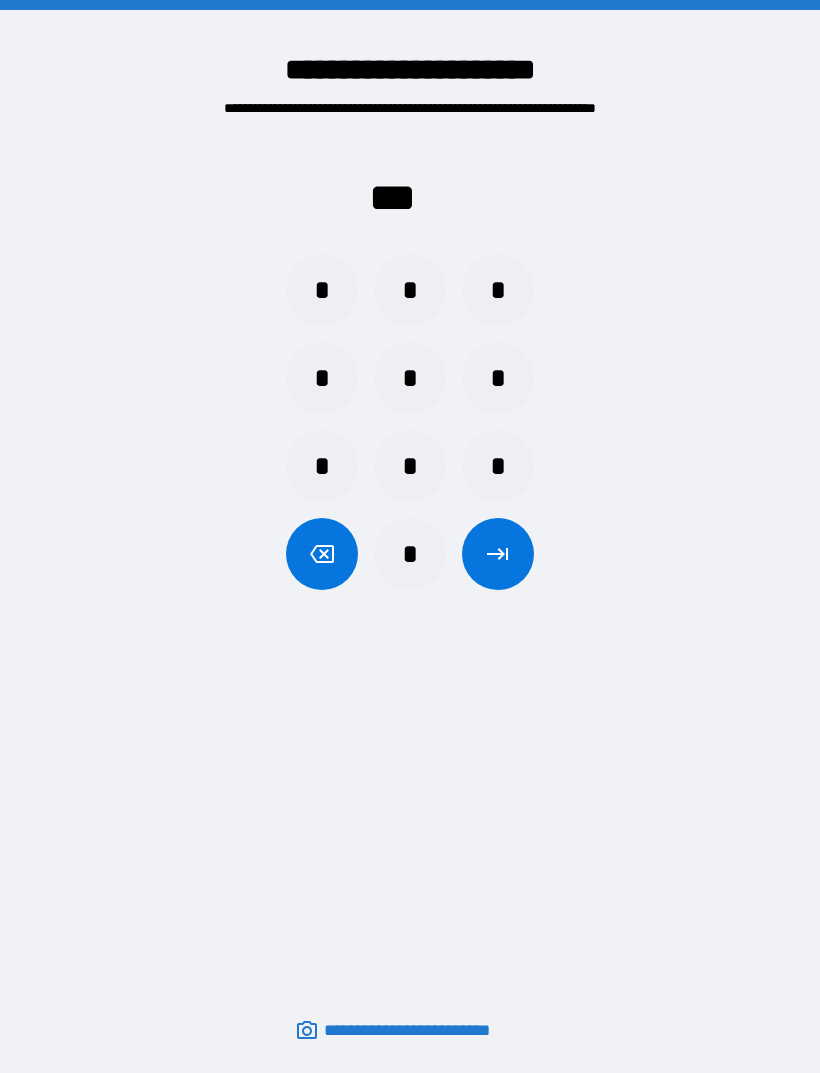 click on "*" at bounding box center (322, 290) 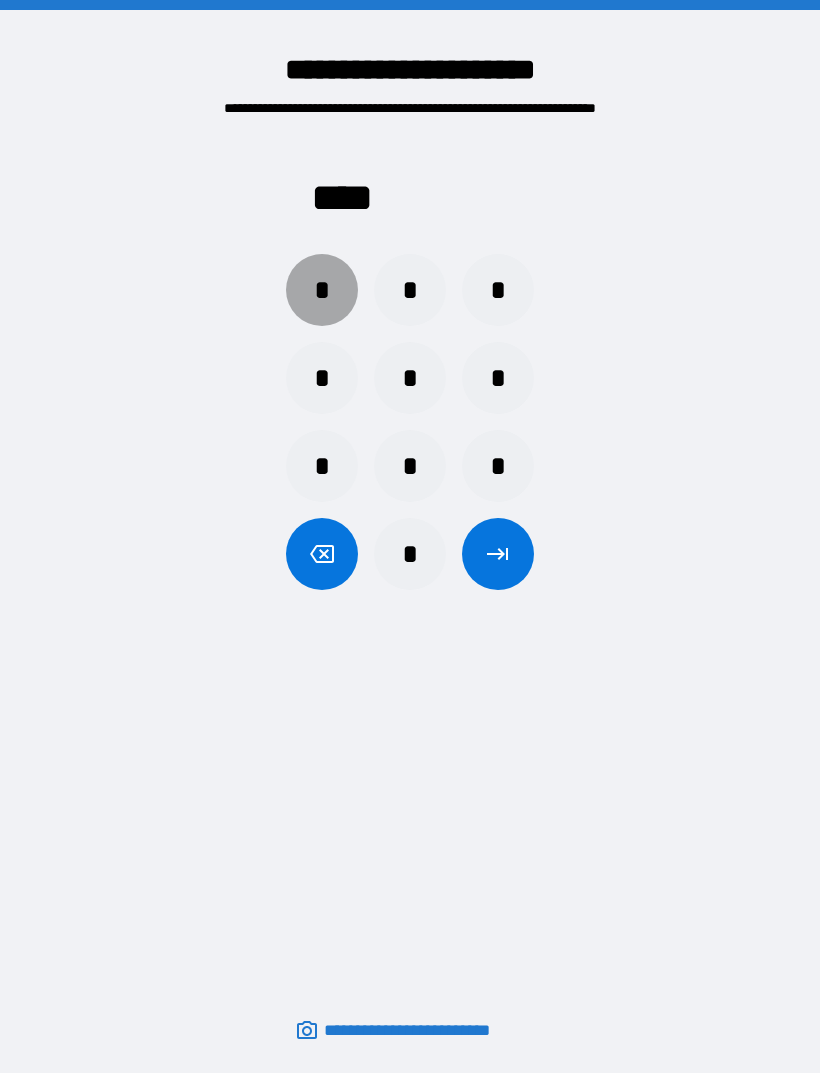 click on "*" at bounding box center [322, 290] 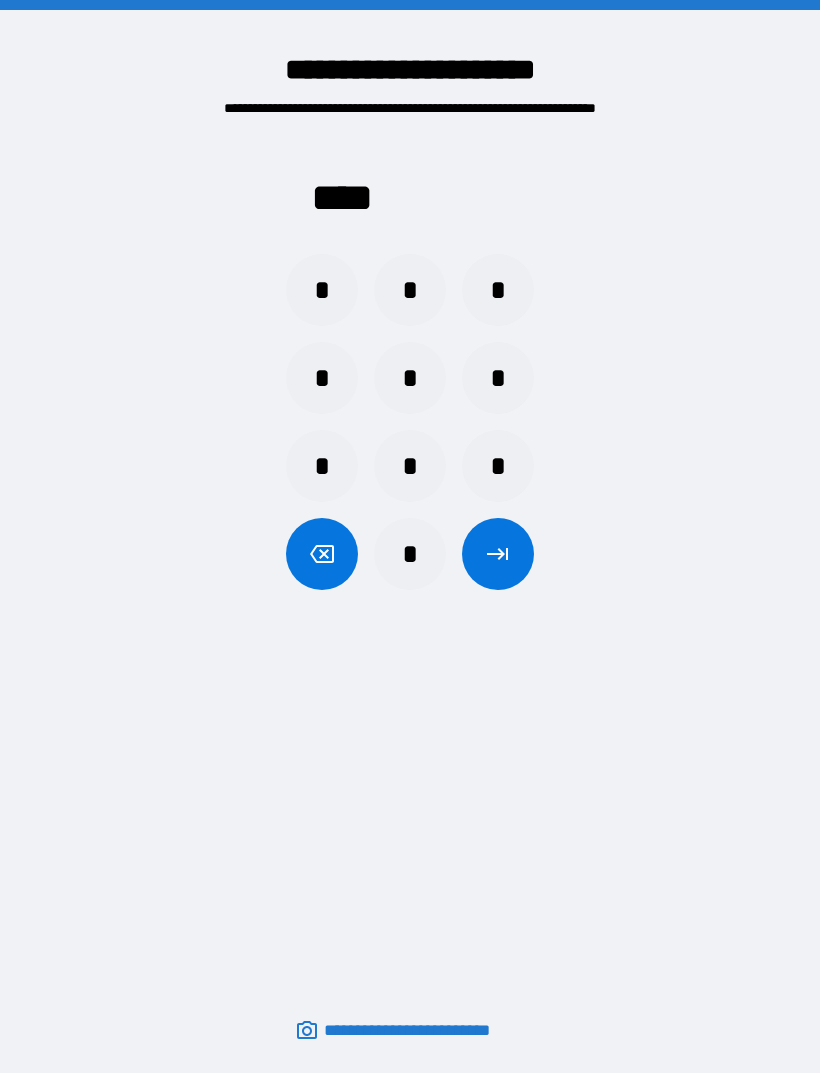 click at bounding box center (498, 554) 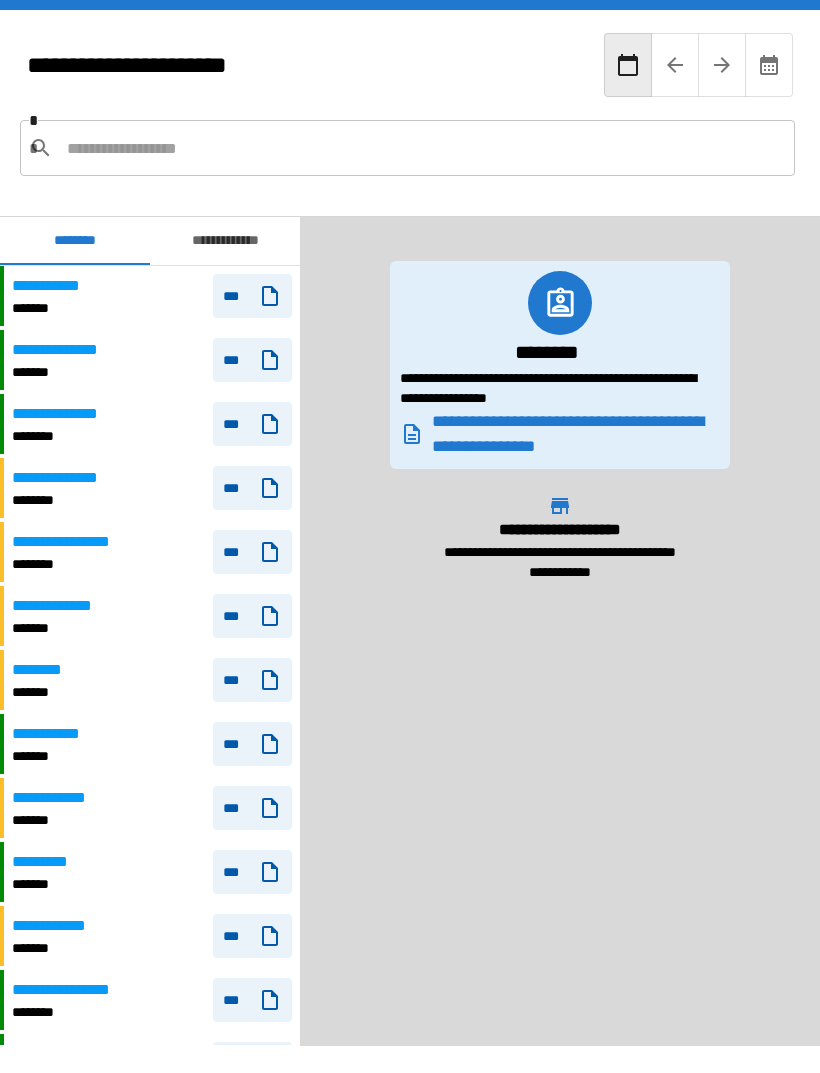 click on "**********" at bounding box center (152, 296) 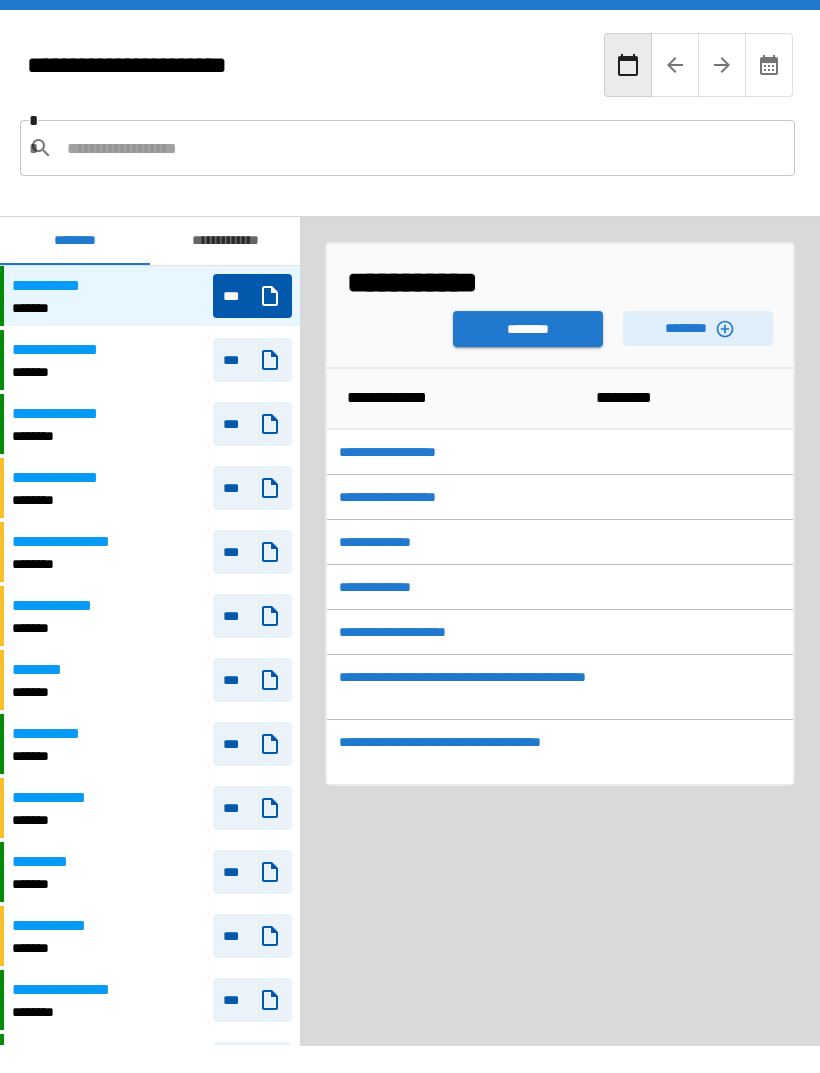 click on "********" at bounding box center [528, 329] 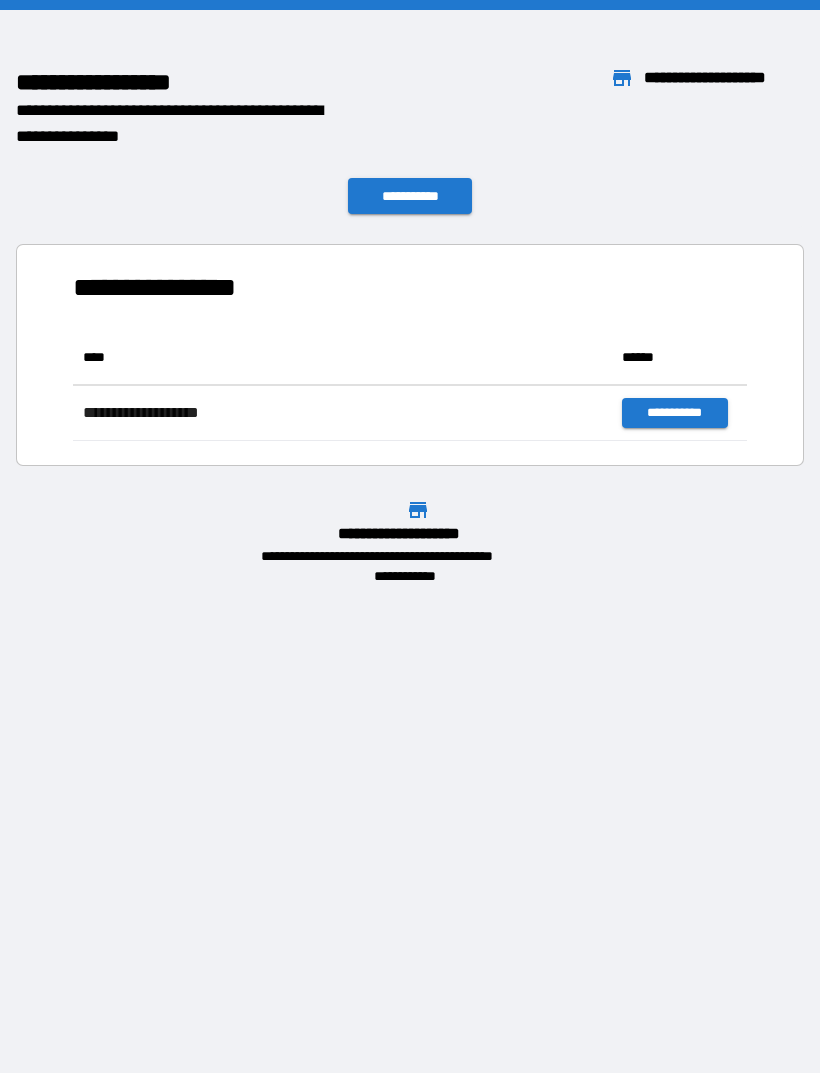 scroll, scrollTop: 1, scrollLeft: 1, axis: both 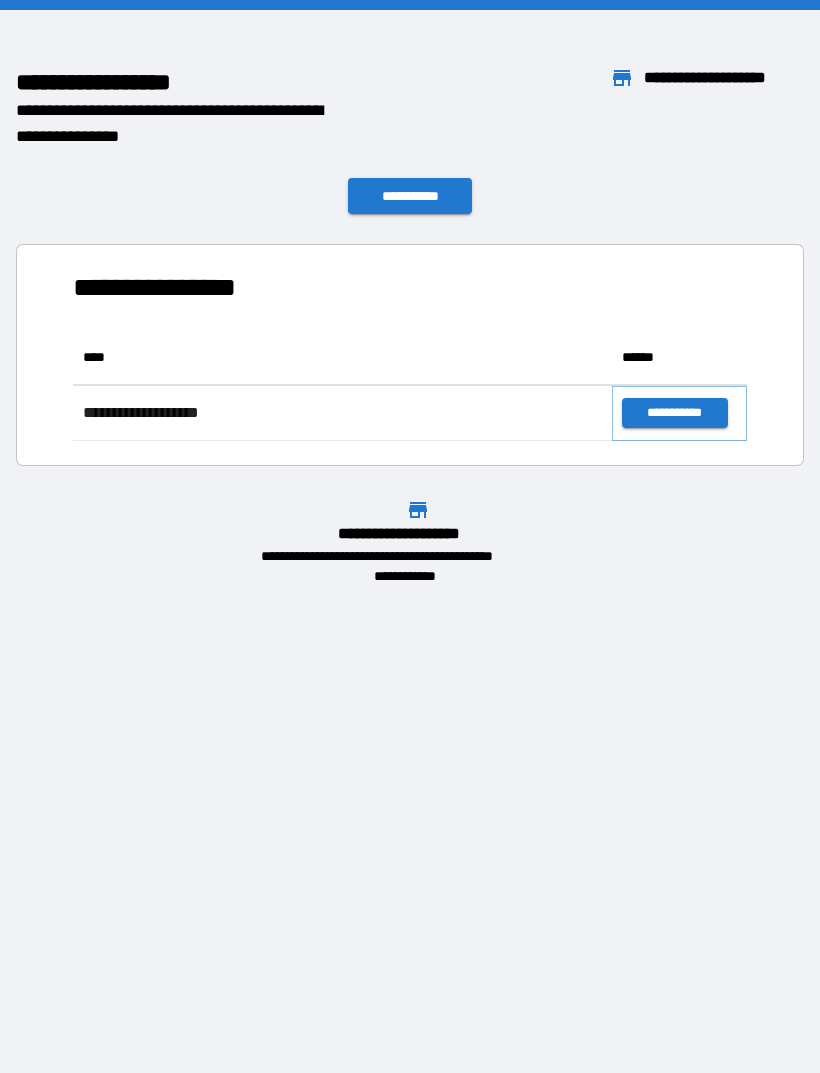 click on "**********" at bounding box center (674, 413) 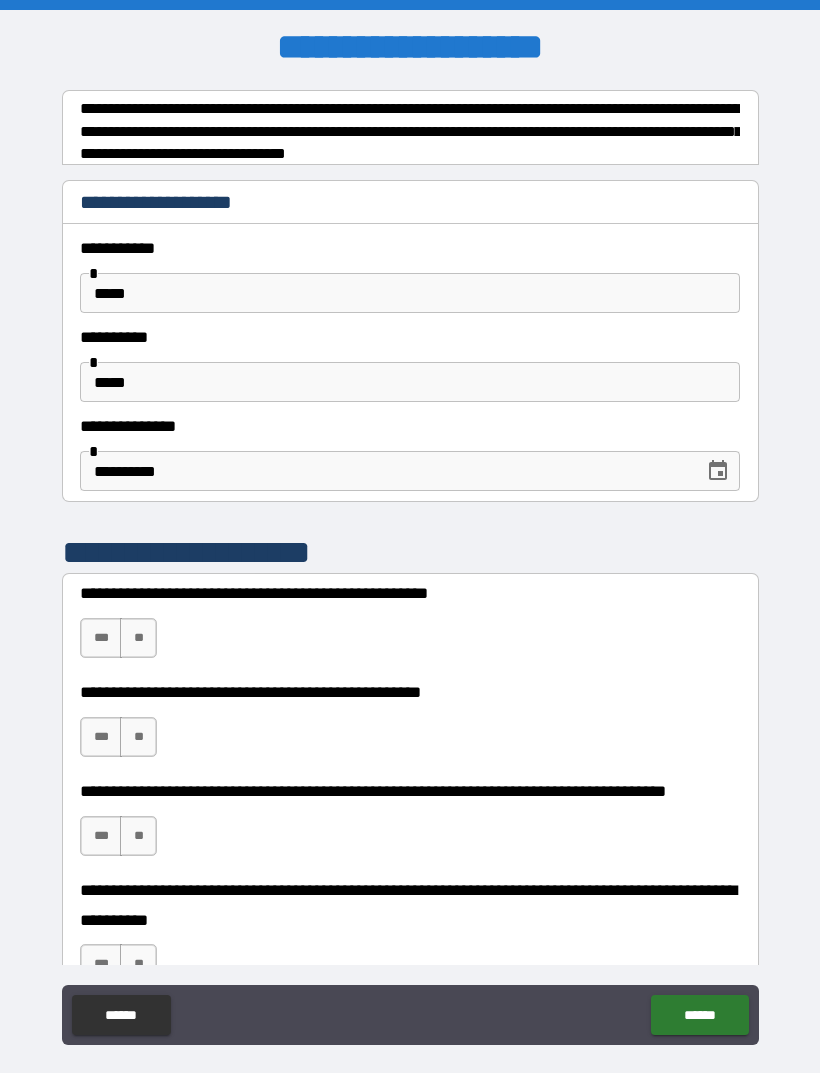 click on "**" at bounding box center (138, 638) 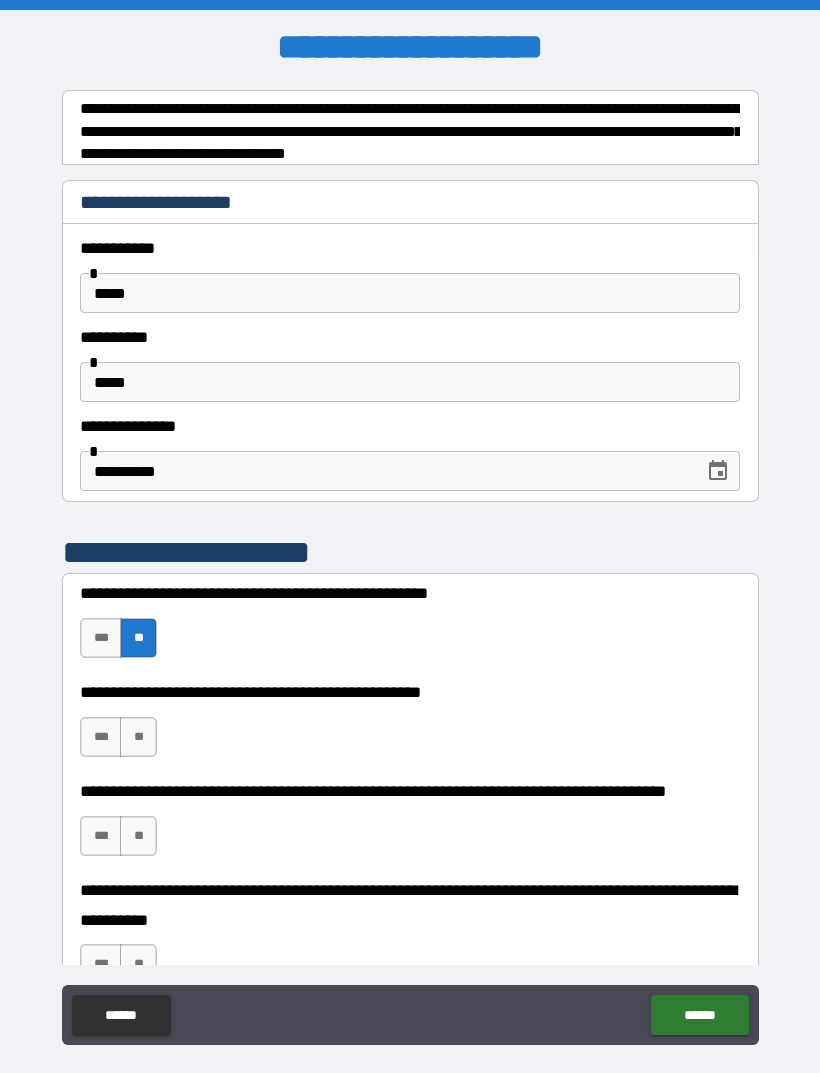 click on "***" at bounding box center [101, 737] 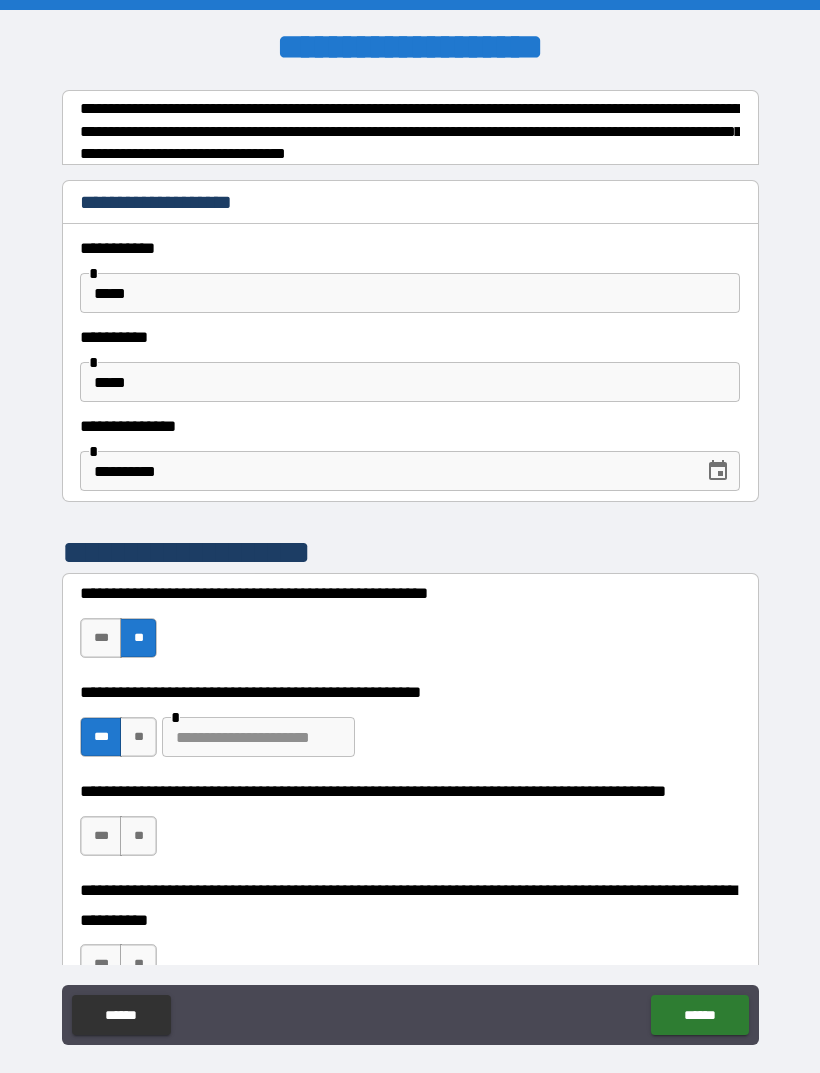 click at bounding box center (258, 737) 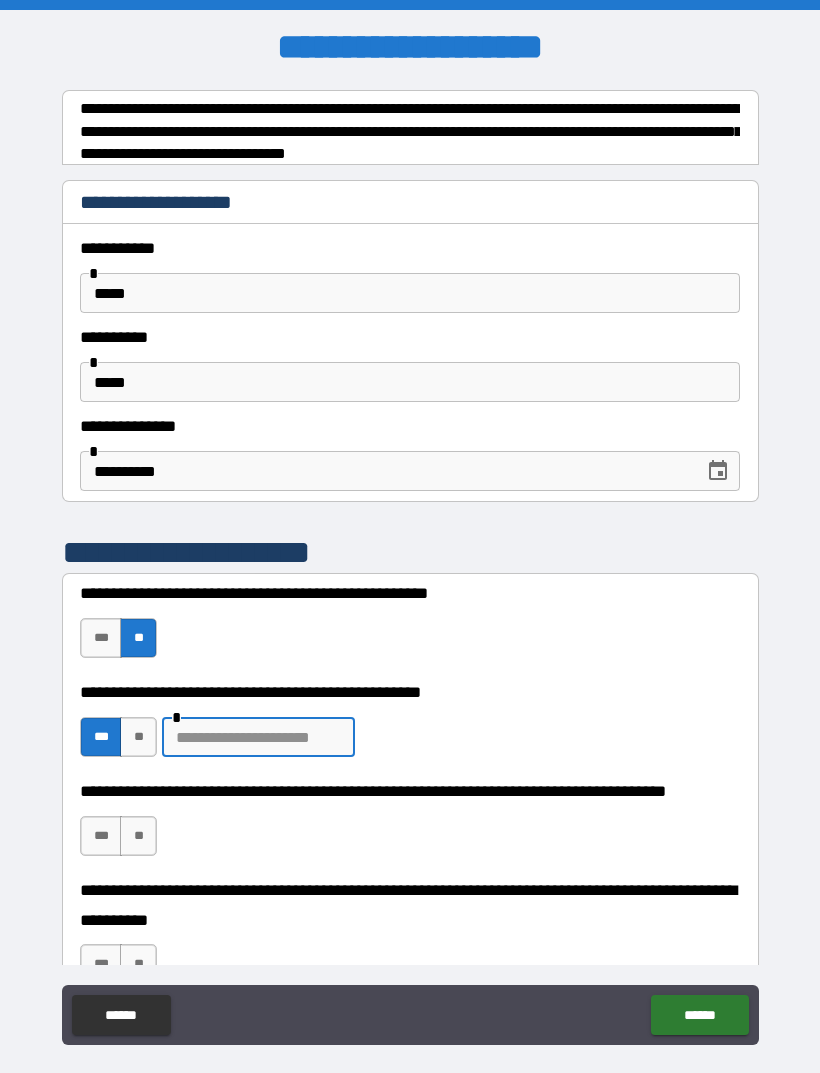 scroll, scrollTop: 34, scrollLeft: 0, axis: vertical 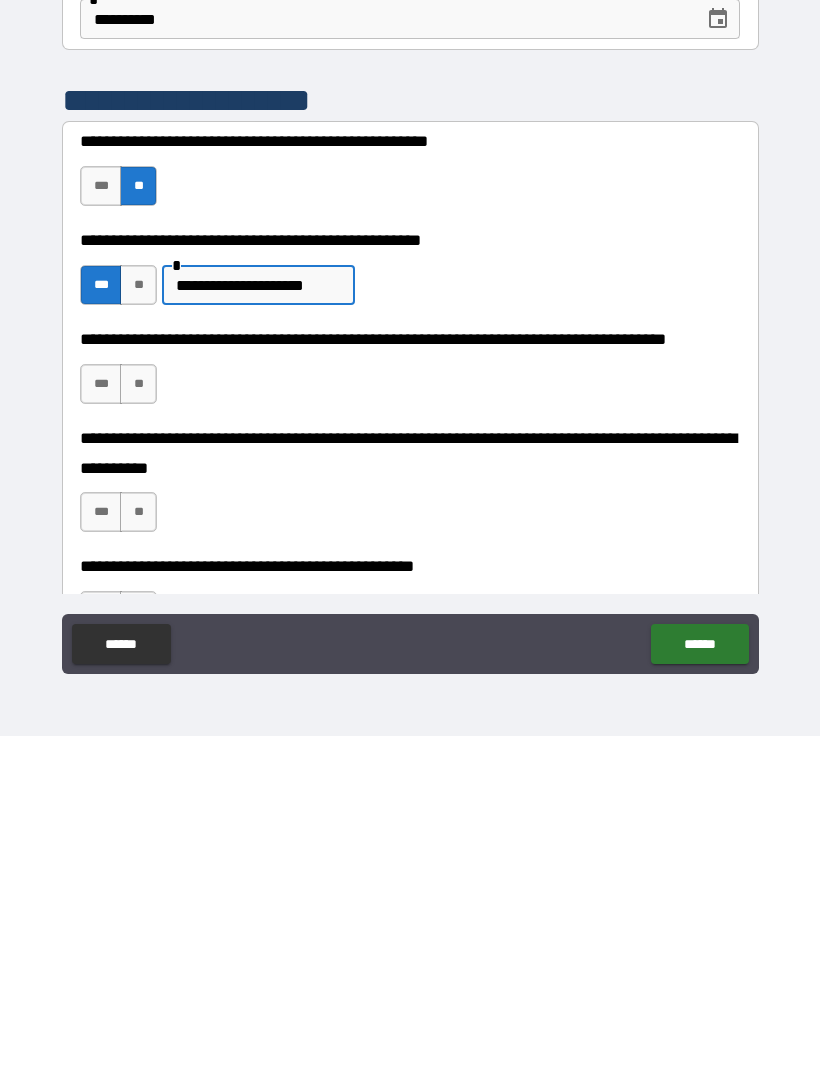 type on "**********" 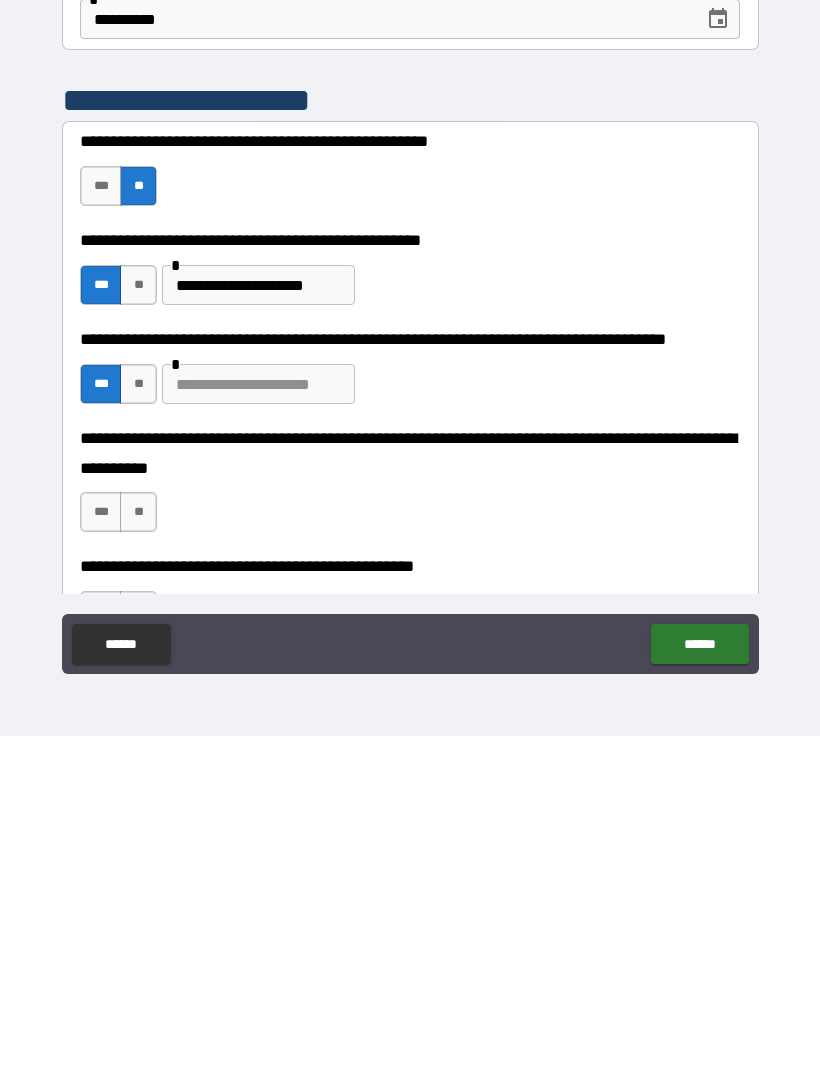 scroll, scrollTop: 64, scrollLeft: 0, axis: vertical 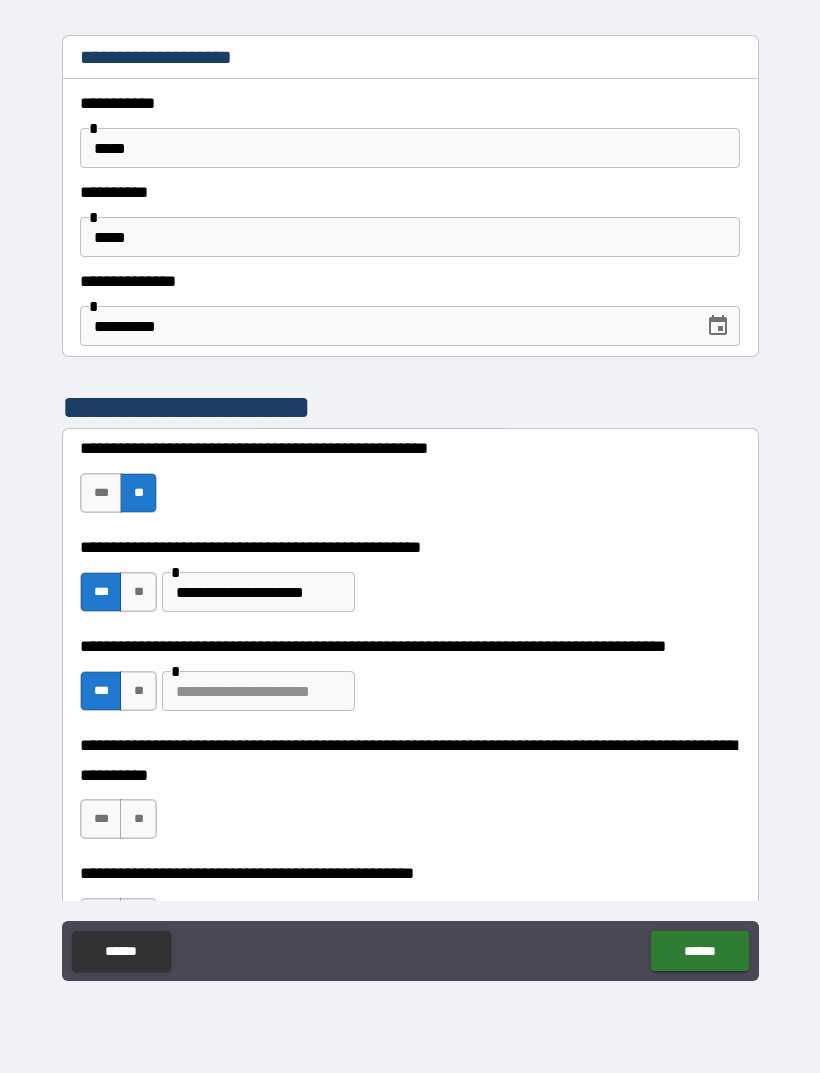 click at bounding box center (258, 691) 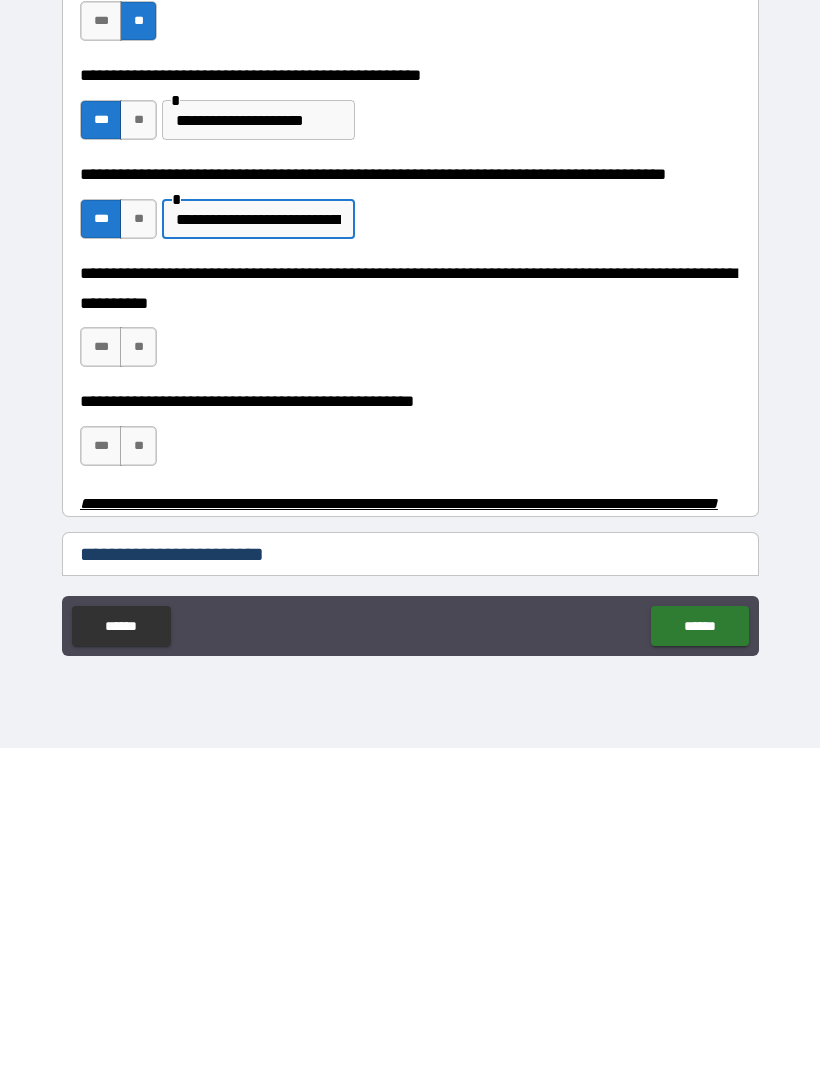 scroll, scrollTop: 236, scrollLeft: 0, axis: vertical 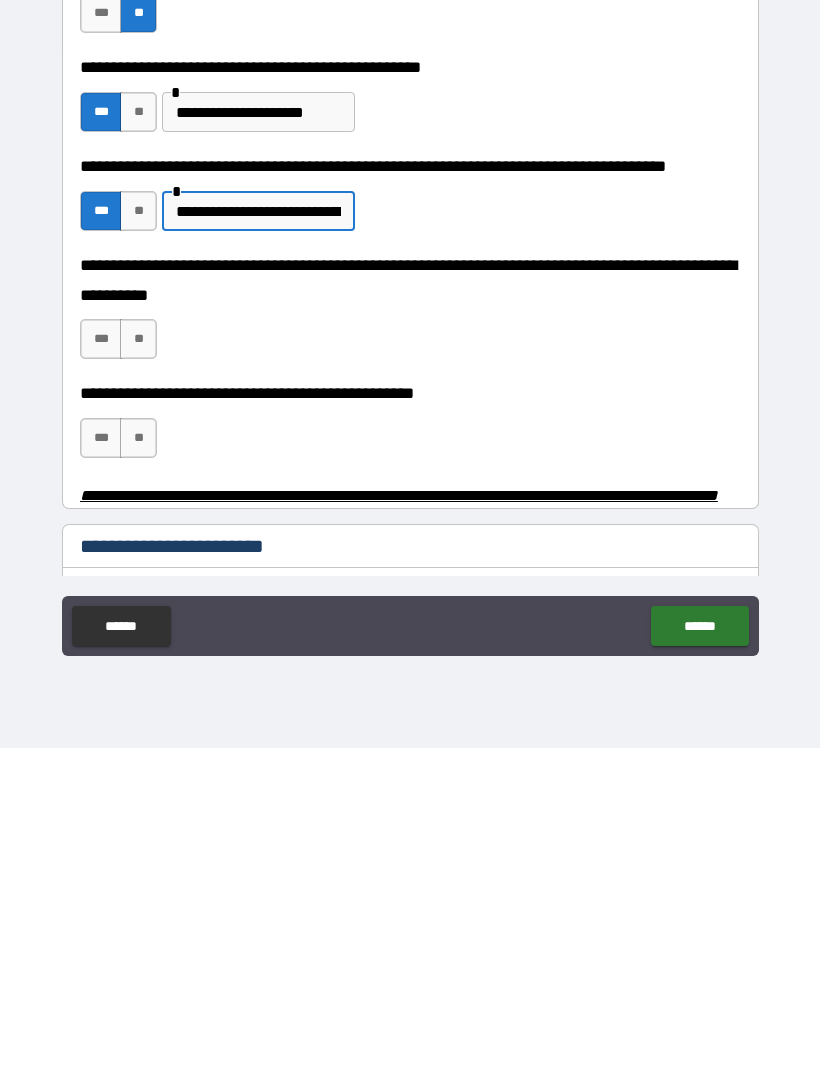 type on "**********" 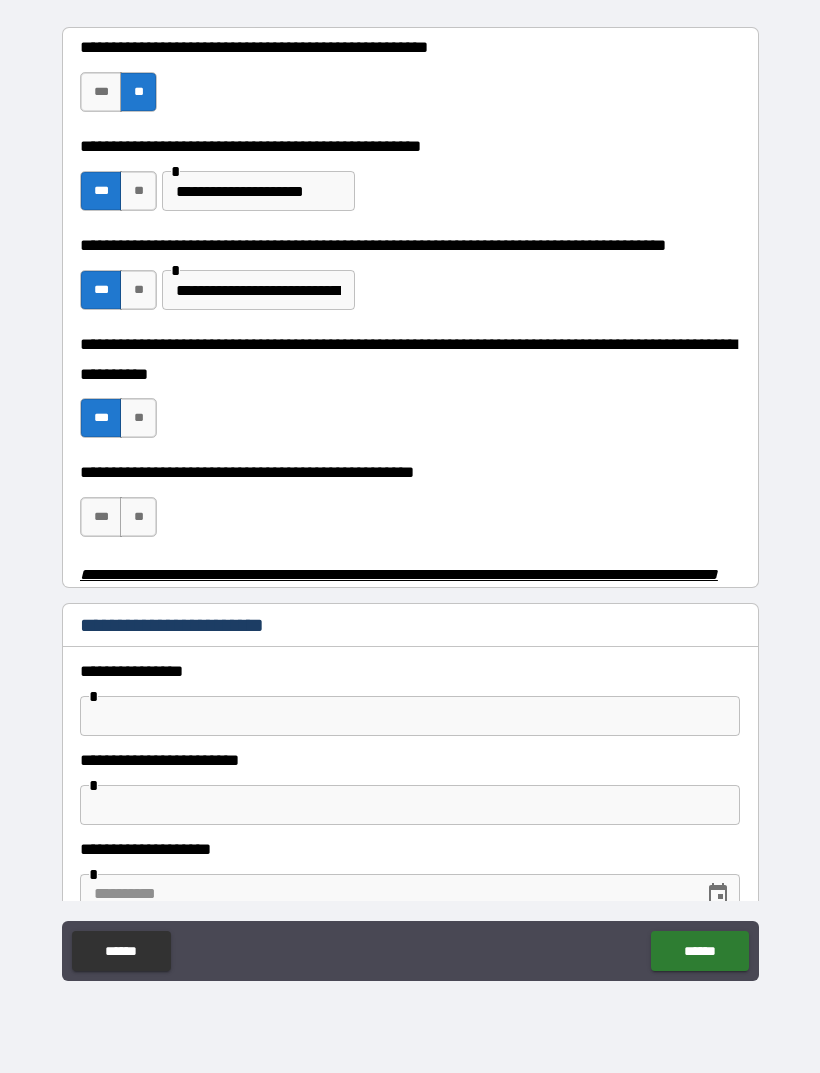 scroll, scrollTop: 486, scrollLeft: 0, axis: vertical 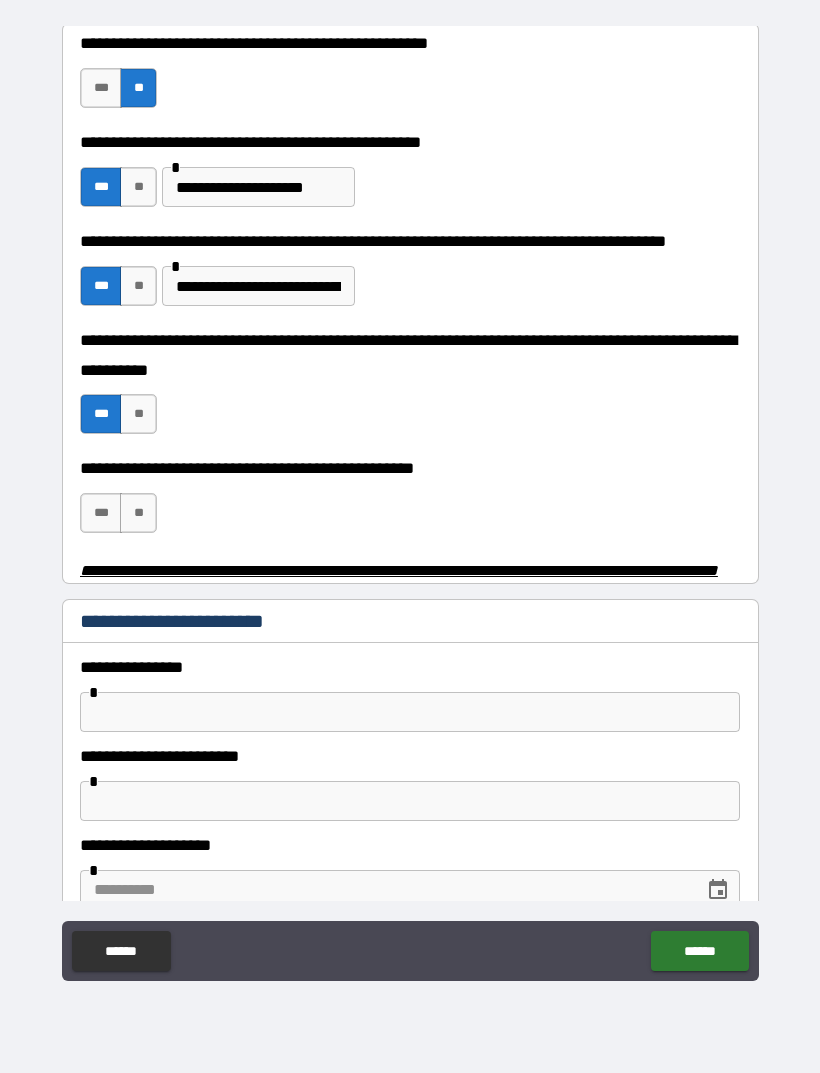 click on "***" at bounding box center [101, 513] 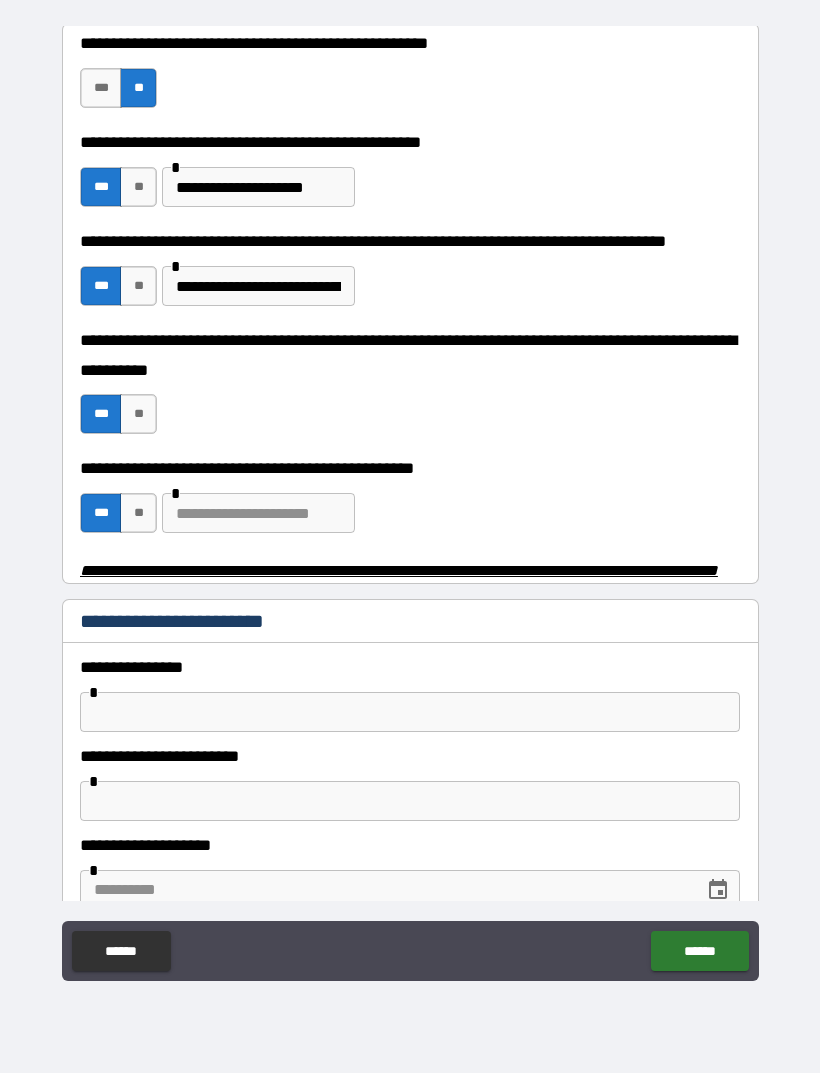 click at bounding box center [258, 513] 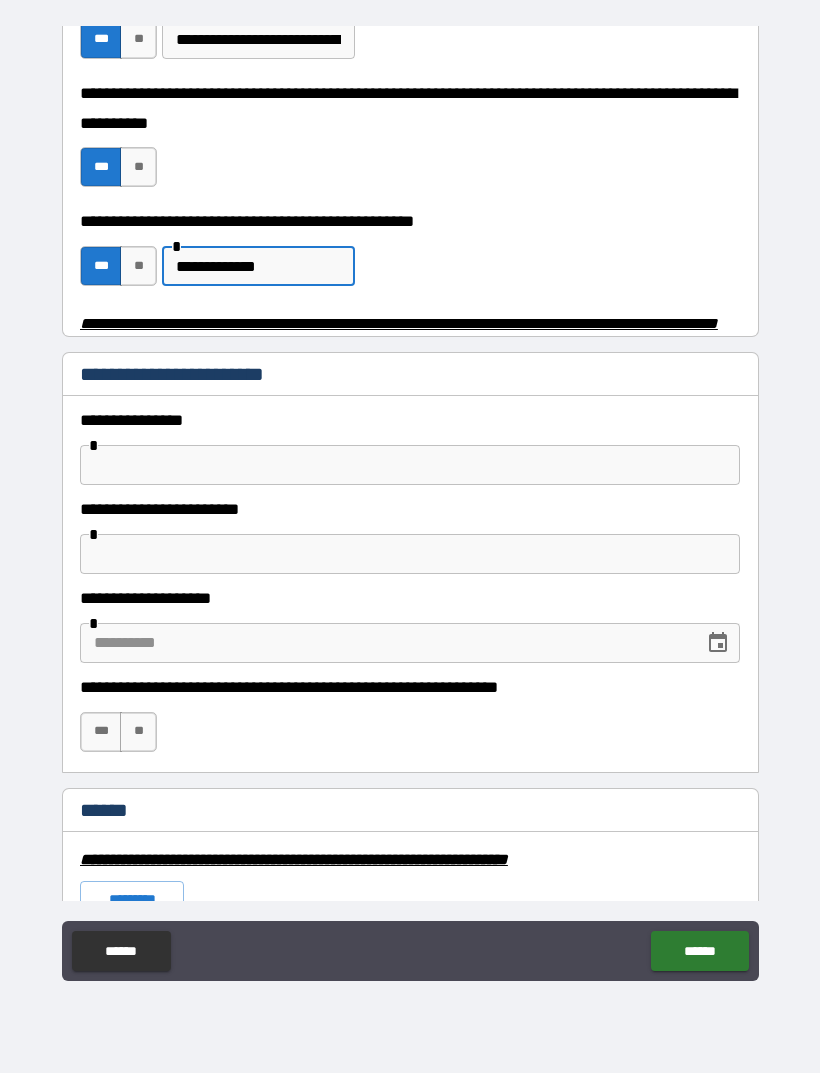 scroll, scrollTop: 783, scrollLeft: 0, axis: vertical 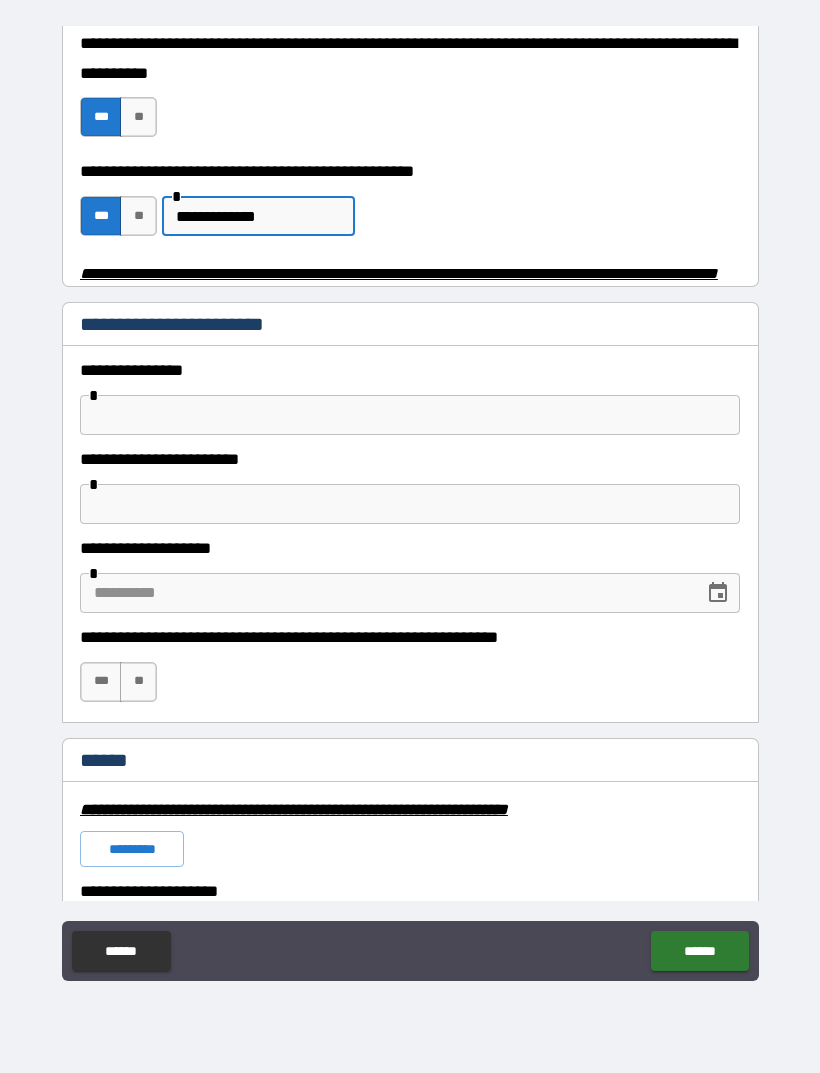 type on "**********" 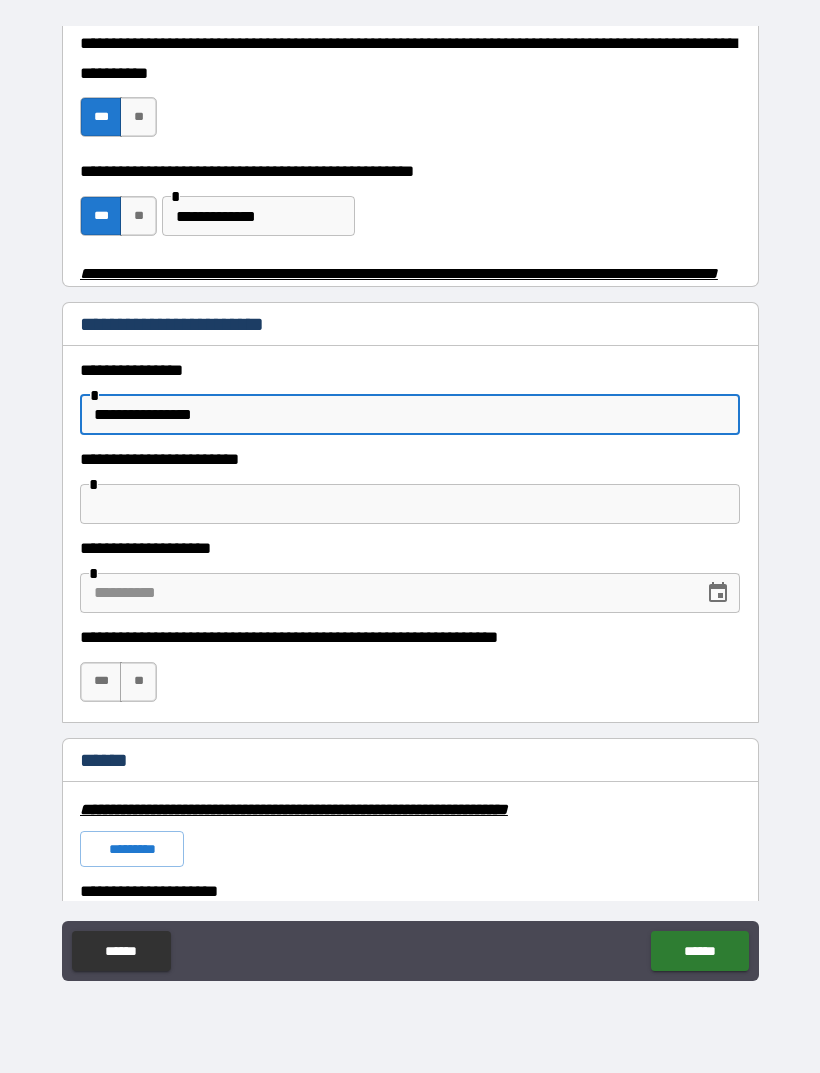 type on "**********" 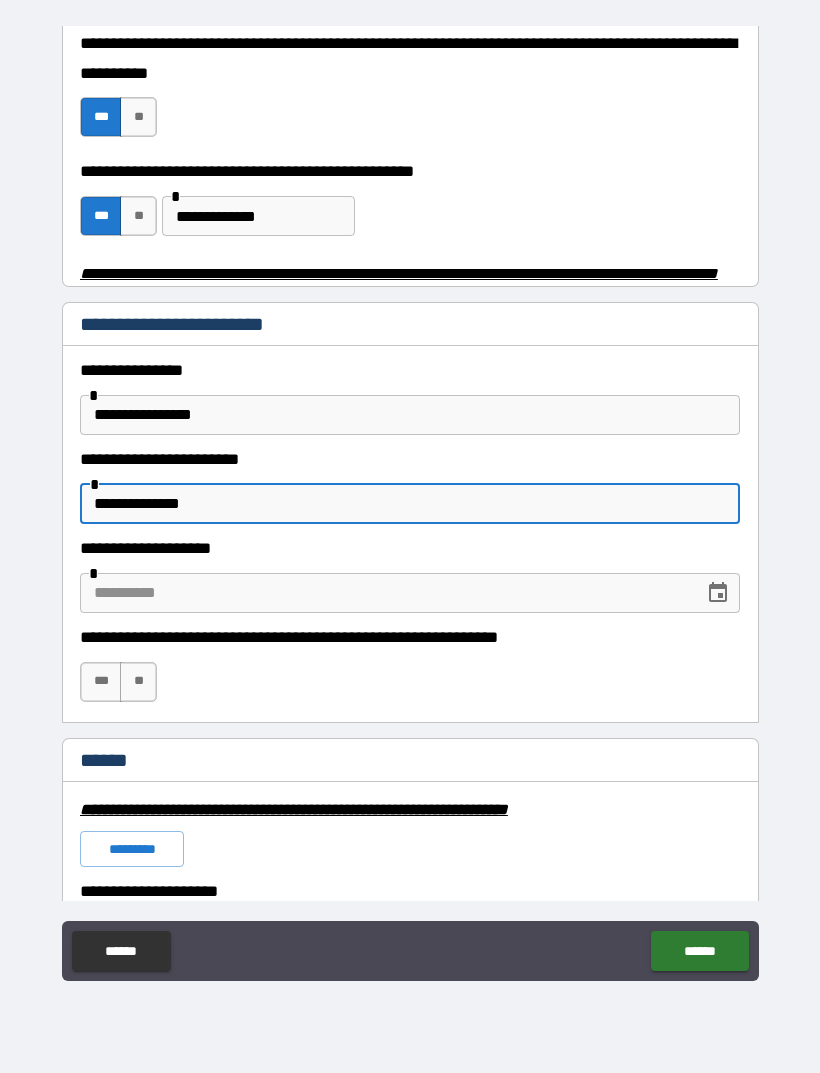 type on "**********" 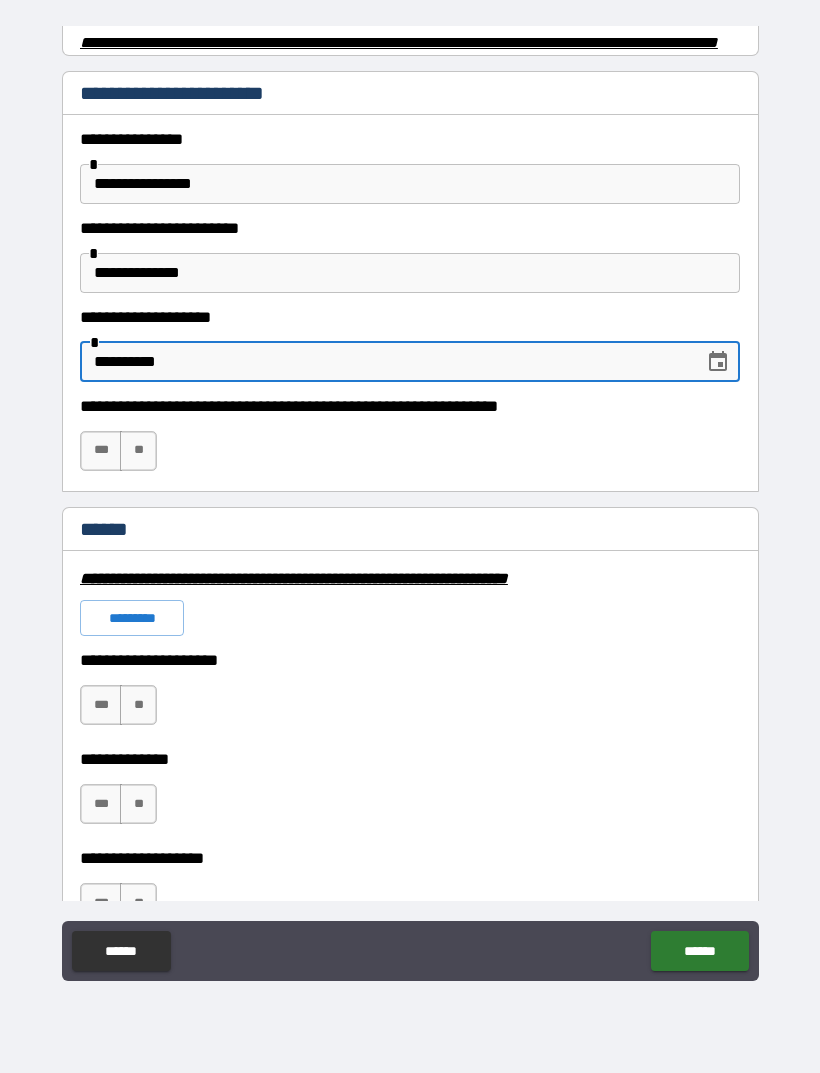 scroll, scrollTop: 1017, scrollLeft: 0, axis: vertical 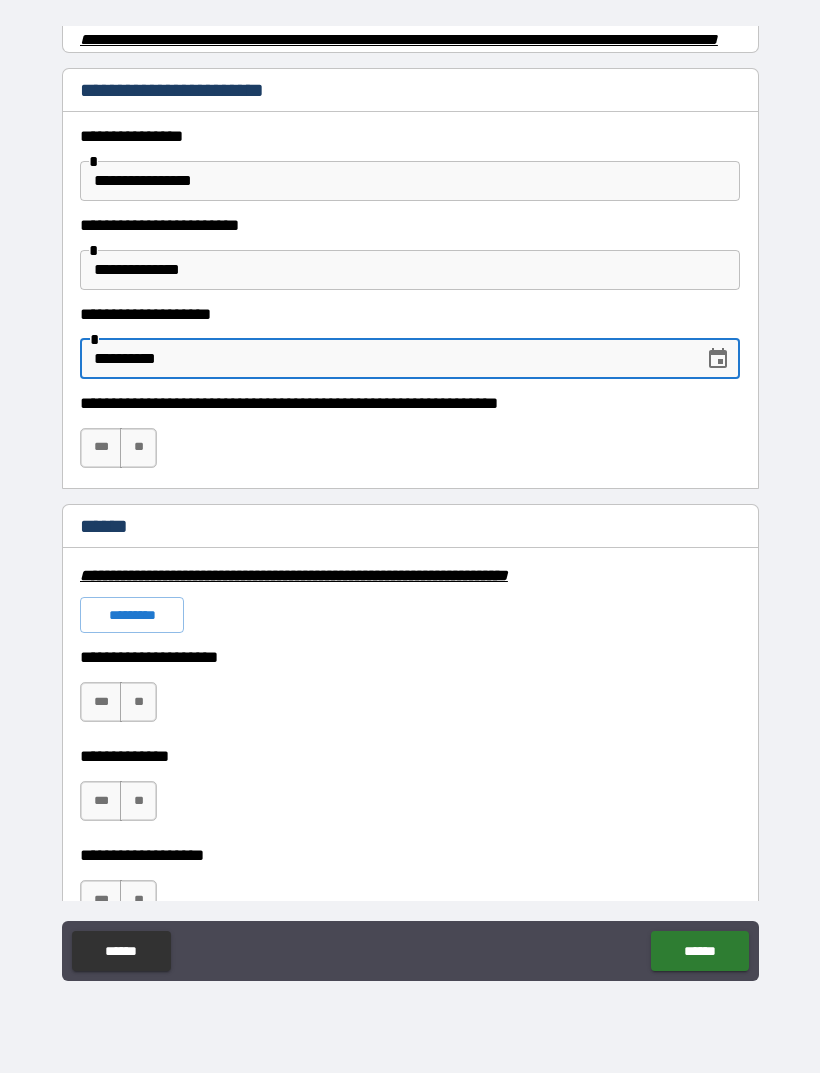 type on "**********" 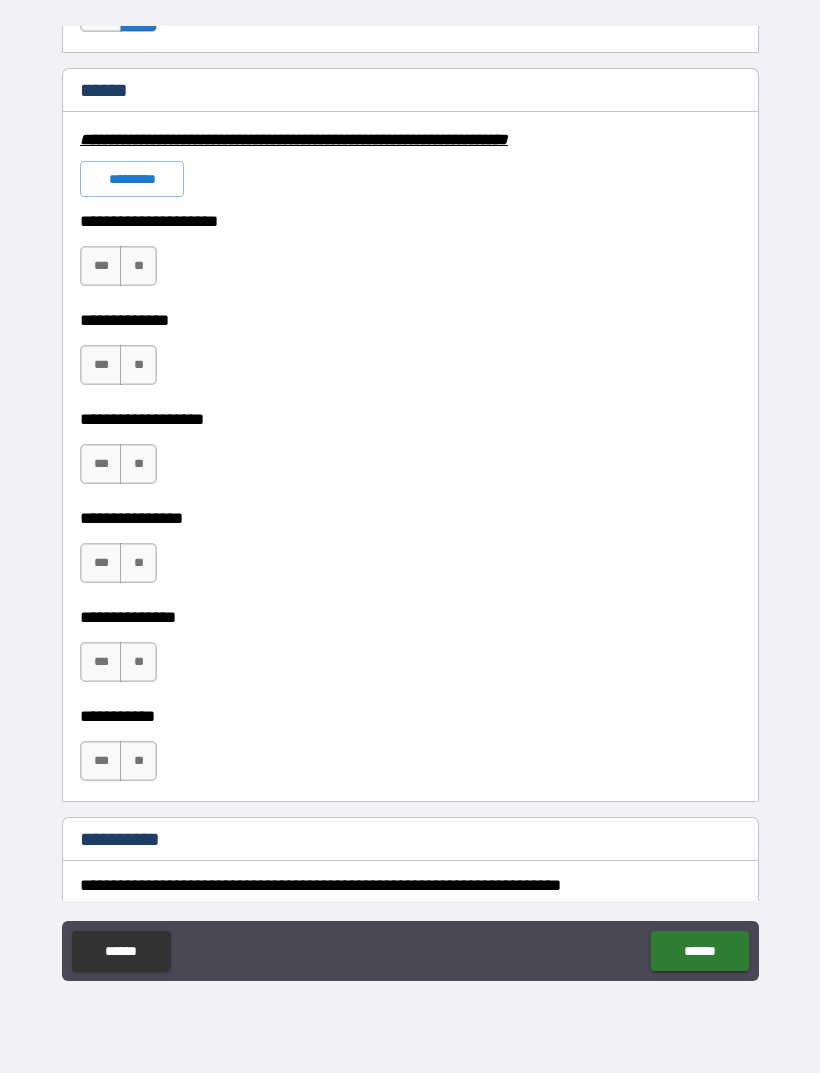 scroll, scrollTop: 1455, scrollLeft: 0, axis: vertical 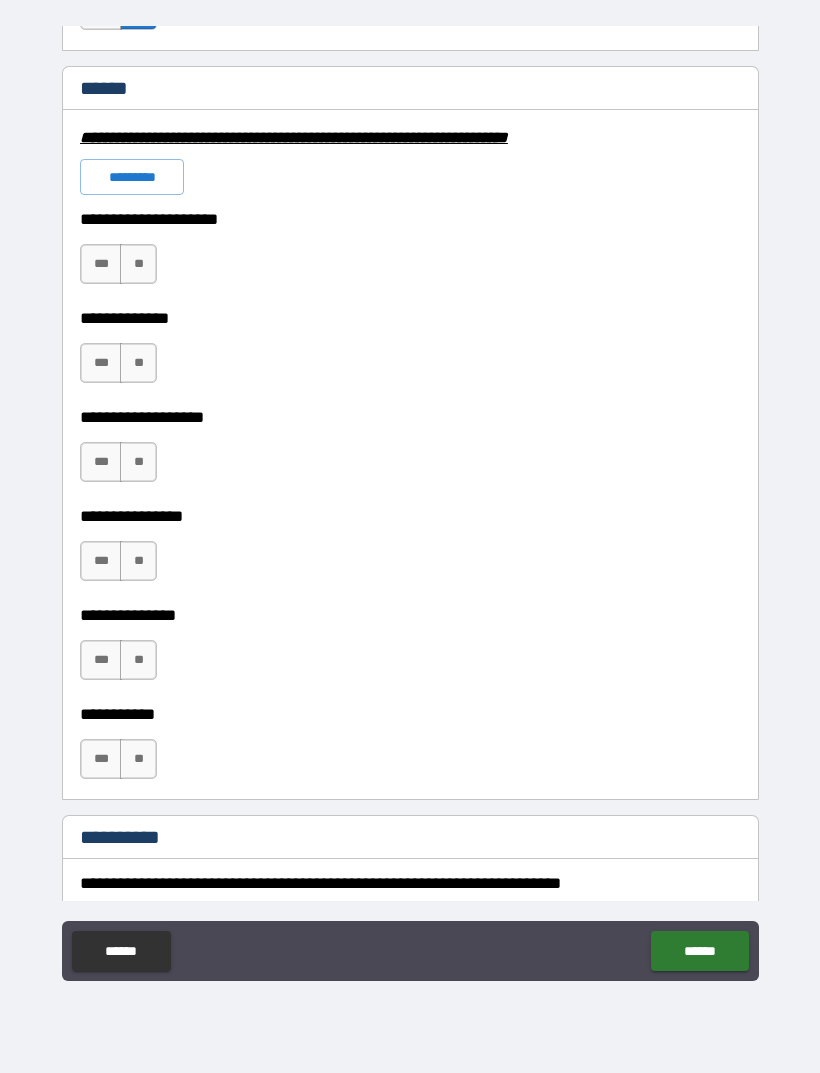 click on "**" at bounding box center (138, 264) 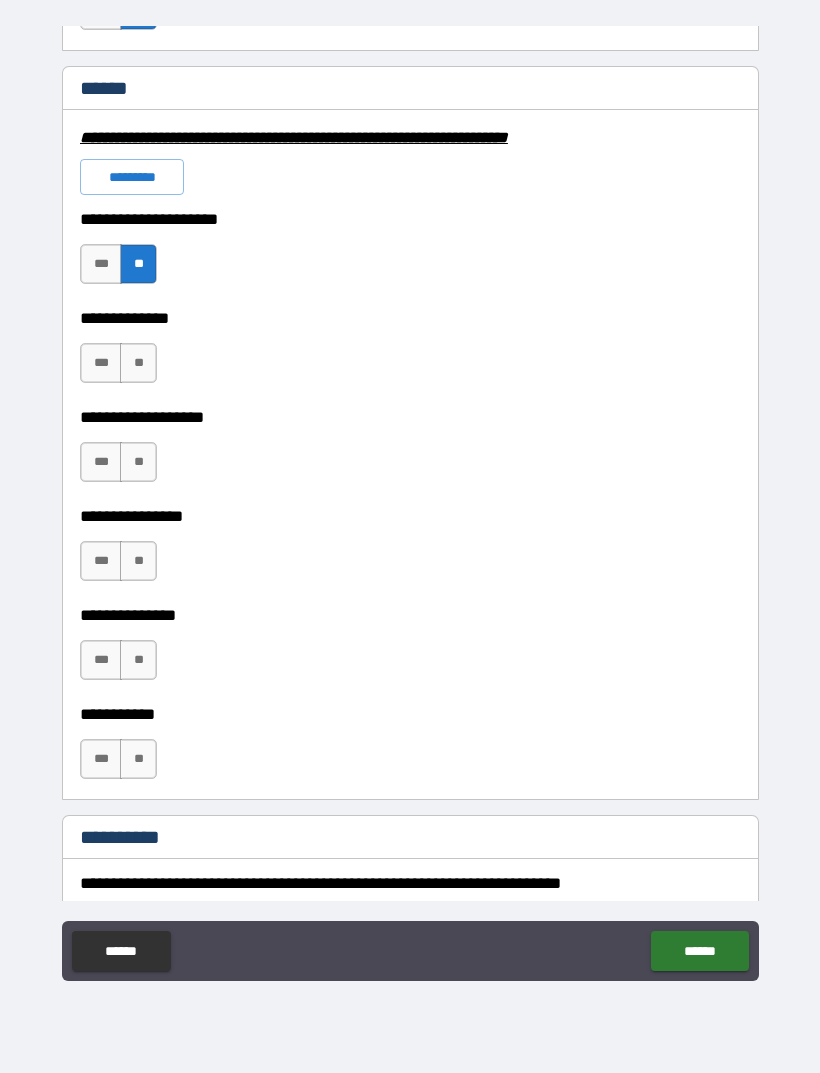click on "**" at bounding box center (138, 363) 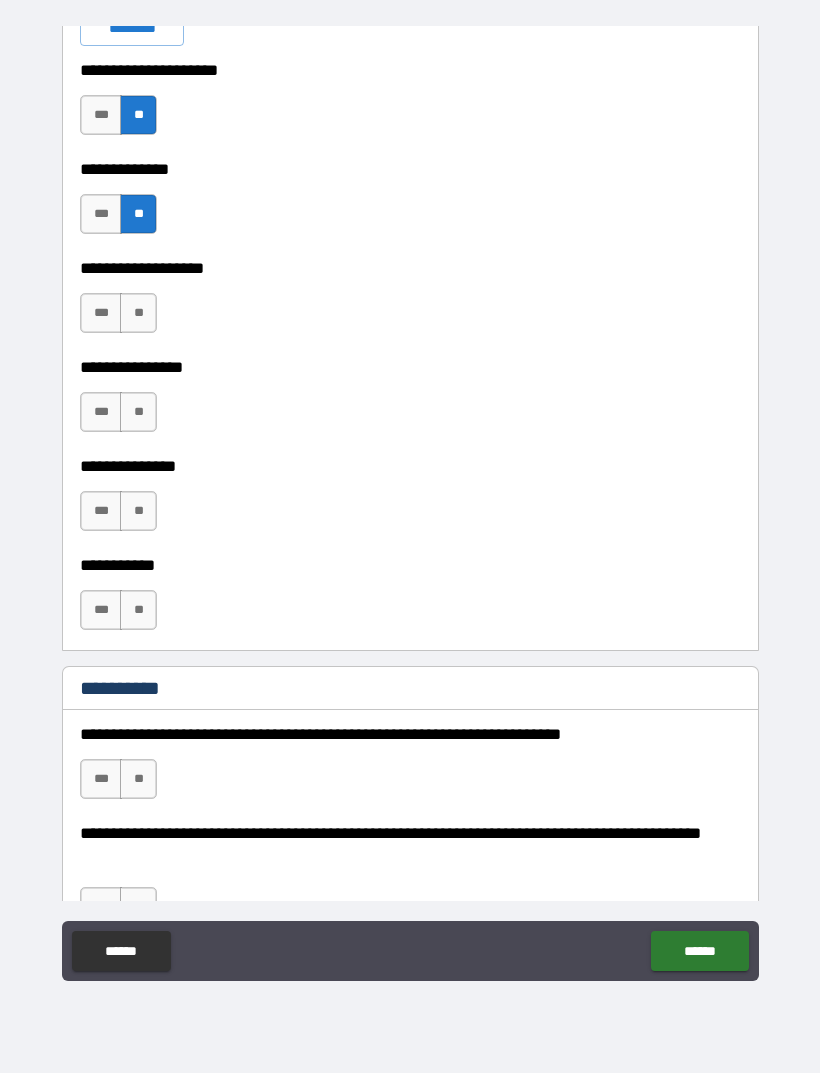 scroll, scrollTop: 1614, scrollLeft: 0, axis: vertical 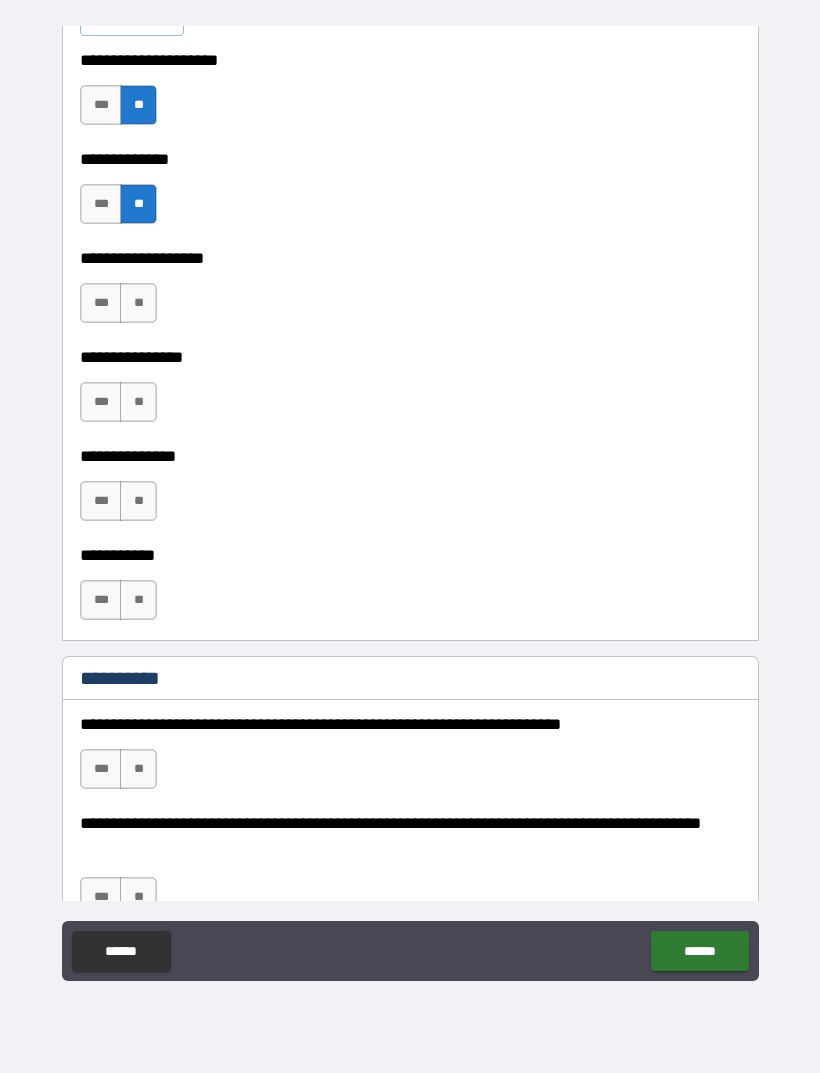 click on "**" at bounding box center [138, 303] 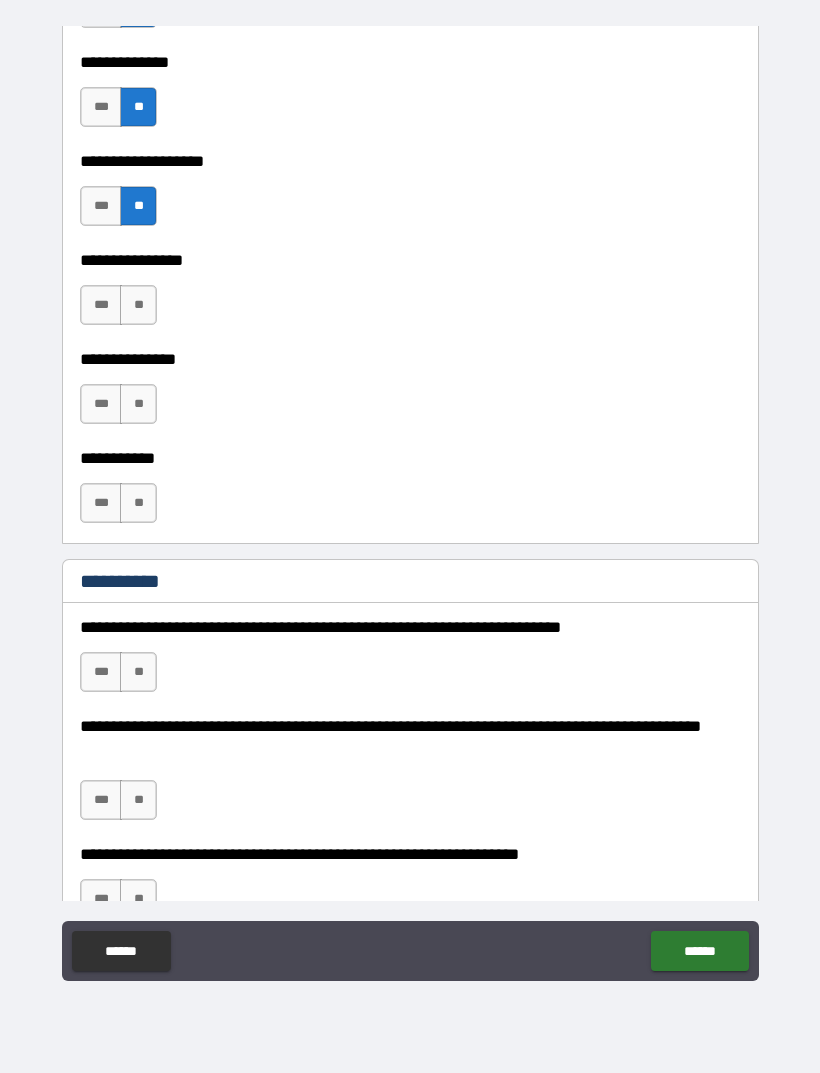 scroll, scrollTop: 1722, scrollLeft: 0, axis: vertical 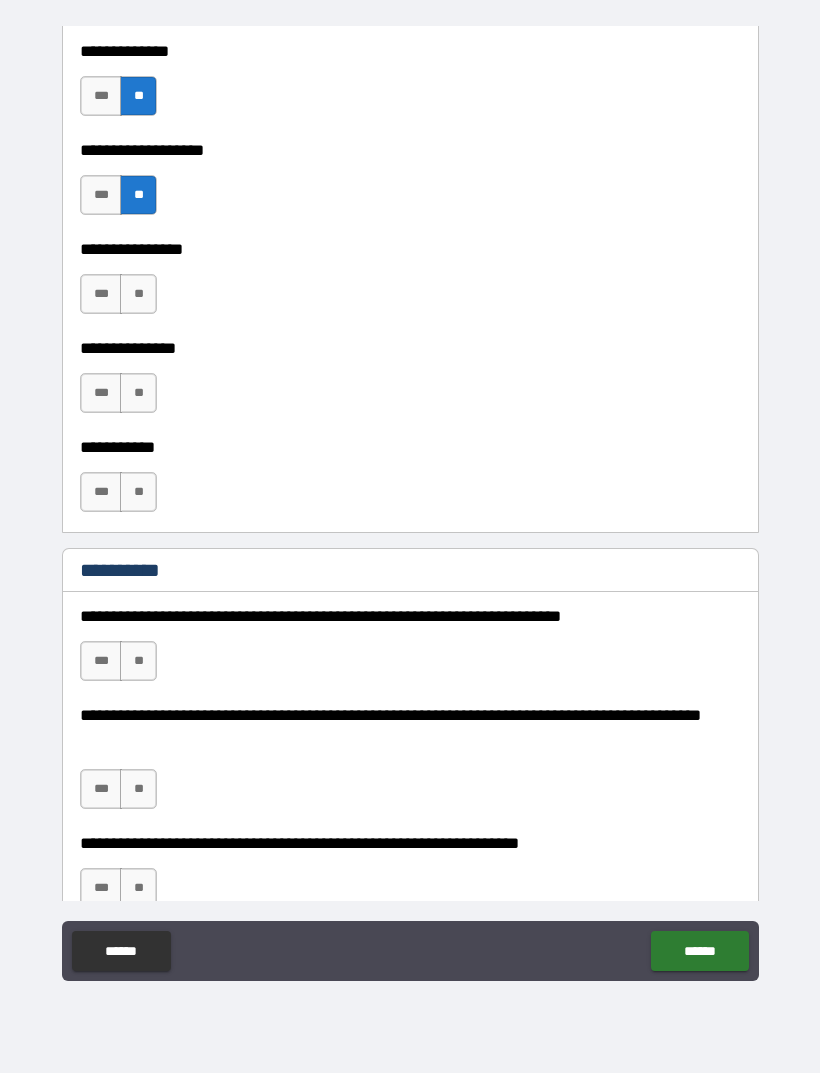 click on "**" at bounding box center [138, 294] 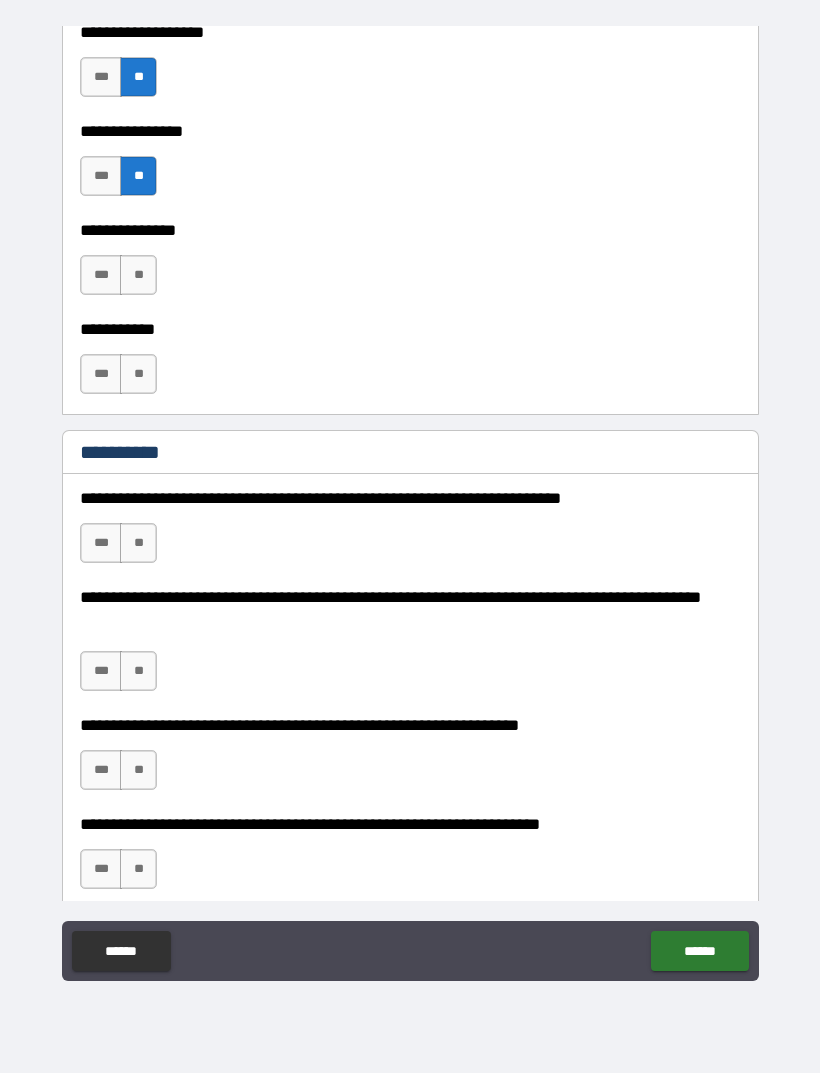 scroll, scrollTop: 1848, scrollLeft: 0, axis: vertical 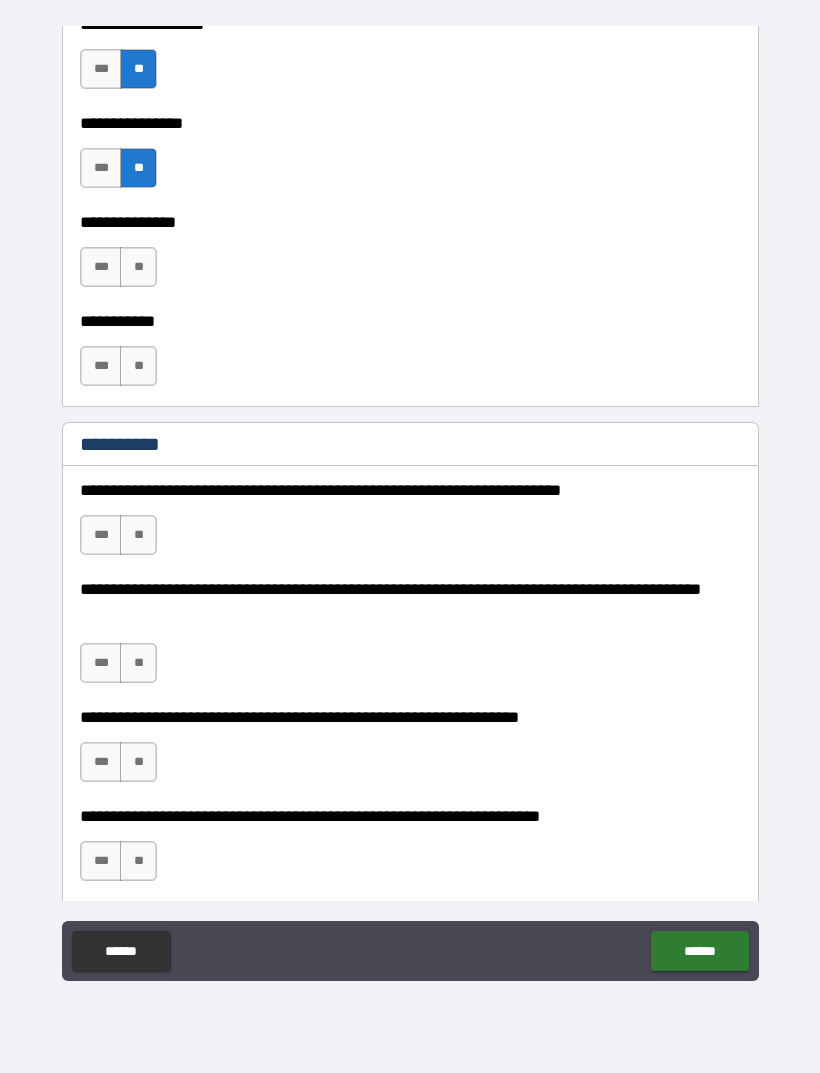 click on "**" at bounding box center [138, 267] 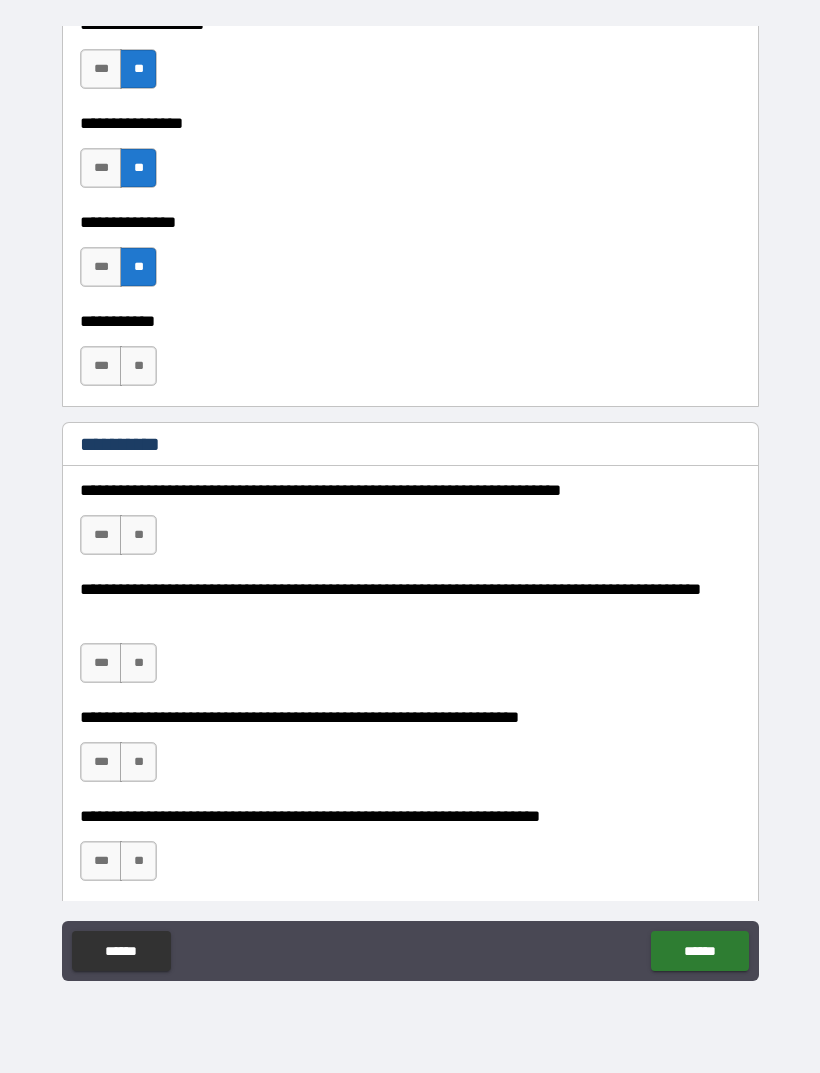 click on "**" at bounding box center (138, 366) 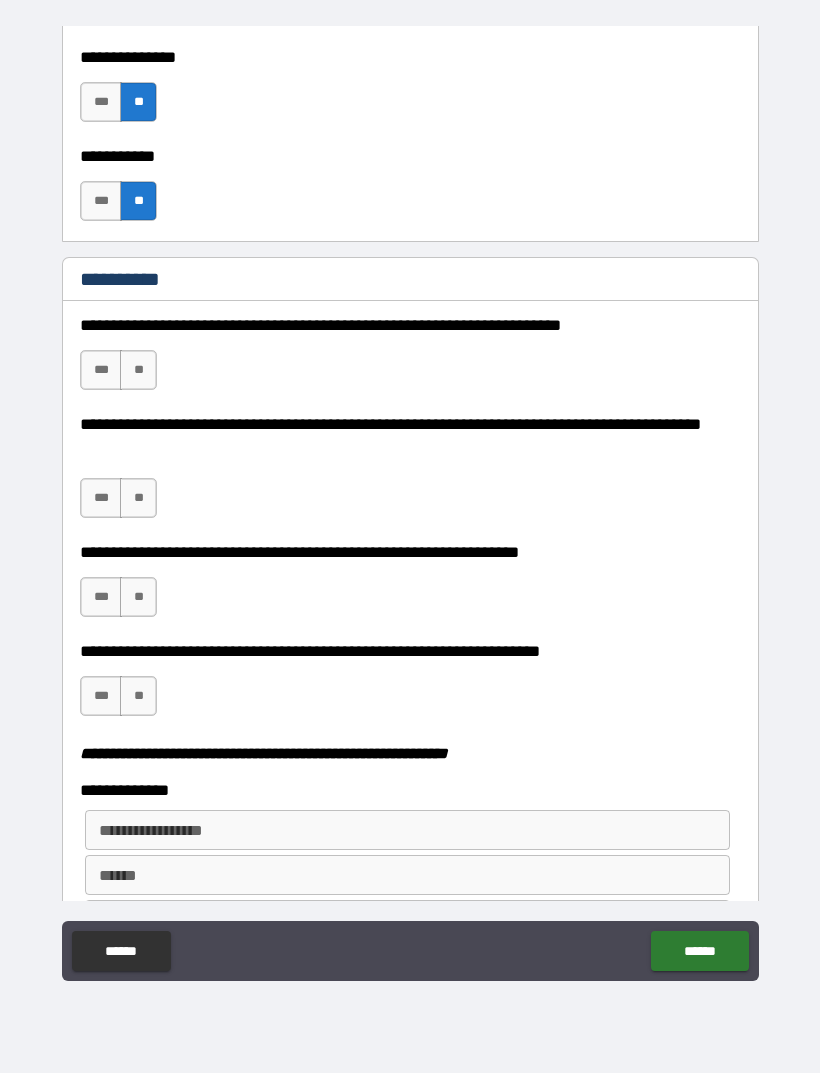 scroll, scrollTop: 2052, scrollLeft: 0, axis: vertical 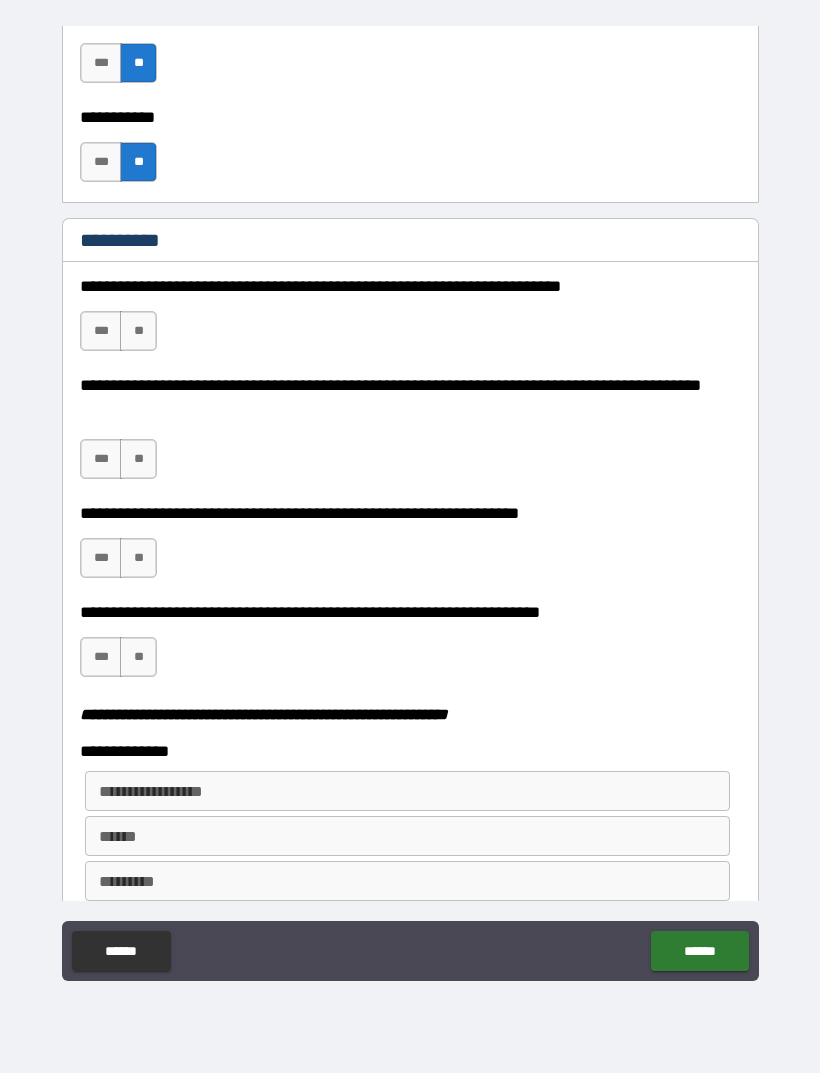 click on "**" at bounding box center [138, 331] 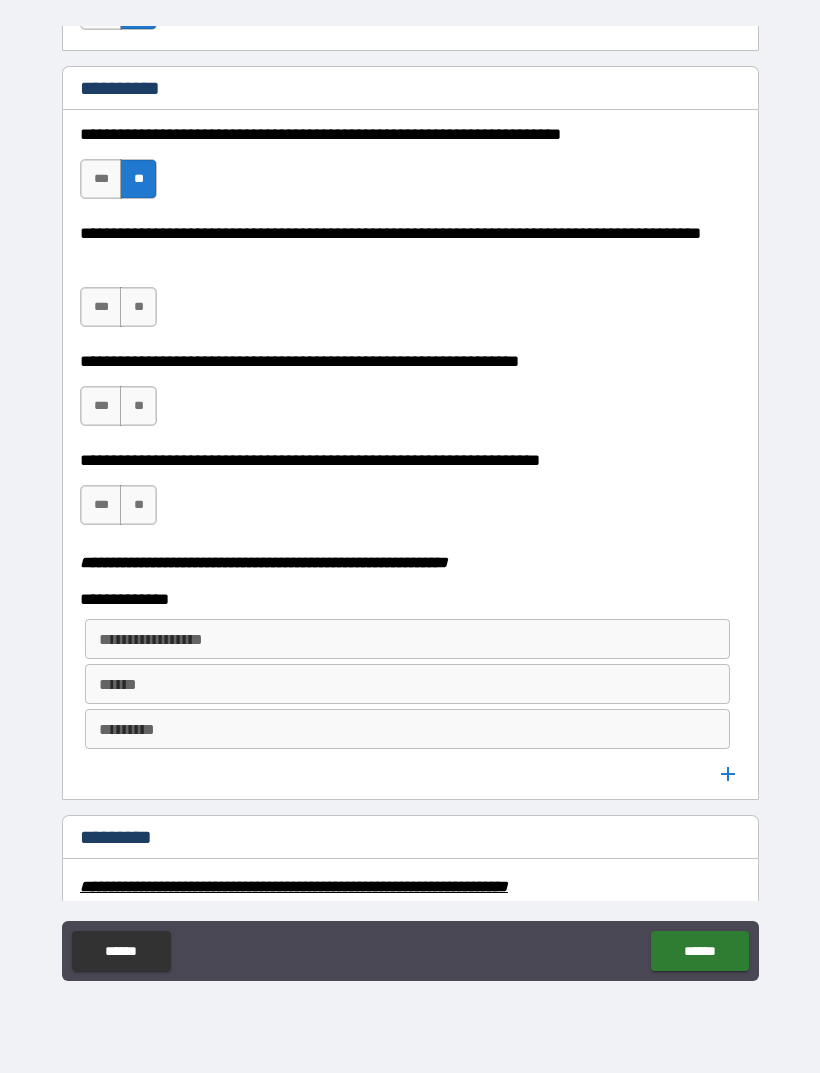 scroll, scrollTop: 2208, scrollLeft: 0, axis: vertical 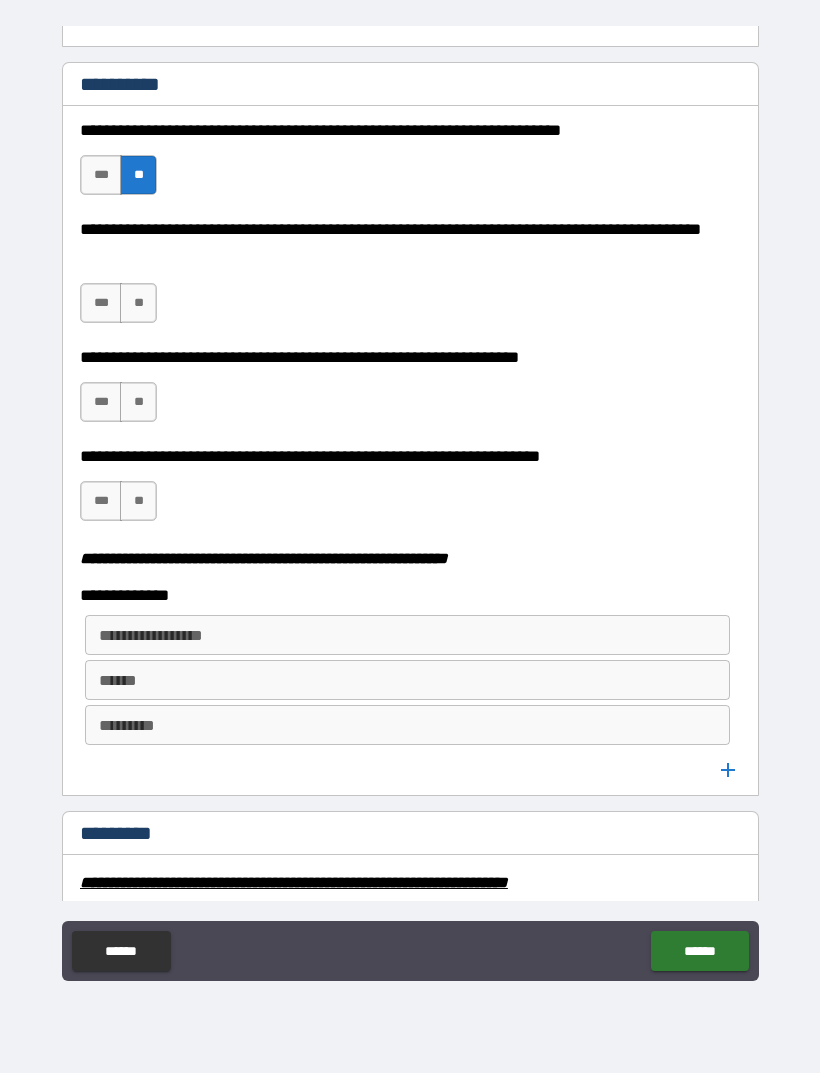 click on "**" at bounding box center [138, 303] 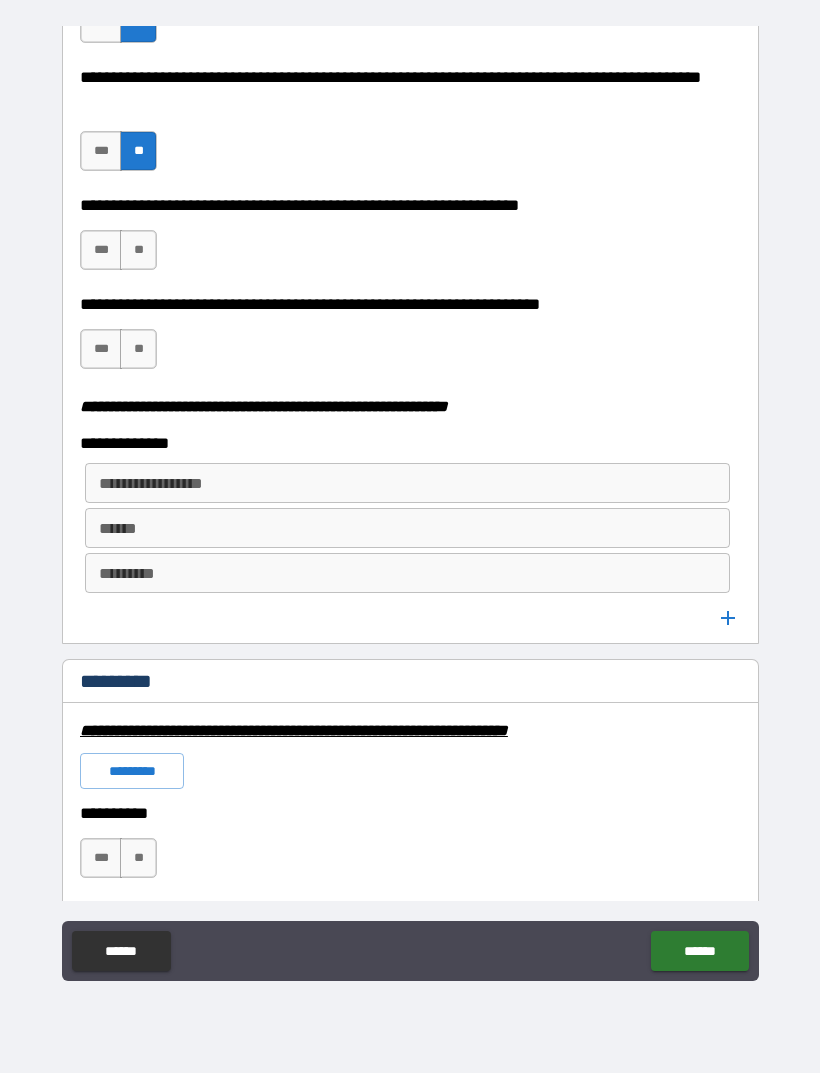 scroll, scrollTop: 2364, scrollLeft: 0, axis: vertical 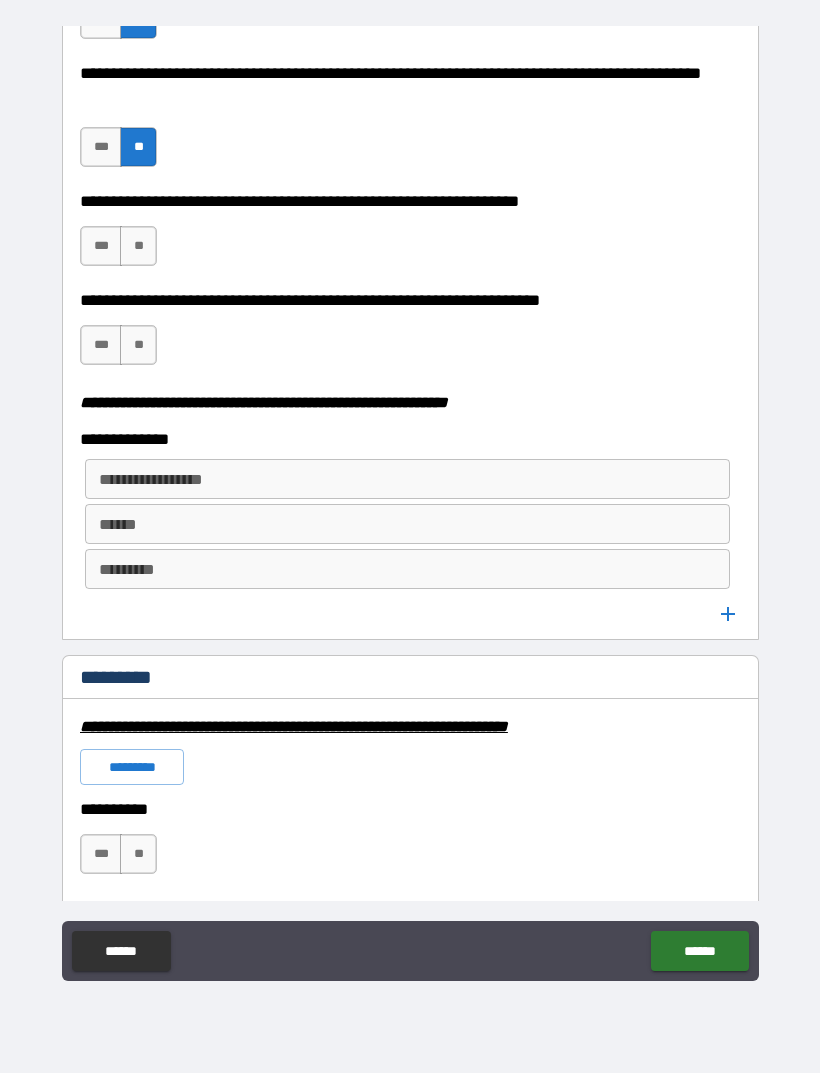 click on "**" at bounding box center [138, 246] 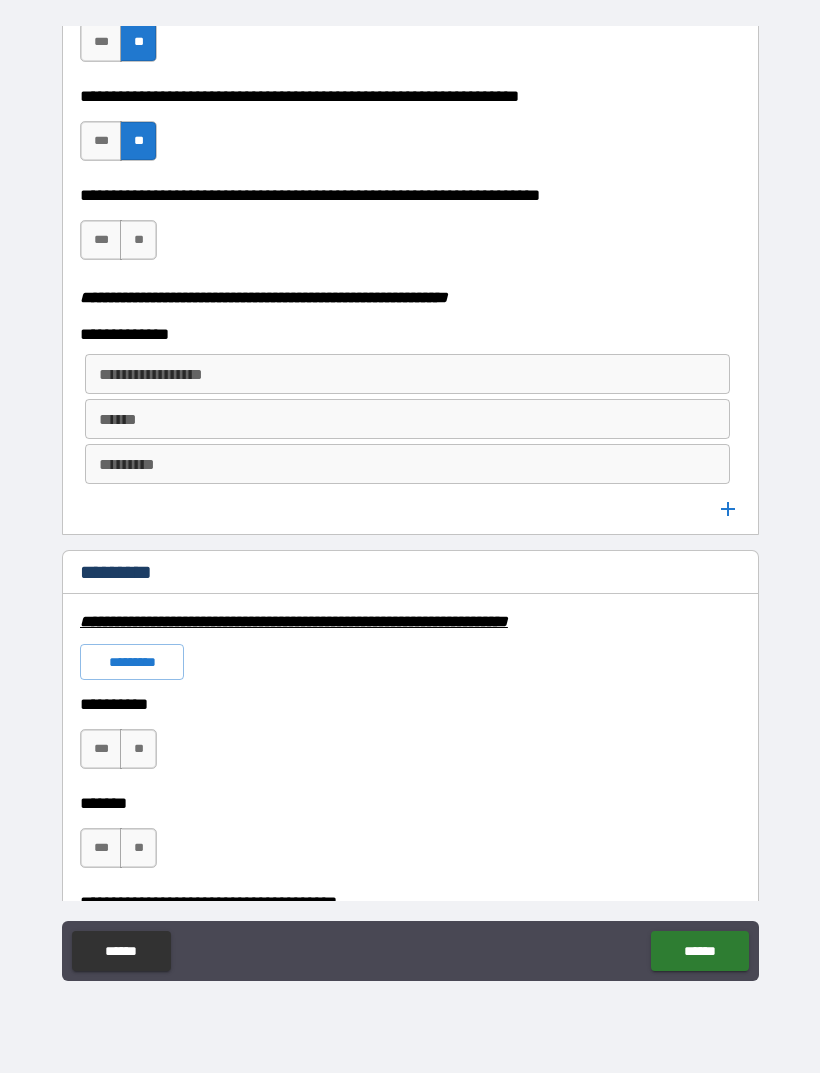 scroll, scrollTop: 2489, scrollLeft: 0, axis: vertical 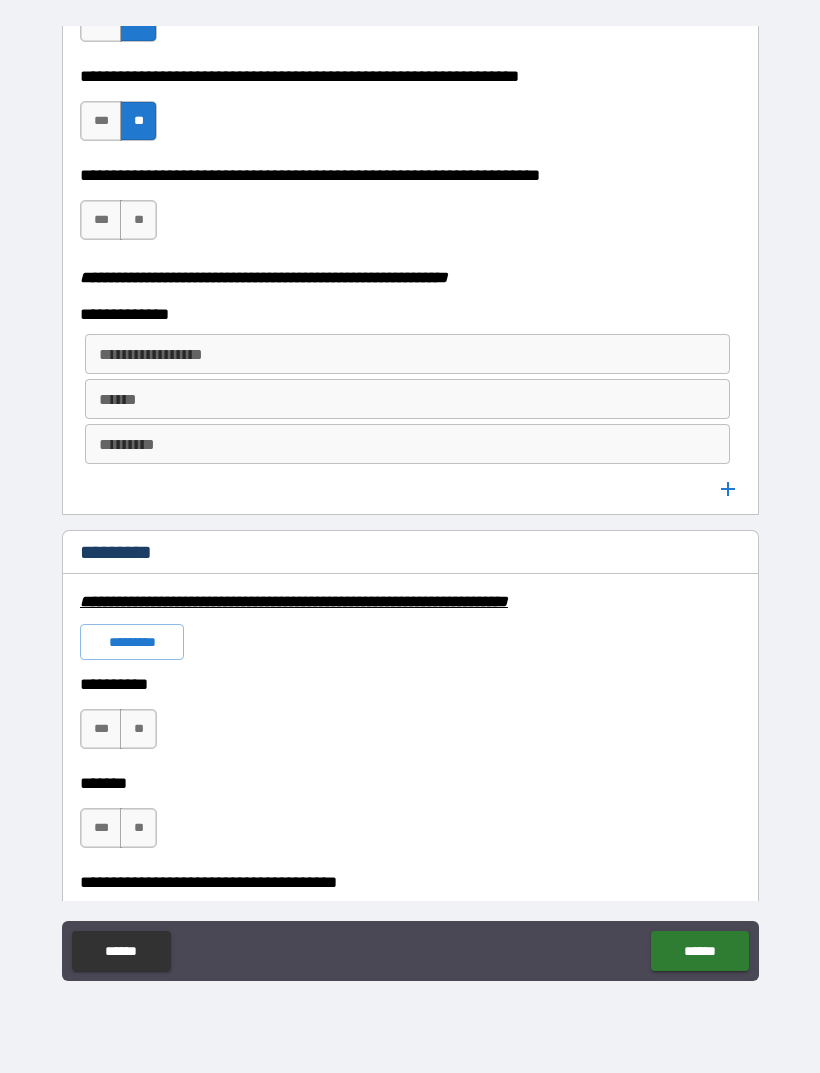 click on "***" at bounding box center [101, 220] 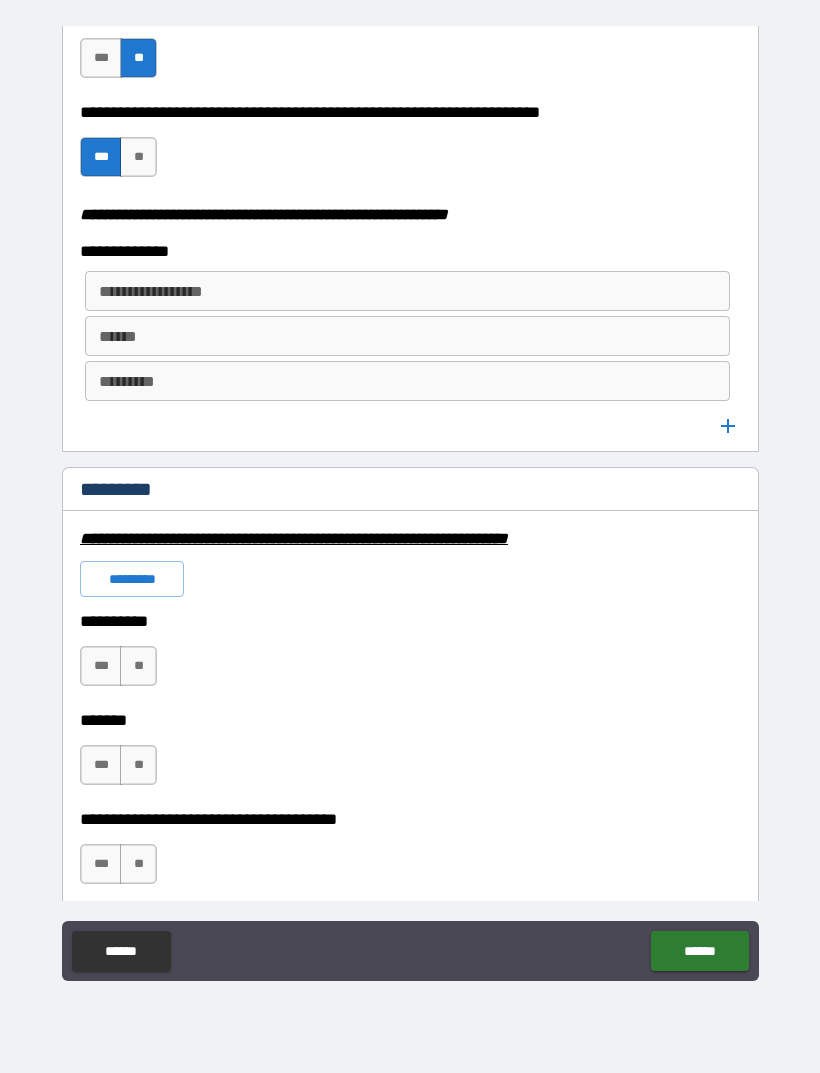 scroll, scrollTop: 2580, scrollLeft: 0, axis: vertical 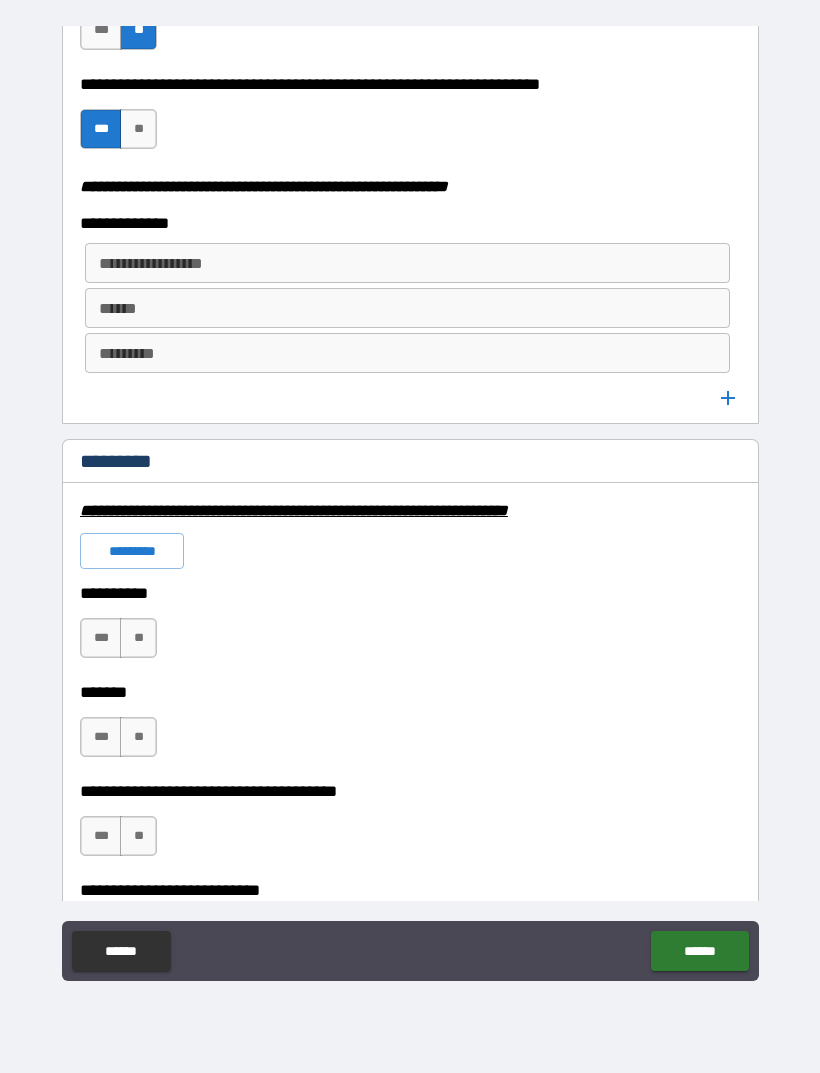 click on "**********" at bounding box center [407, 263] 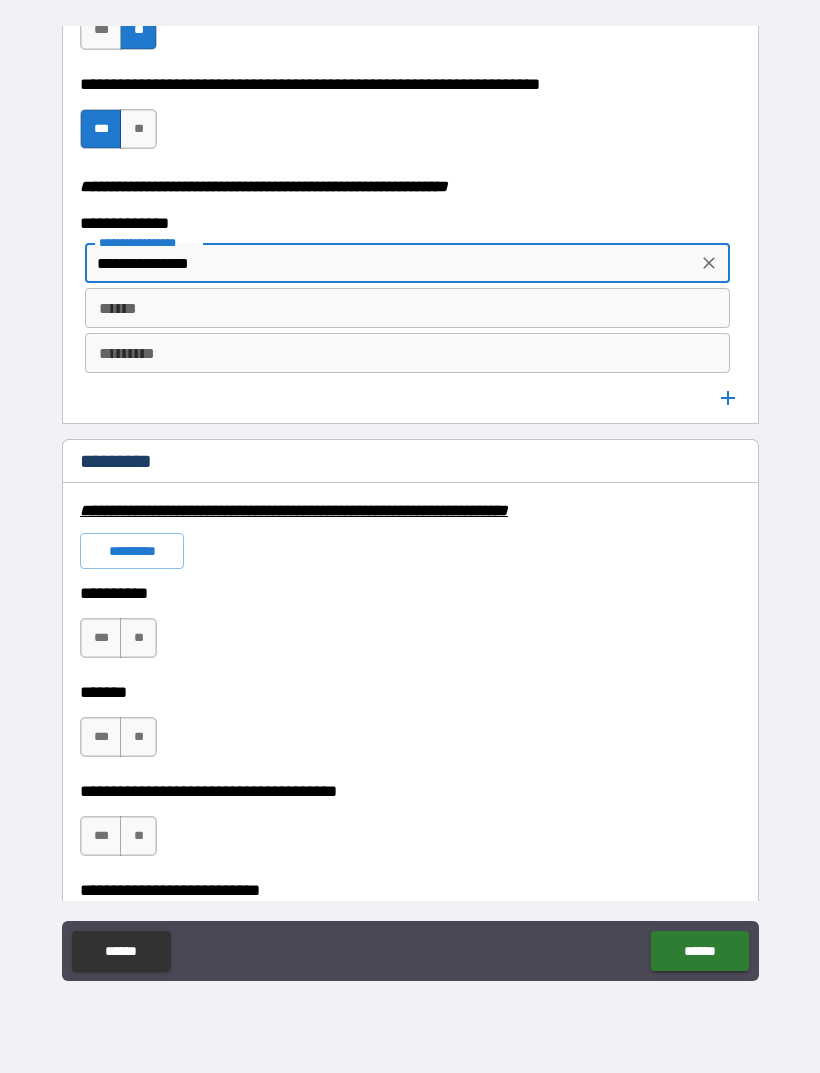 type on "**********" 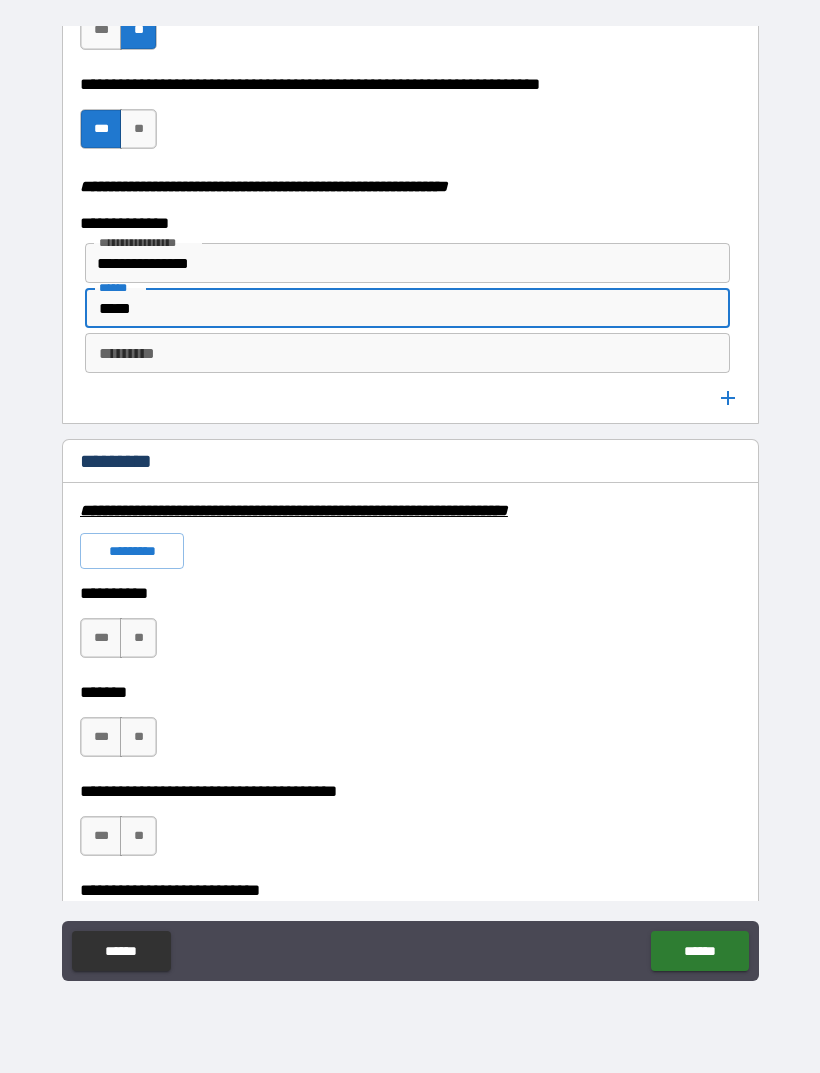 type on "*****" 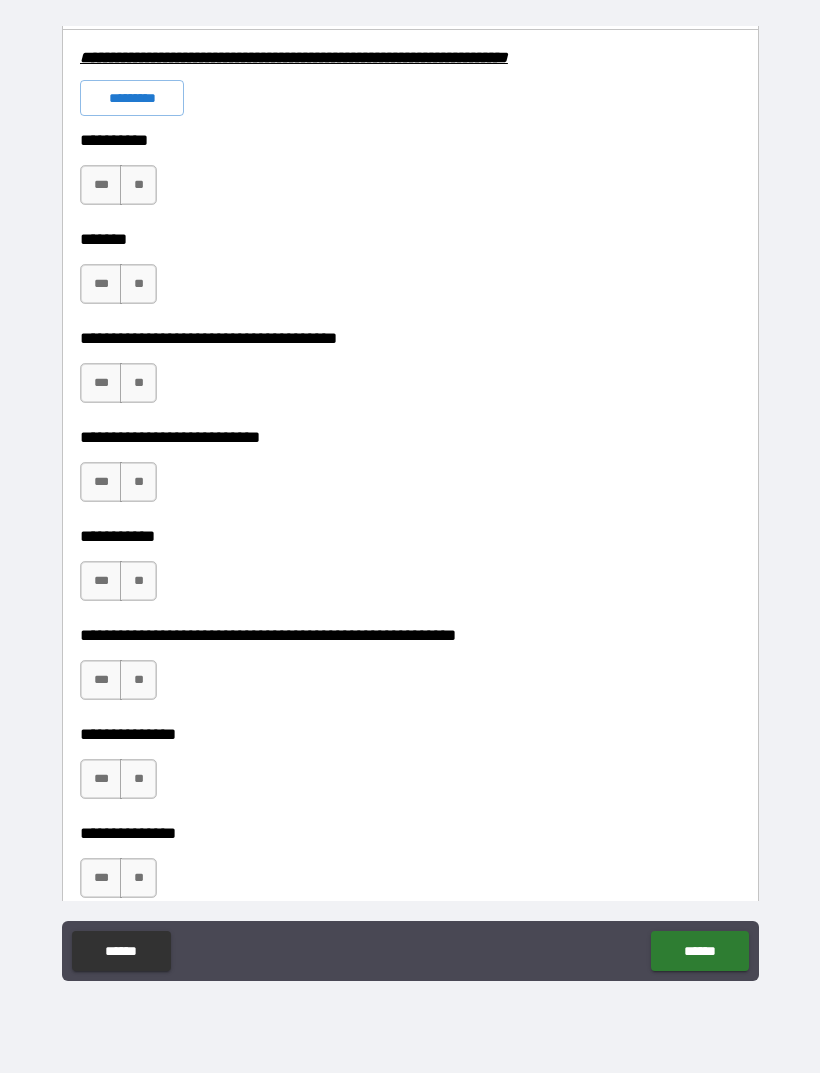scroll, scrollTop: 3035, scrollLeft: 0, axis: vertical 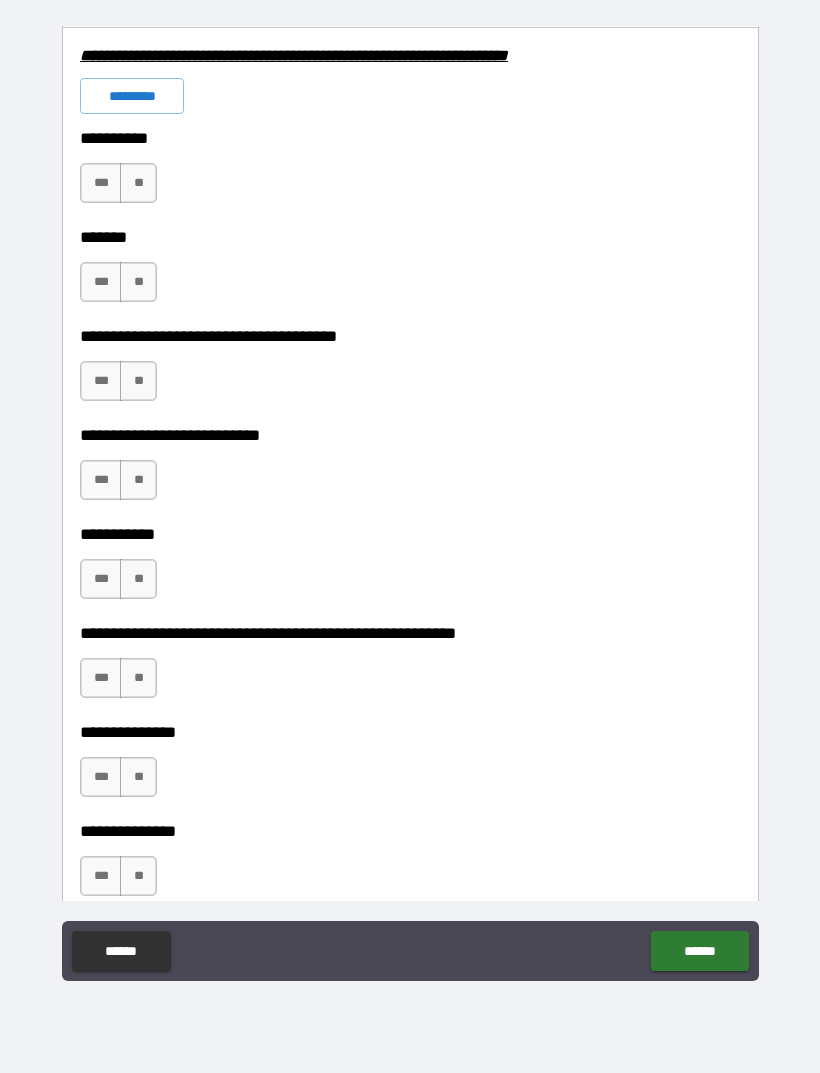 type on "*****" 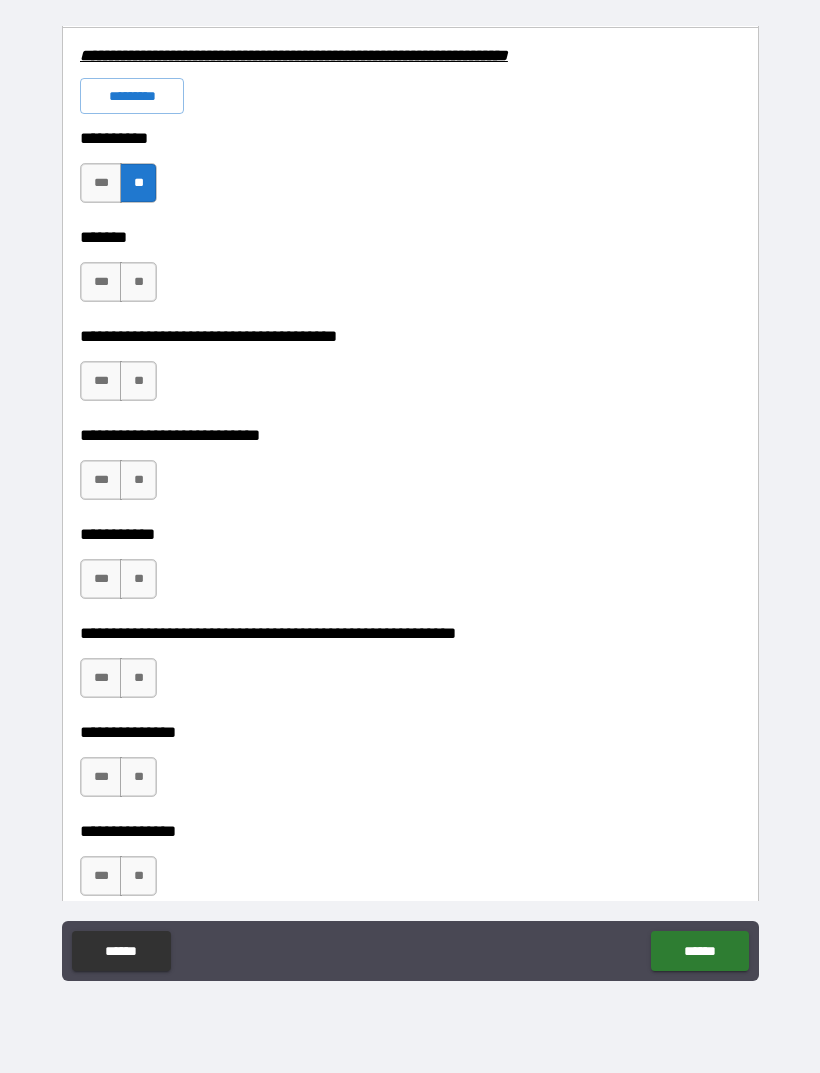 click on "**" at bounding box center [138, 282] 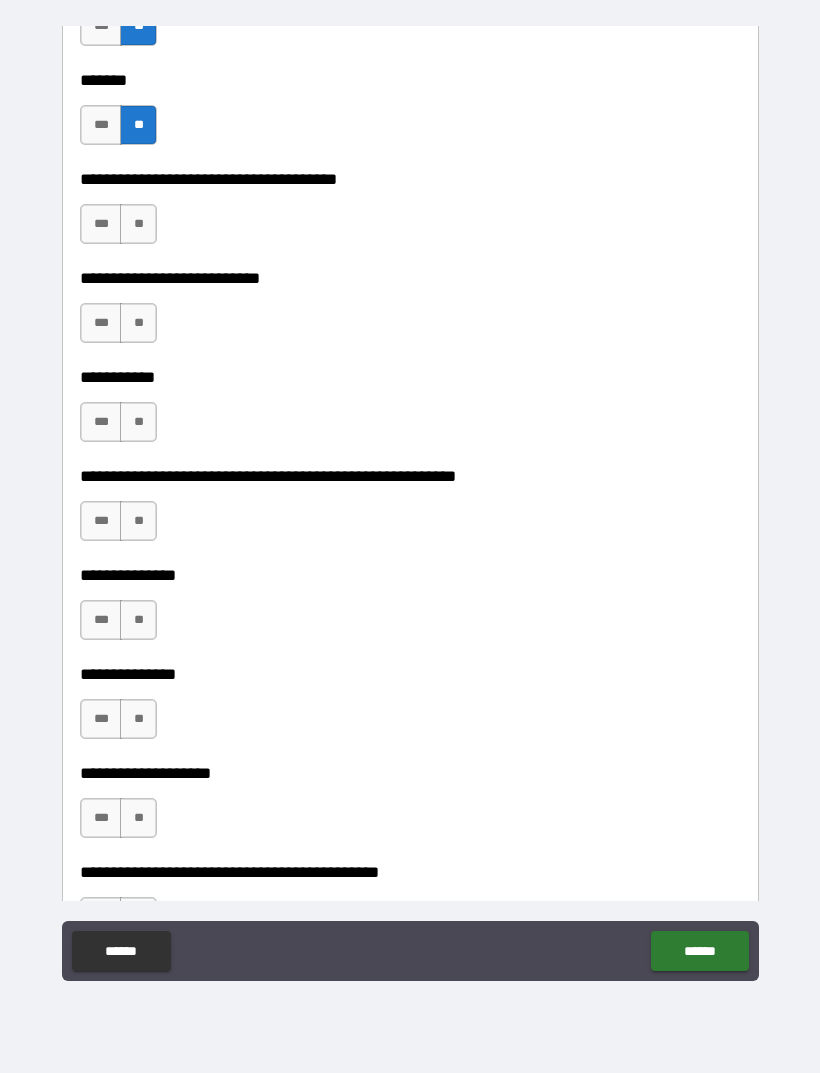 scroll, scrollTop: 3193, scrollLeft: 0, axis: vertical 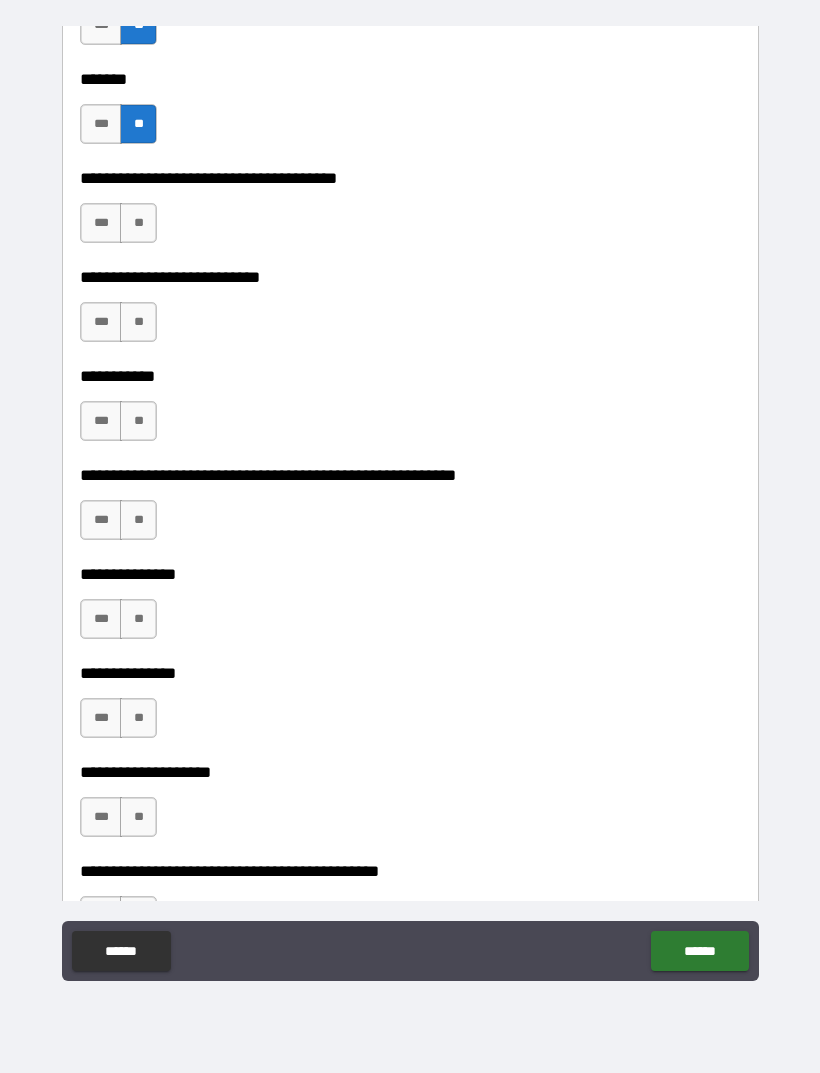 click on "**" at bounding box center [138, 223] 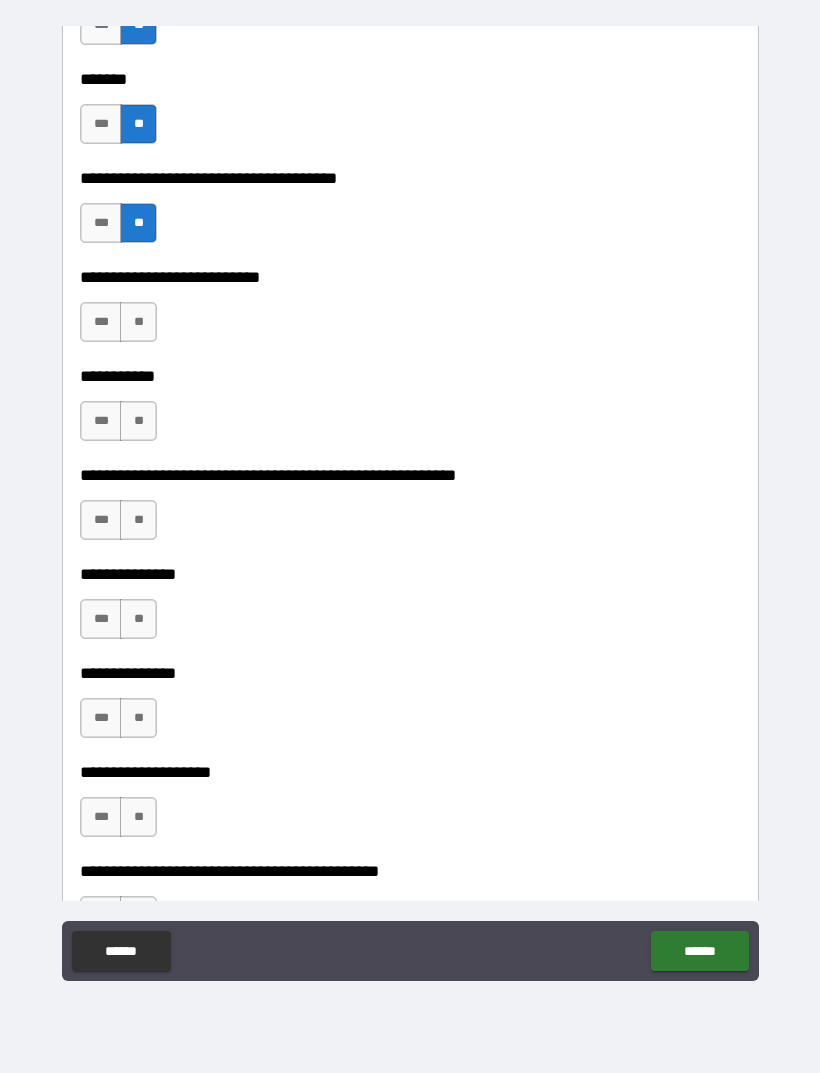 click on "**" at bounding box center [138, 322] 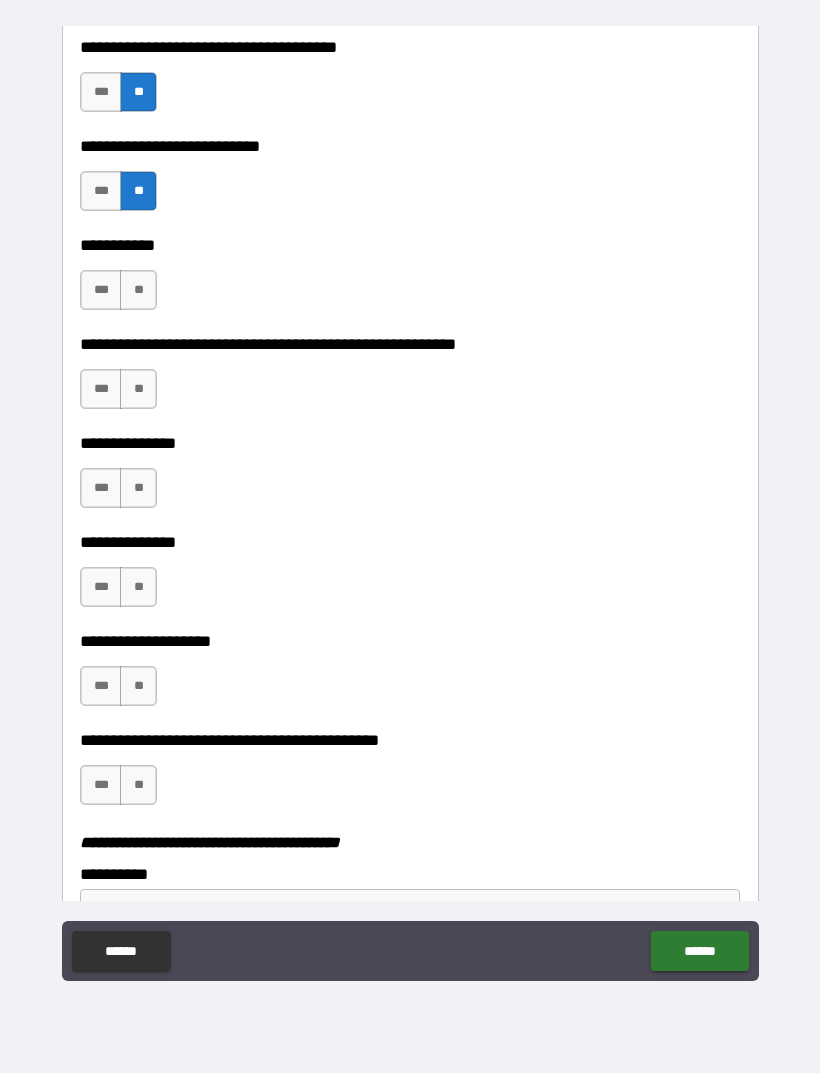 scroll, scrollTop: 3352, scrollLeft: 0, axis: vertical 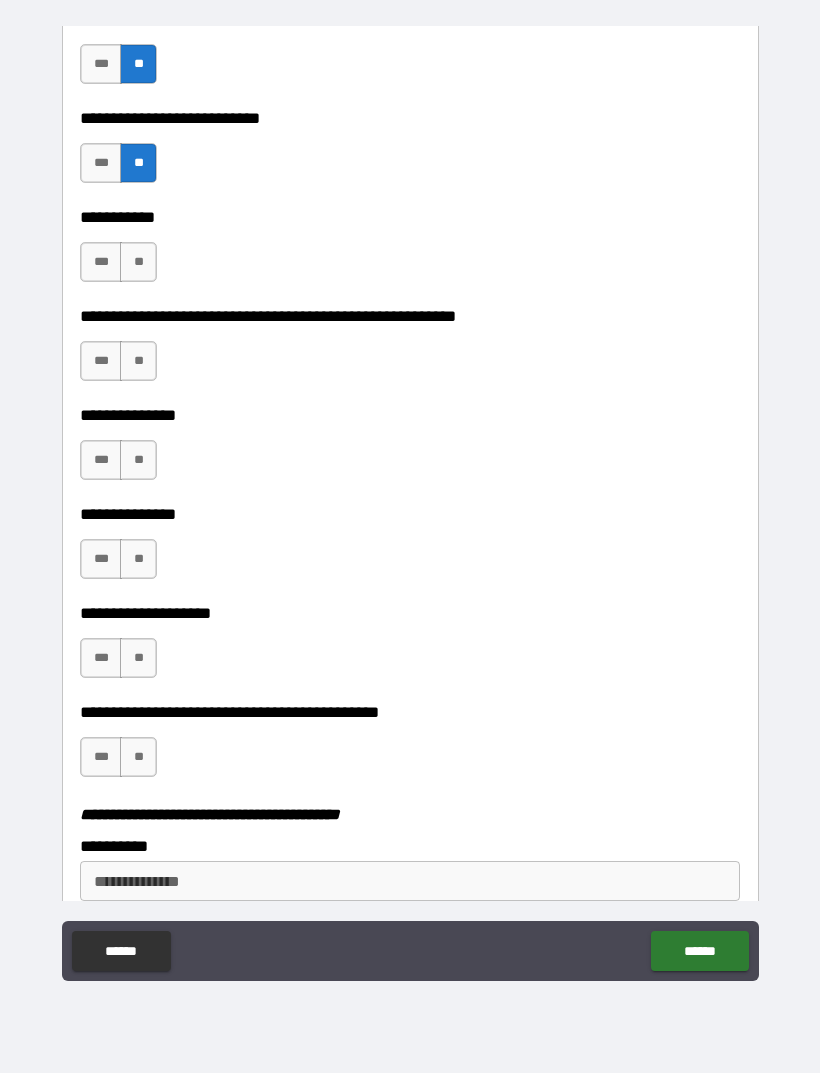 click on "**" at bounding box center (138, 262) 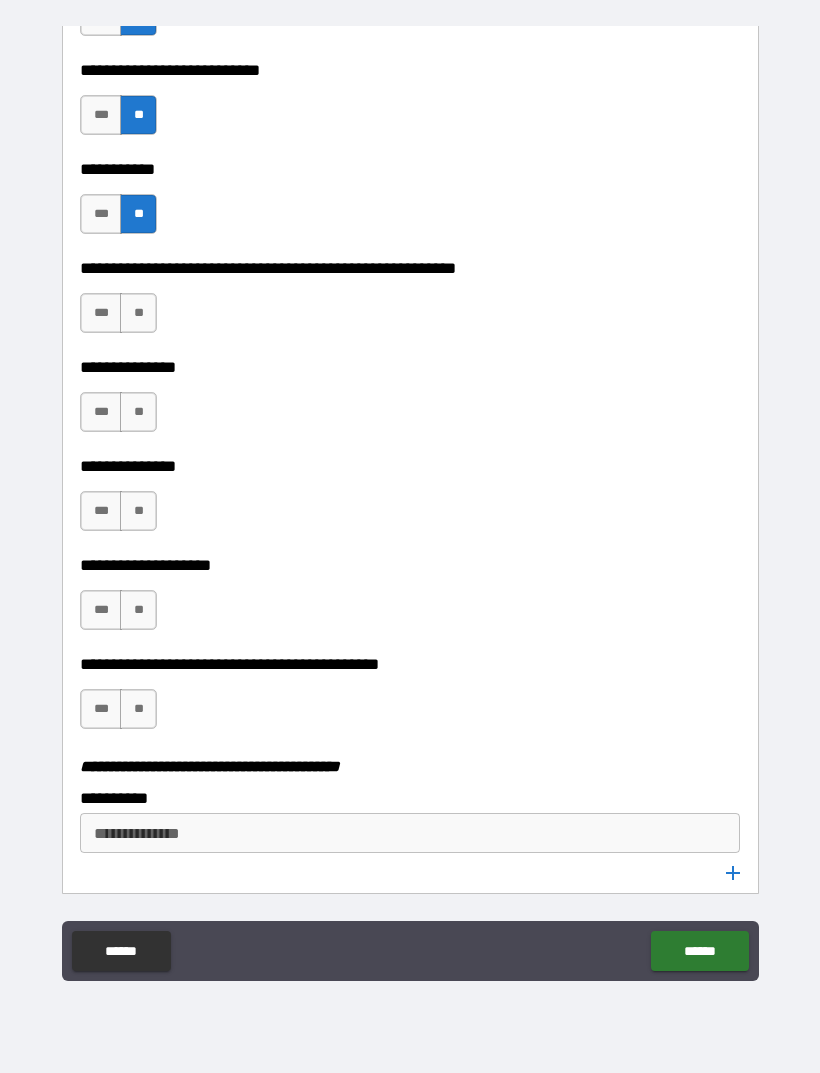 scroll, scrollTop: 3401, scrollLeft: 0, axis: vertical 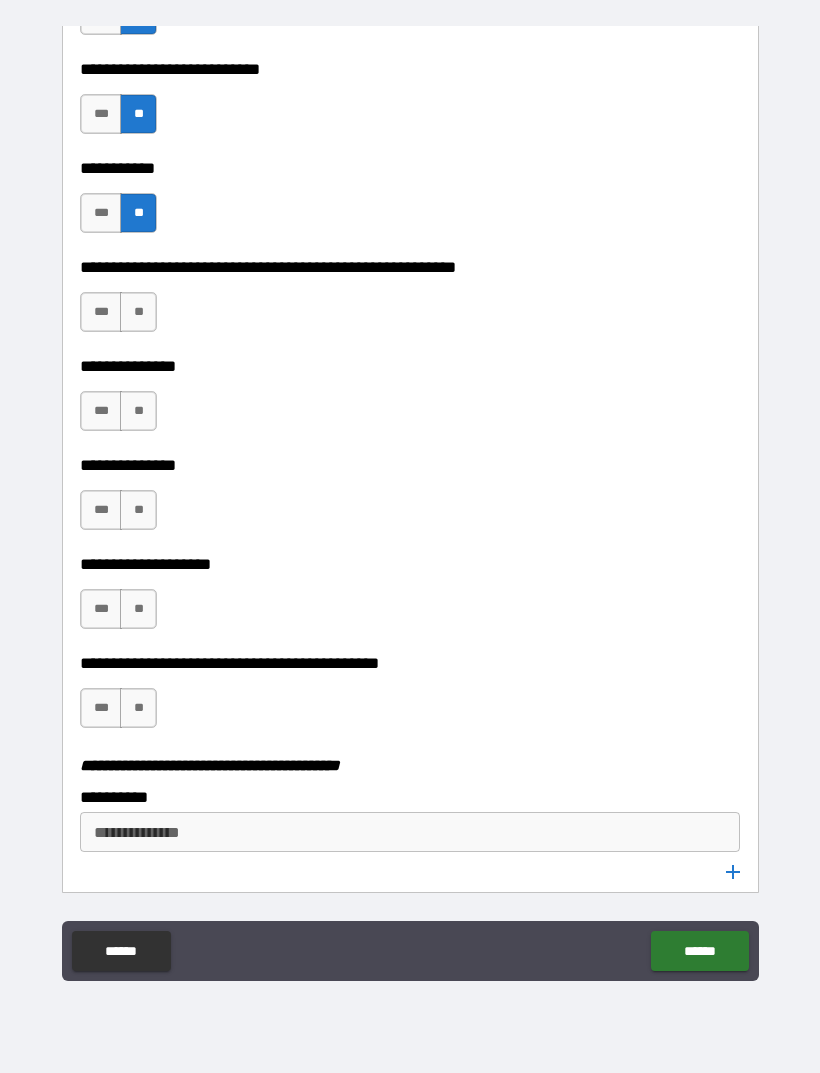 click on "***" at bounding box center (101, 312) 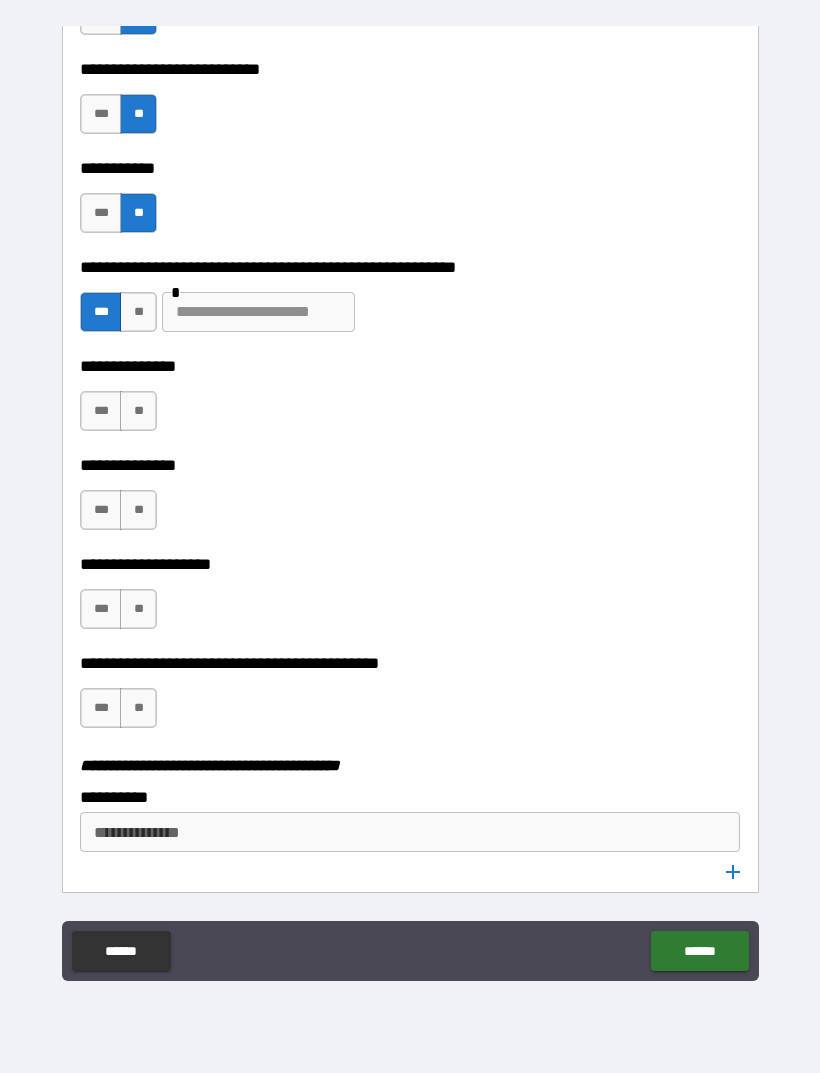 click at bounding box center (258, 312) 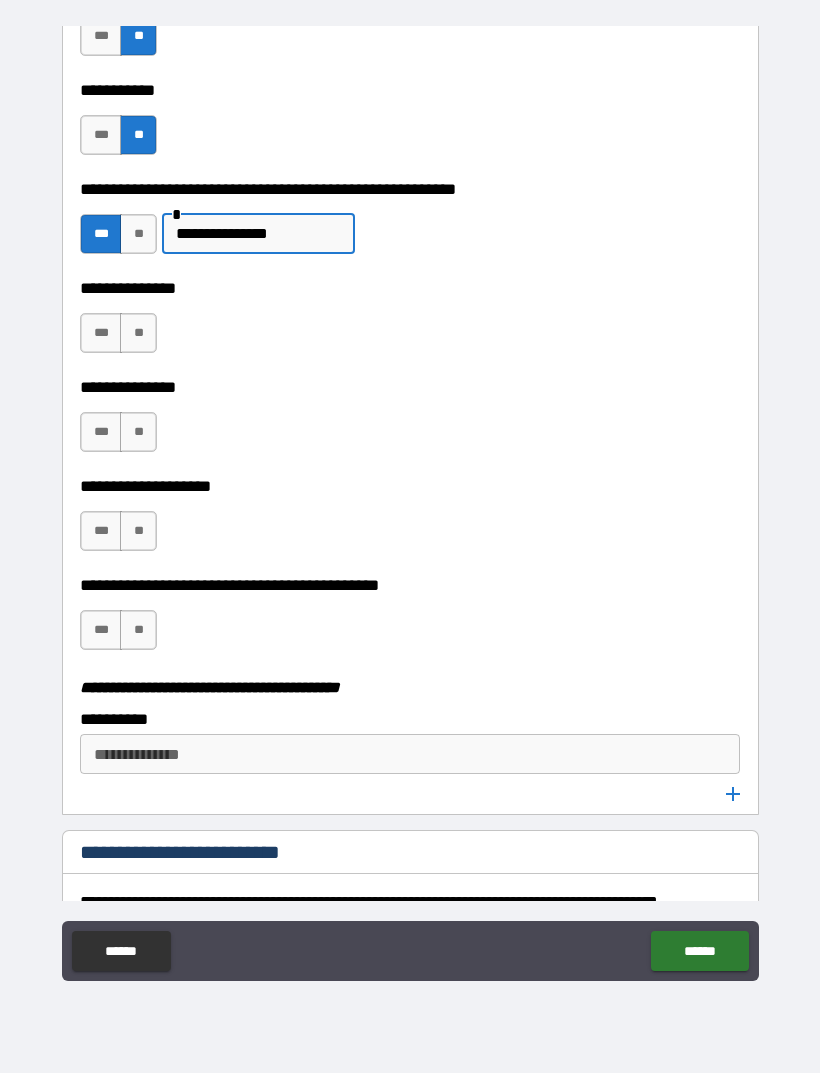scroll, scrollTop: 3483, scrollLeft: 0, axis: vertical 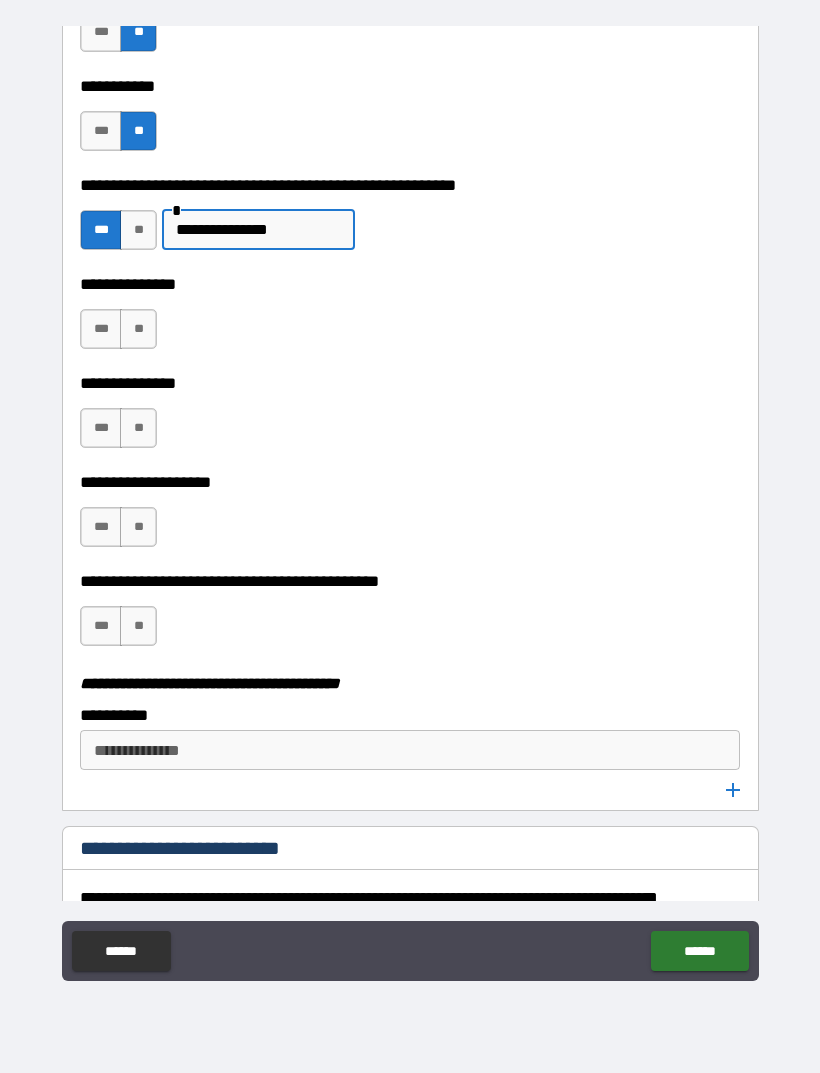 type on "**********" 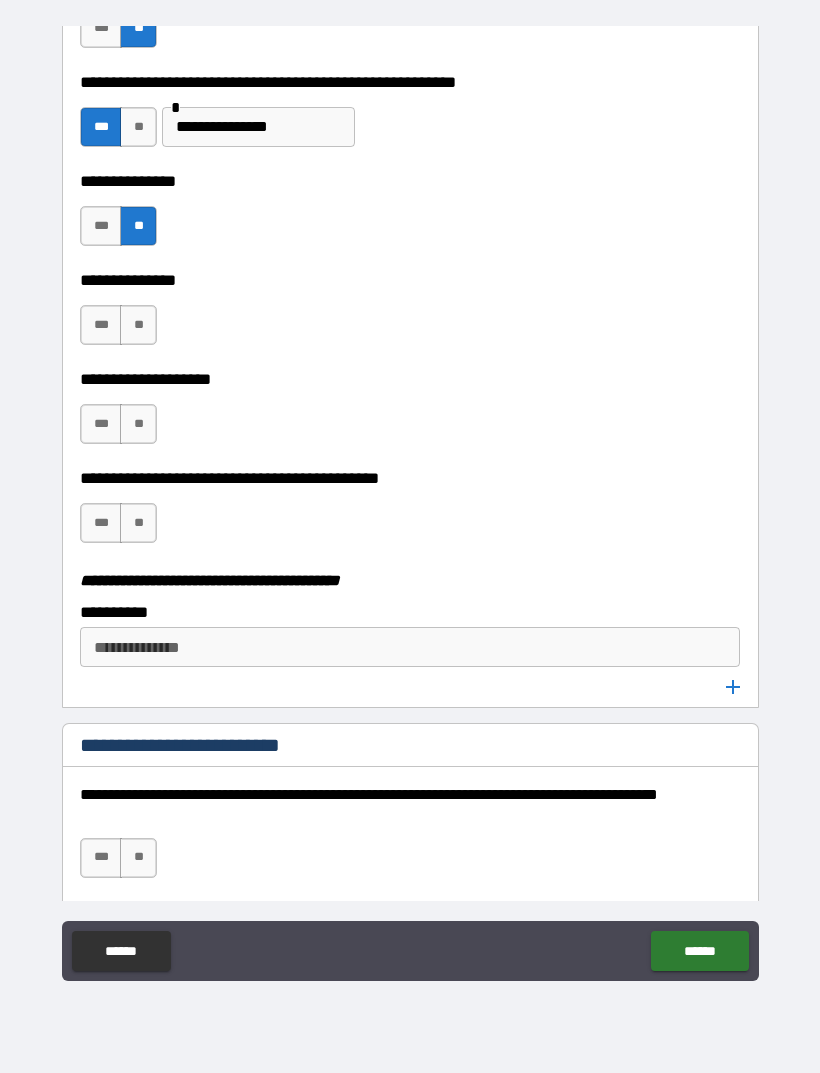 scroll, scrollTop: 3587, scrollLeft: 0, axis: vertical 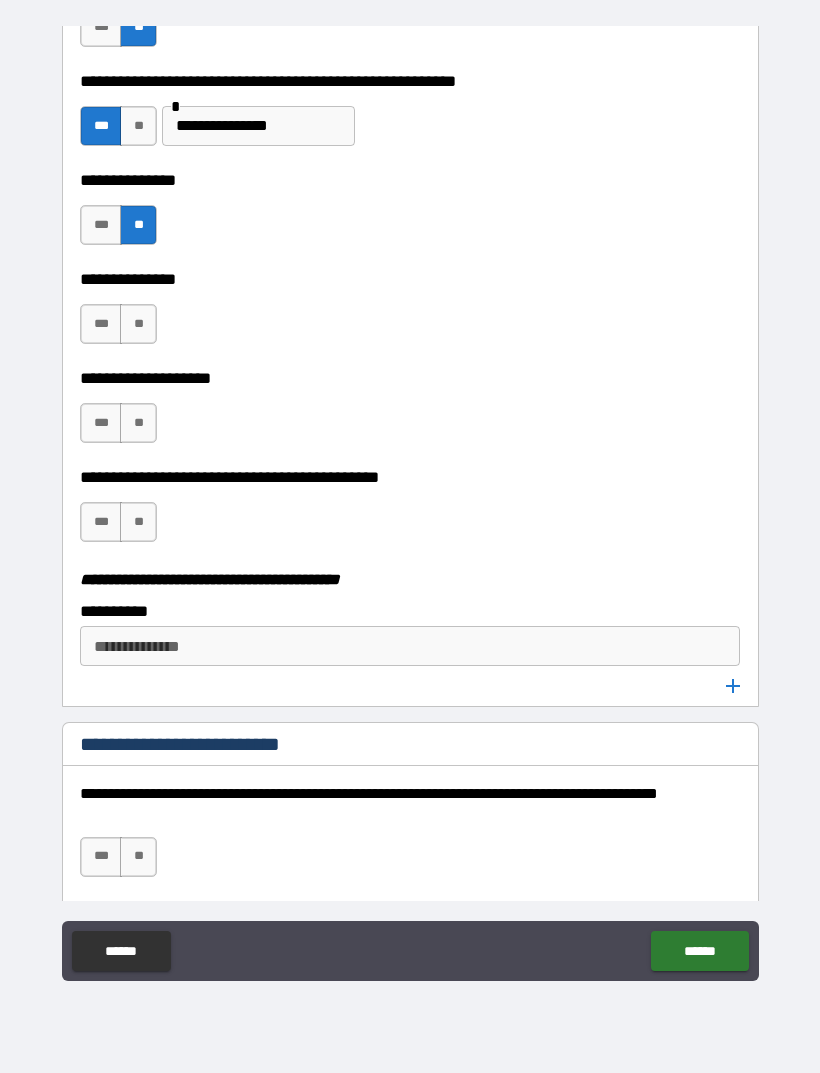 click on "**" at bounding box center (138, 324) 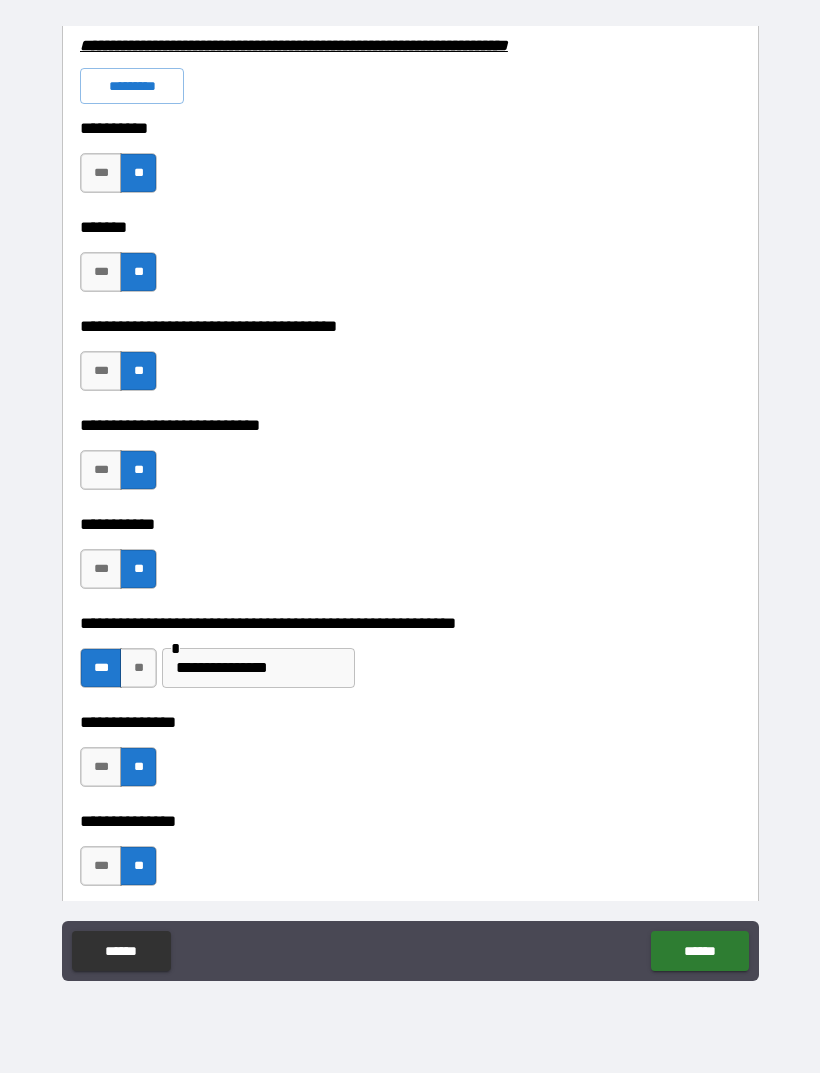scroll, scrollTop: 3085, scrollLeft: 0, axis: vertical 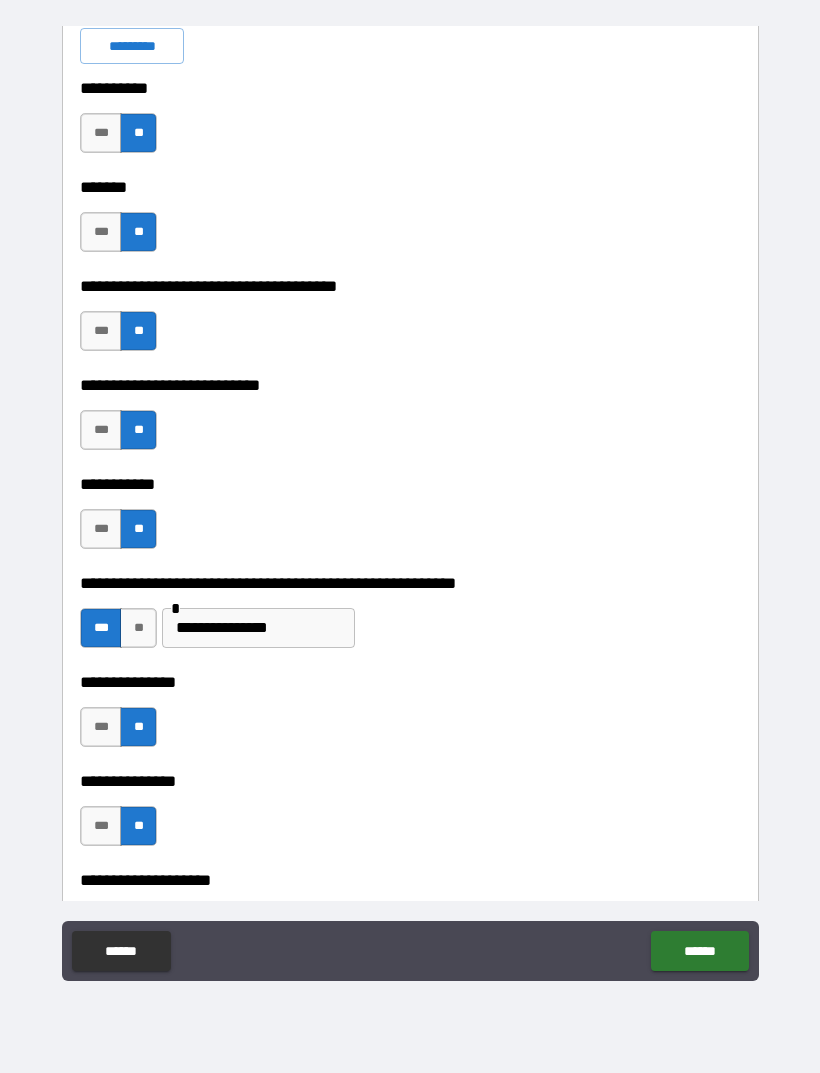 click on "**" at bounding box center (138, 628) 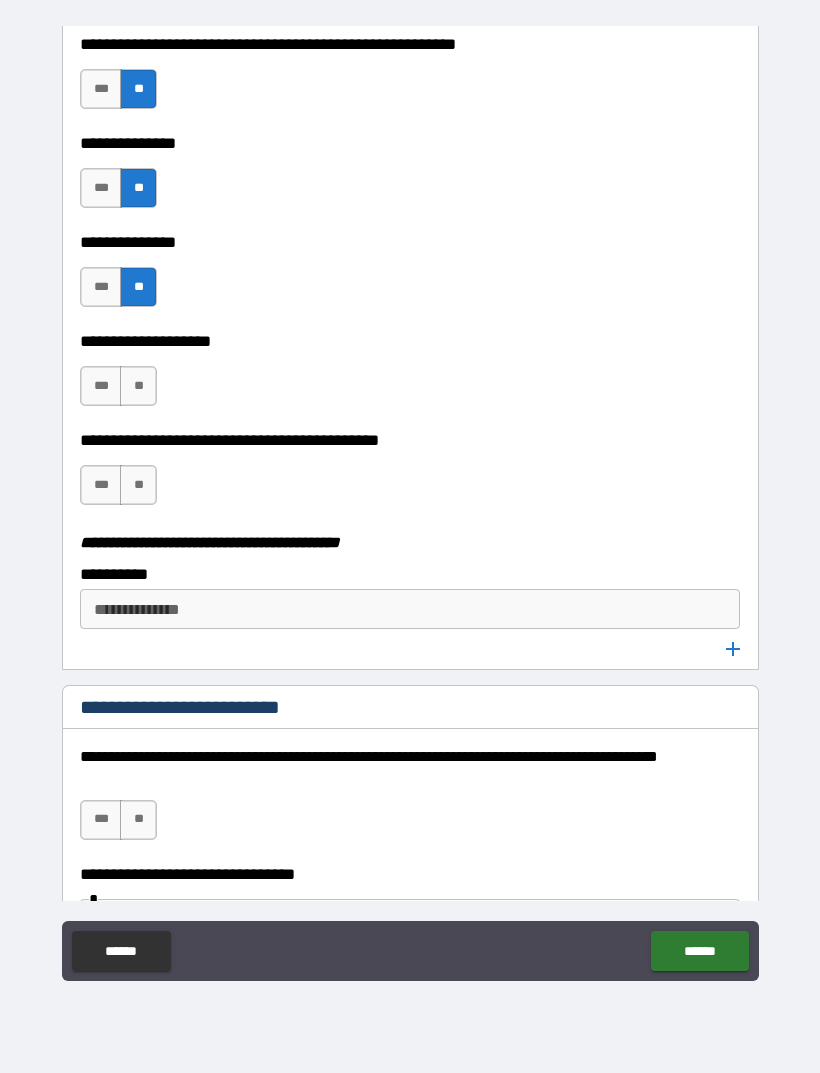 scroll, scrollTop: 3631, scrollLeft: 0, axis: vertical 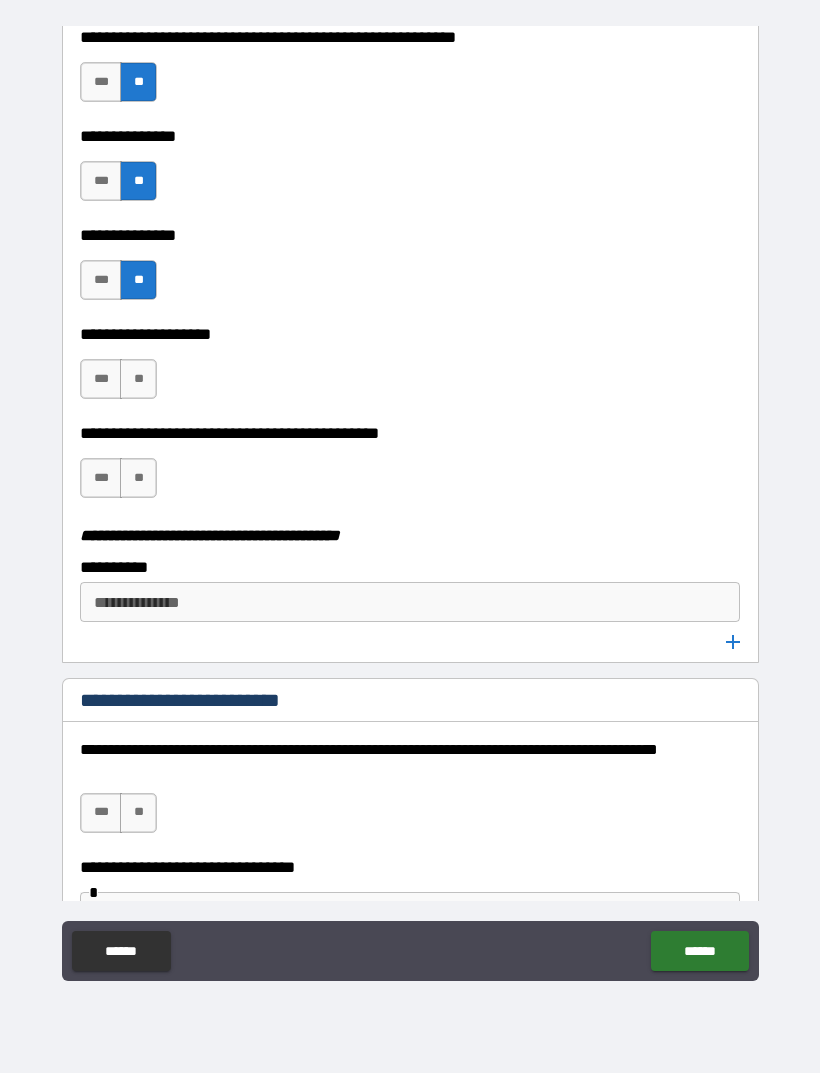 click on "**" at bounding box center (138, 379) 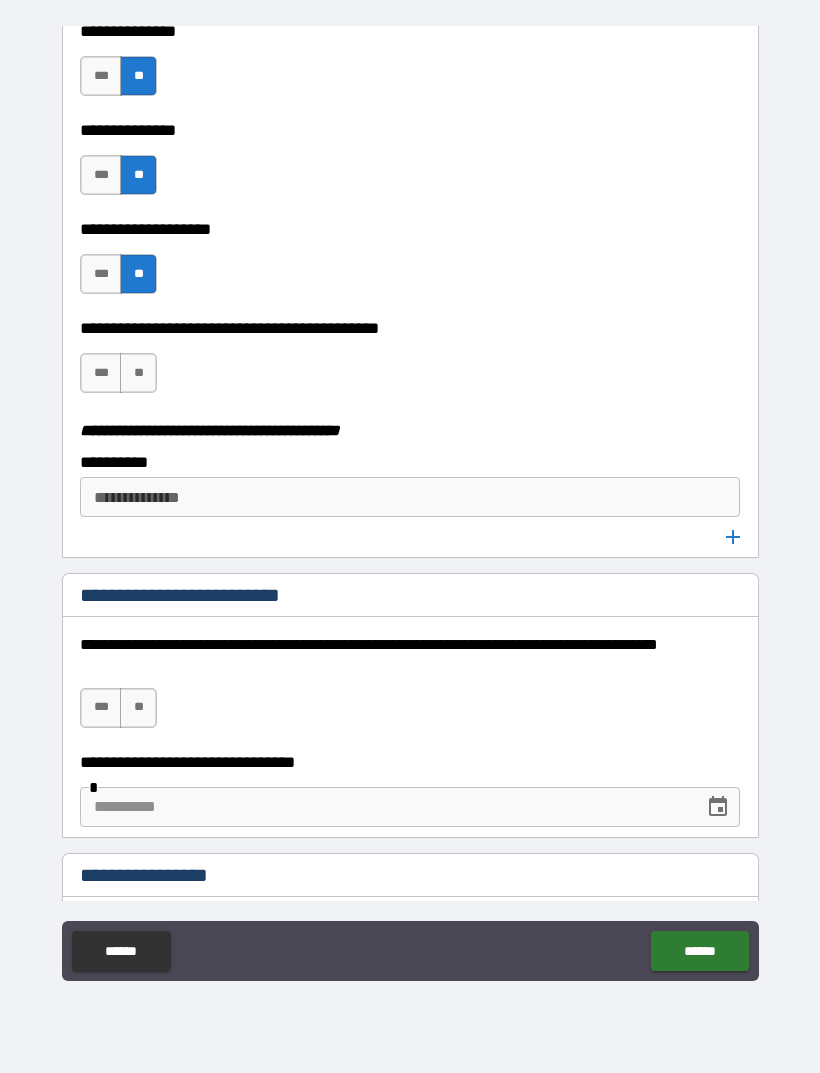 scroll, scrollTop: 3768, scrollLeft: 0, axis: vertical 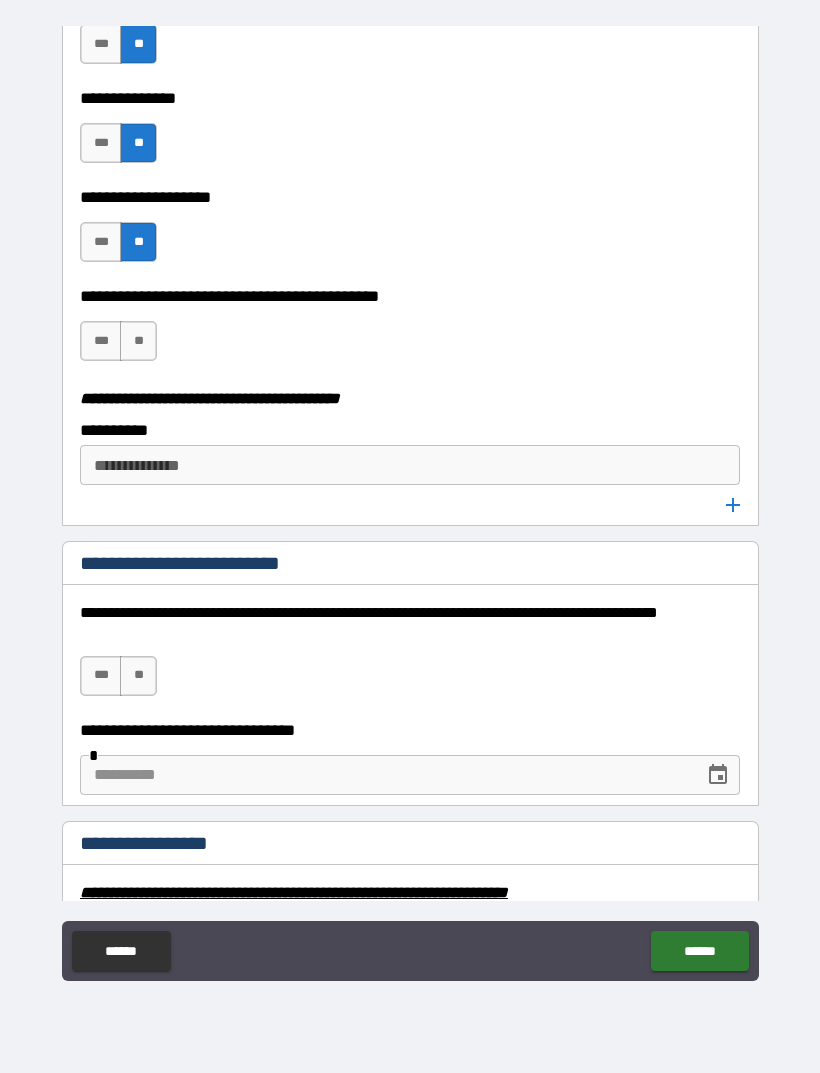 click on "**" at bounding box center [138, 341] 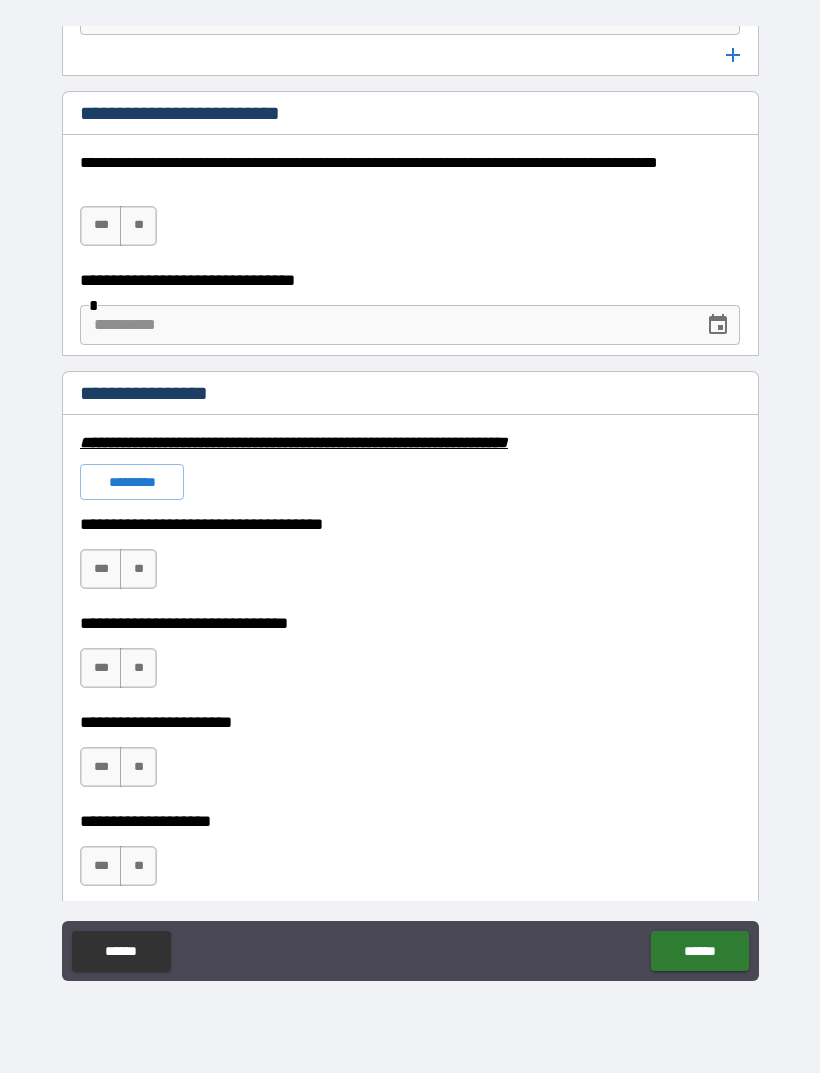scroll, scrollTop: 4221, scrollLeft: 0, axis: vertical 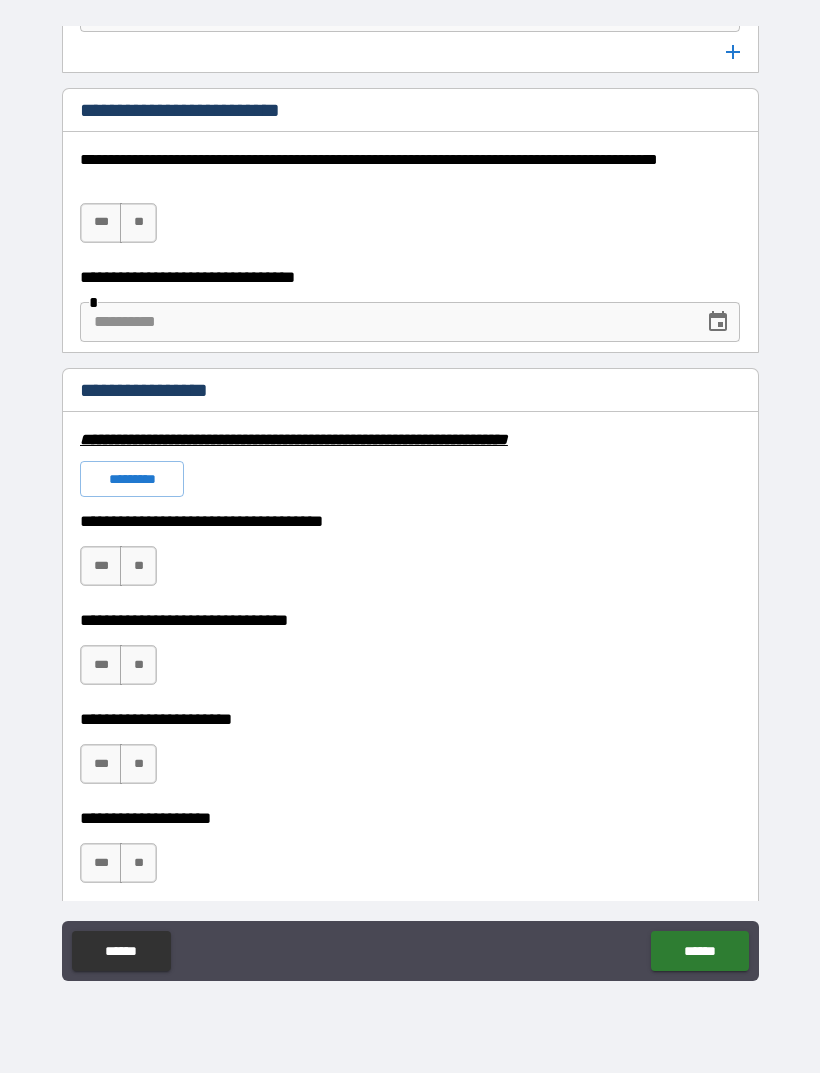 click on "**" at bounding box center (138, 223) 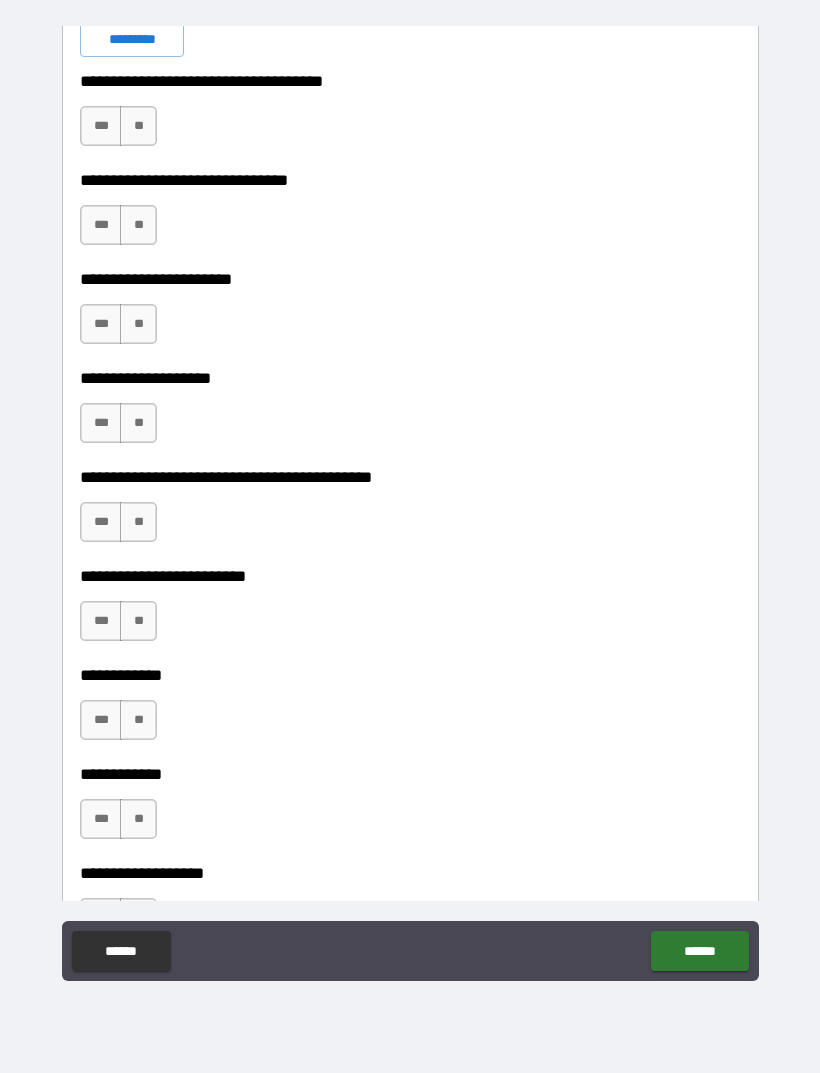 scroll, scrollTop: 4688, scrollLeft: 0, axis: vertical 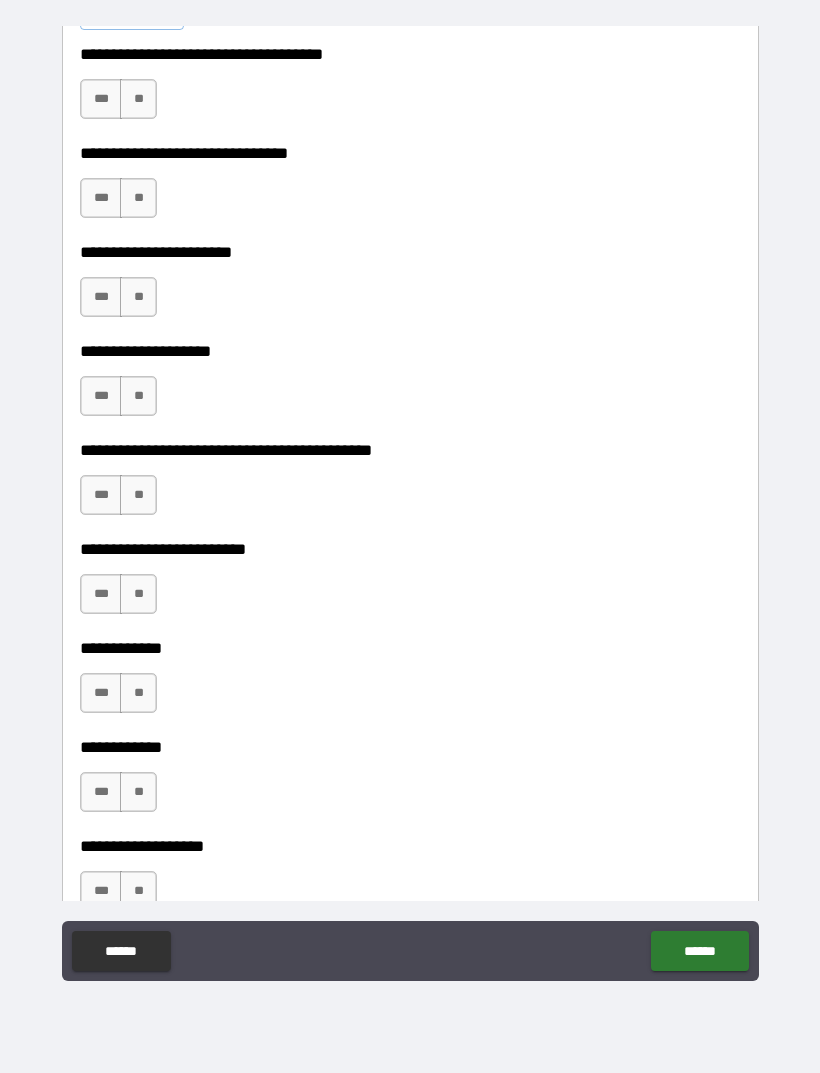 click on "**" at bounding box center (138, 99) 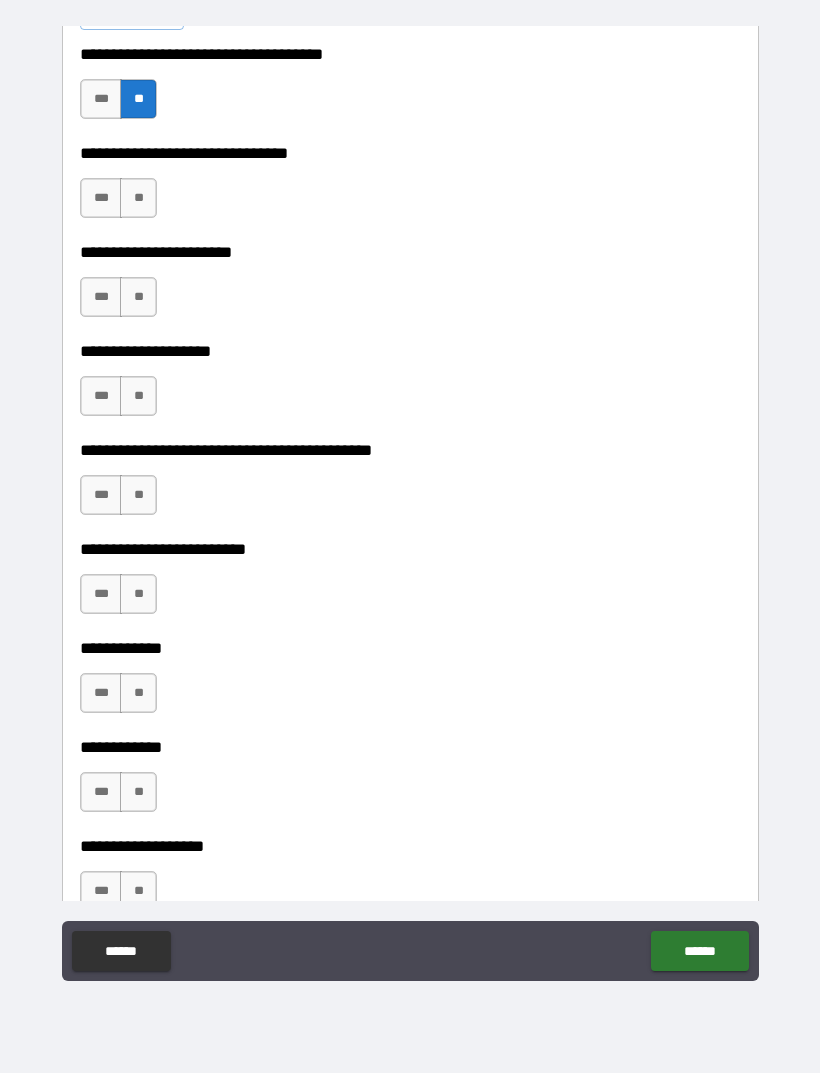 click on "**" at bounding box center (138, 198) 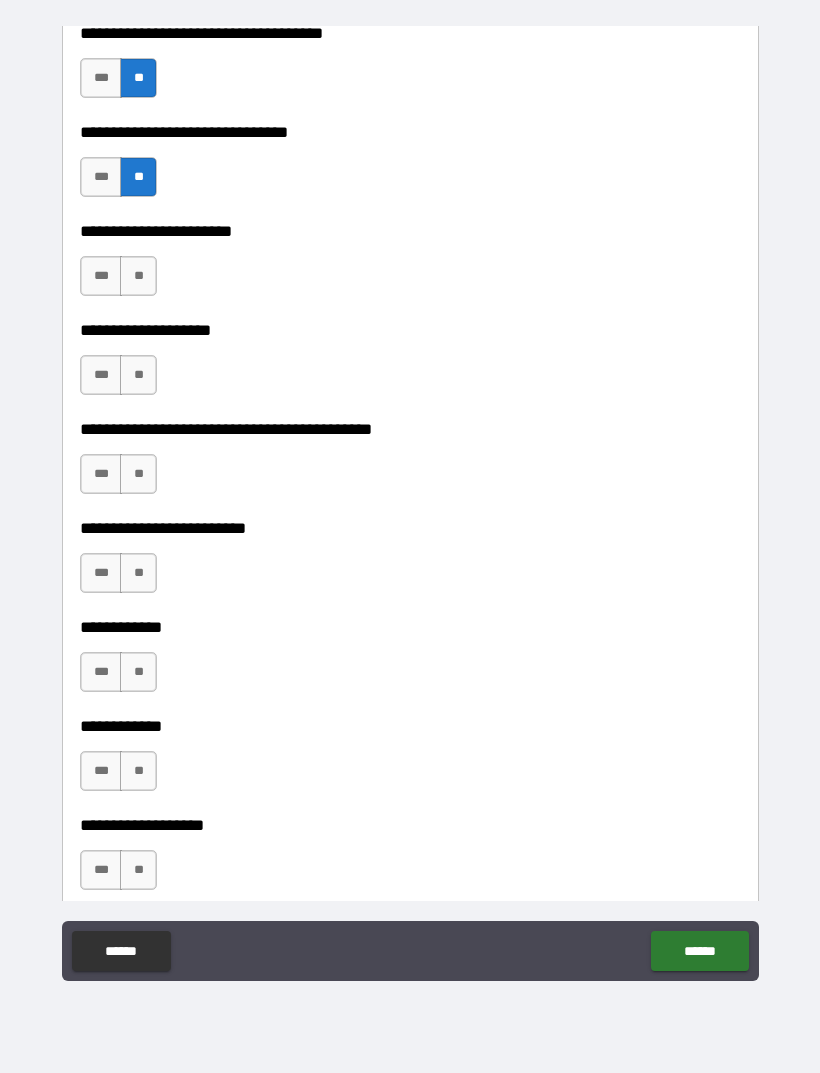 scroll, scrollTop: 4710, scrollLeft: 0, axis: vertical 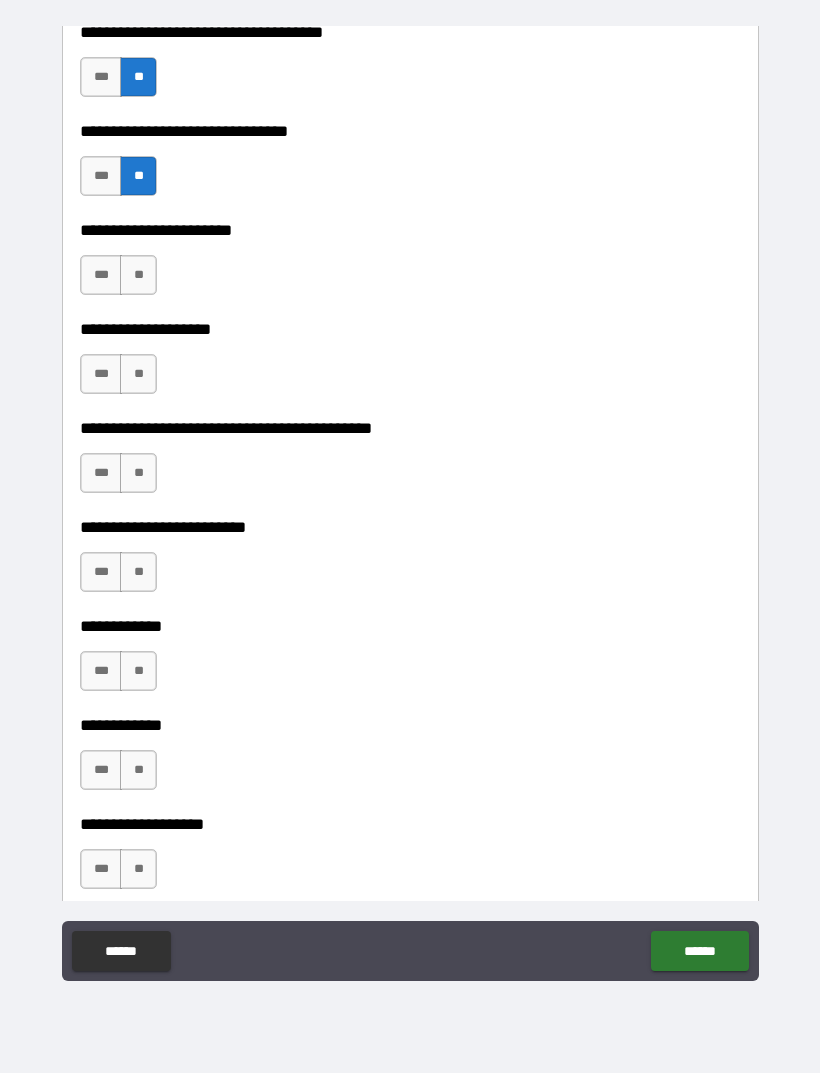 click on "**" at bounding box center (138, 275) 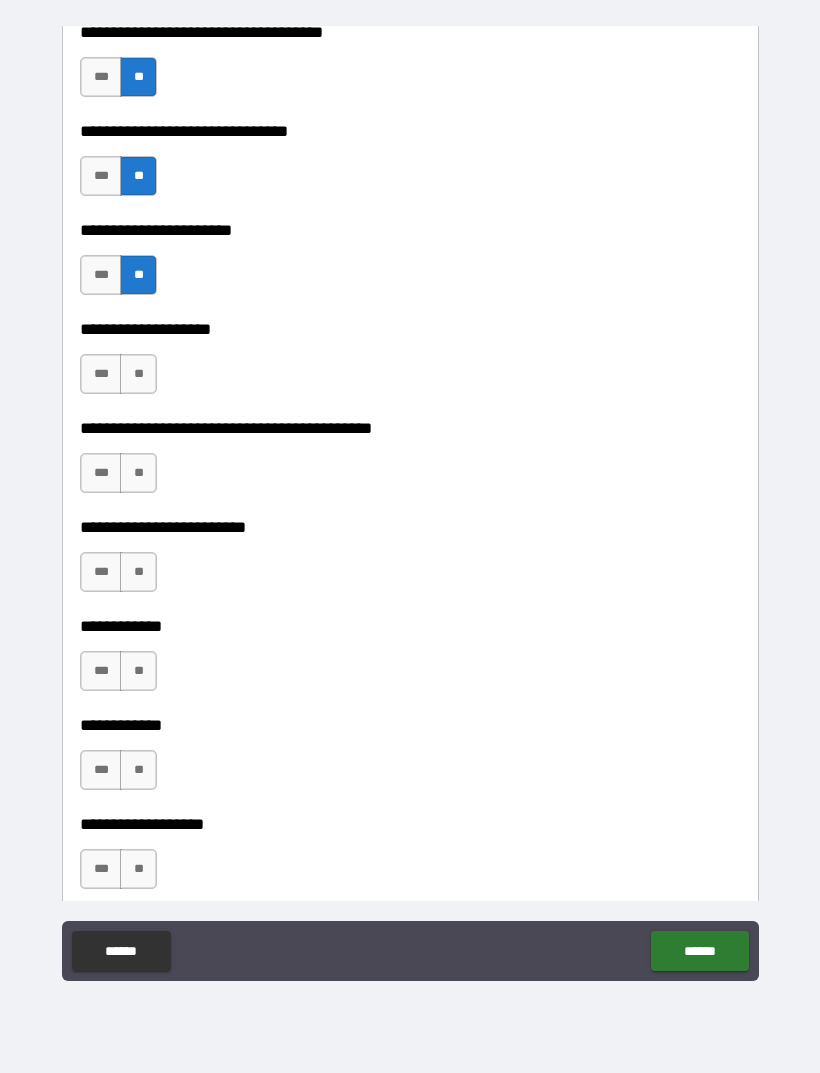 click on "**" at bounding box center [138, 374] 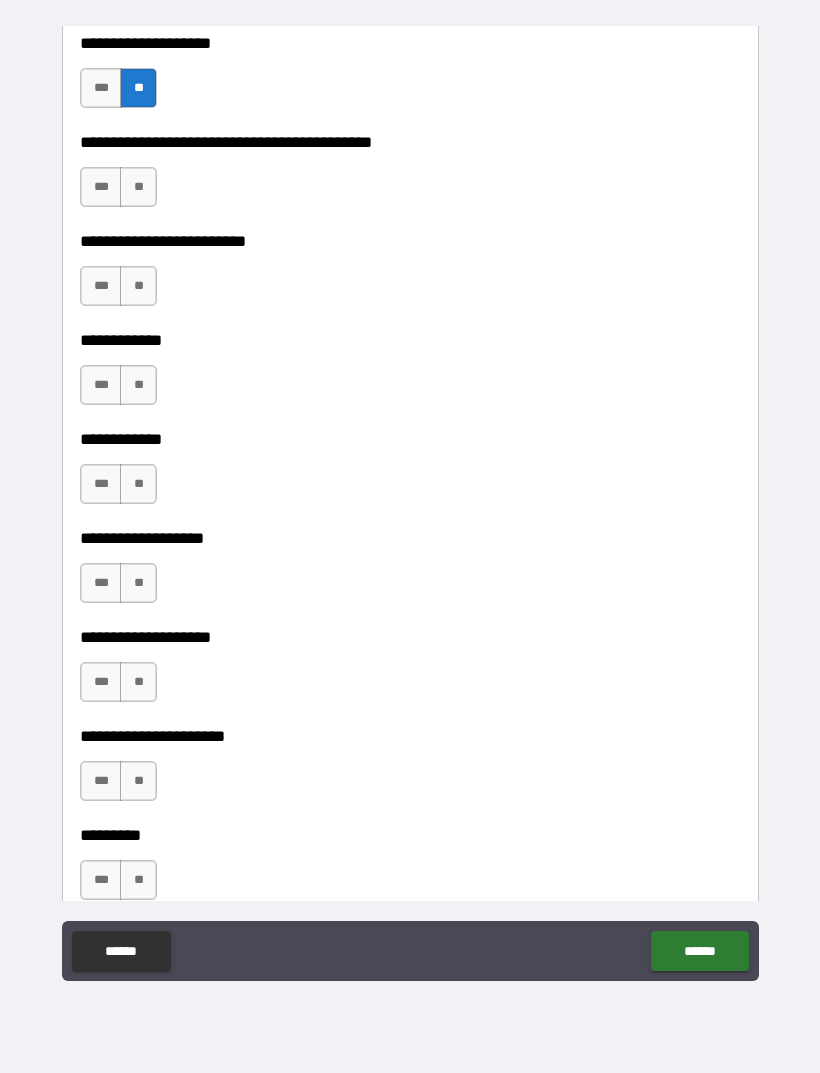 scroll, scrollTop: 5018, scrollLeft: 0, axis: vertical 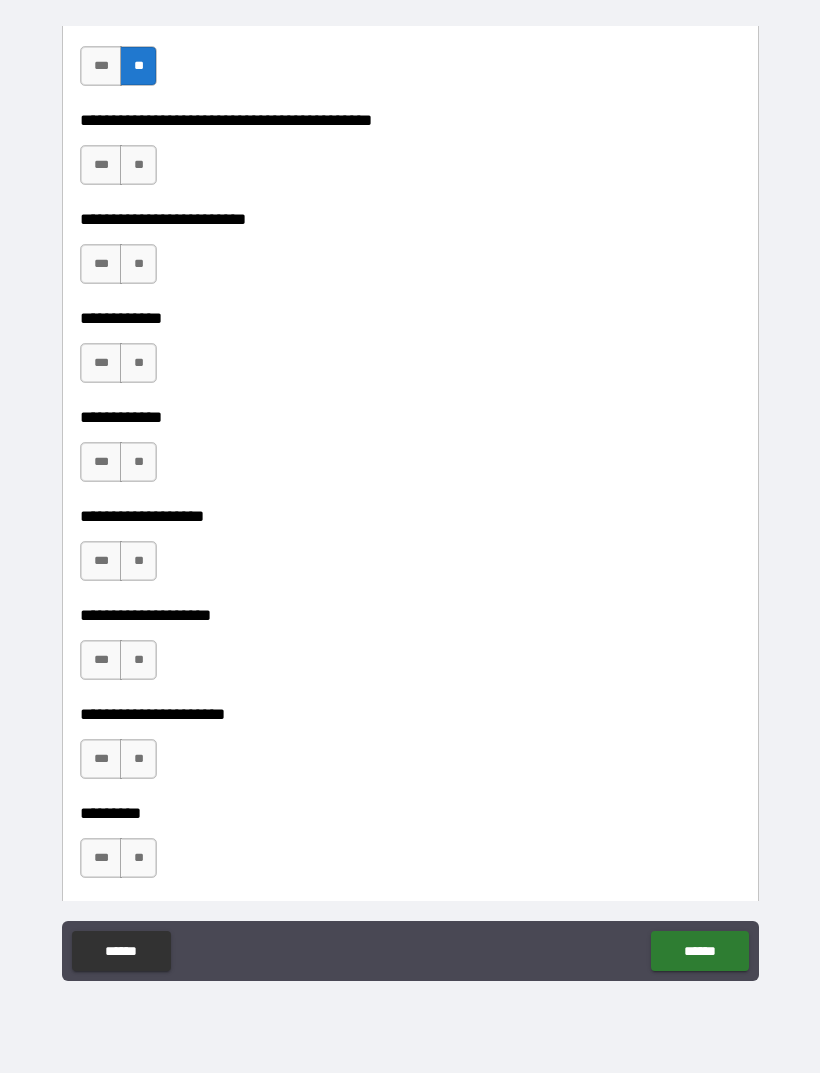 click on "**" at bounding box center [138, 165] 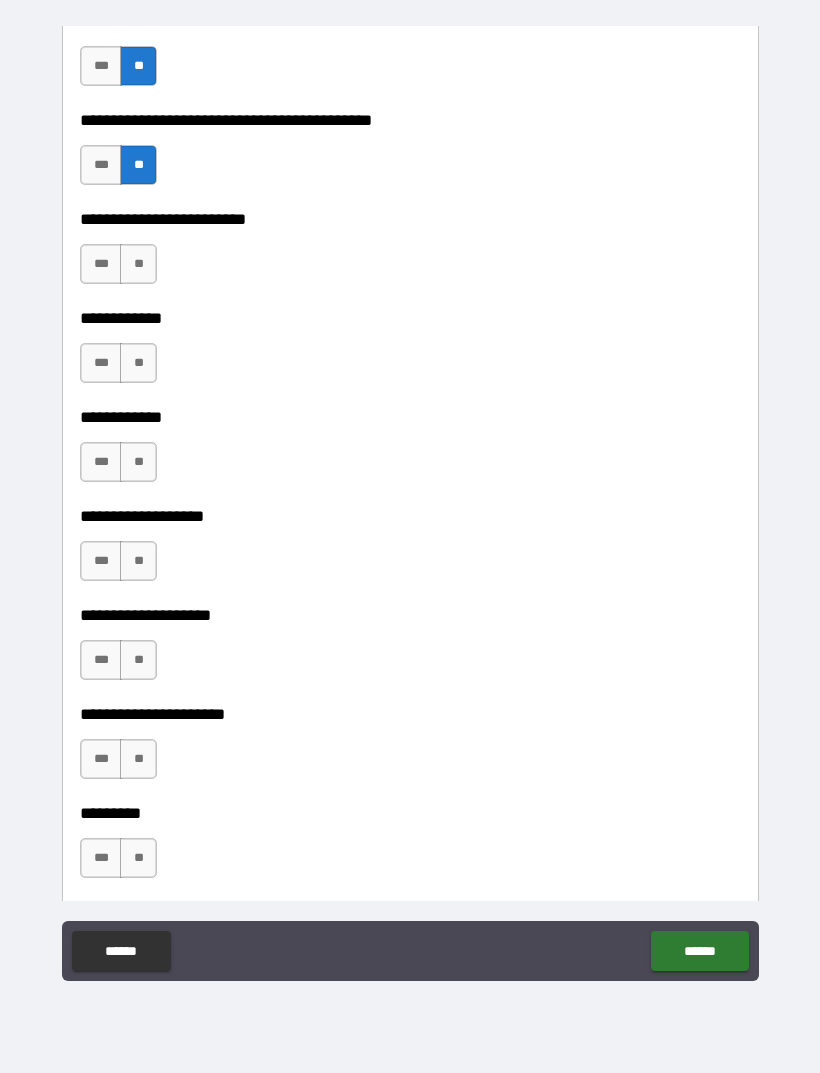 click on "**" at bounding box center [138, 264] 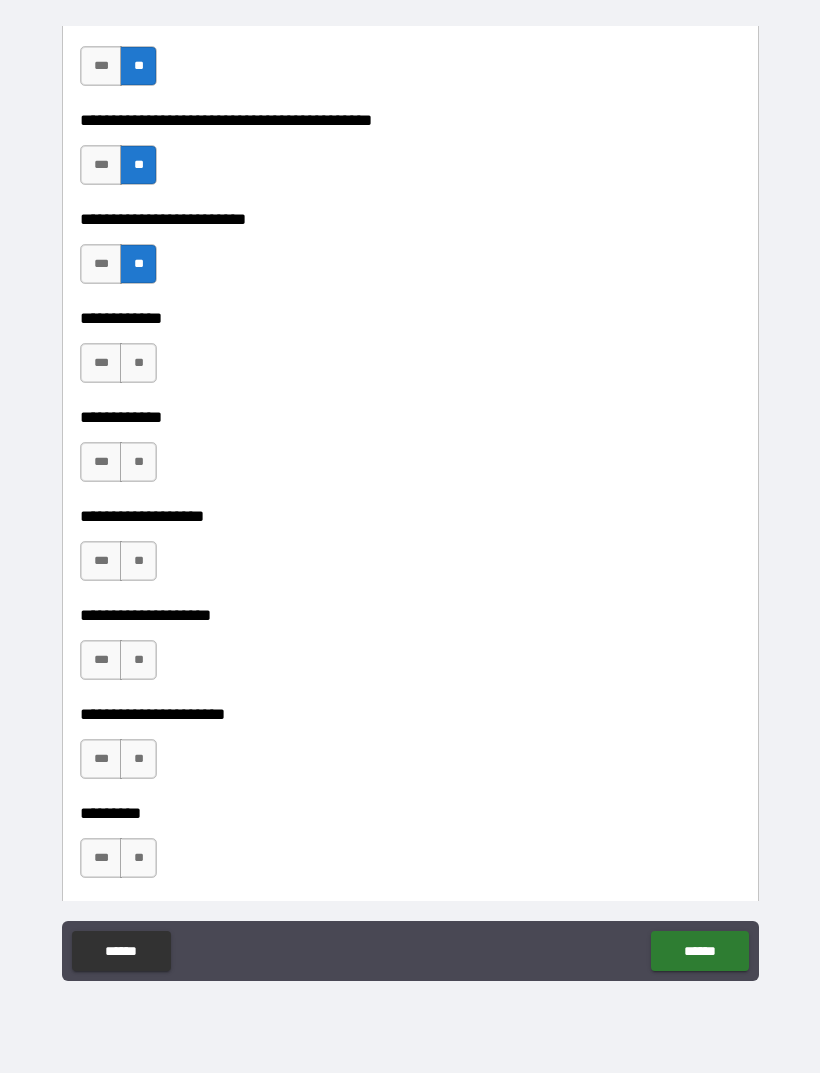 click on "**" at bounding box center [138, 363] 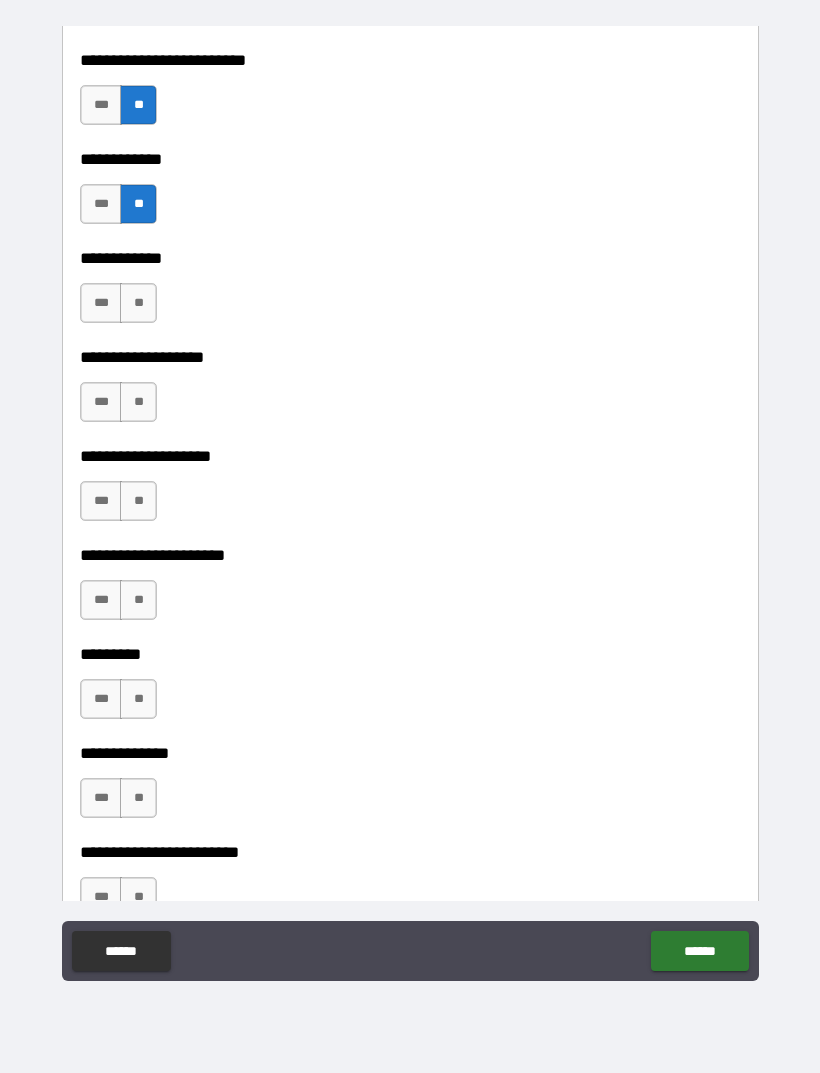 scroll, scrollTop: 5185, scrollLeft: 0, axis: vertical 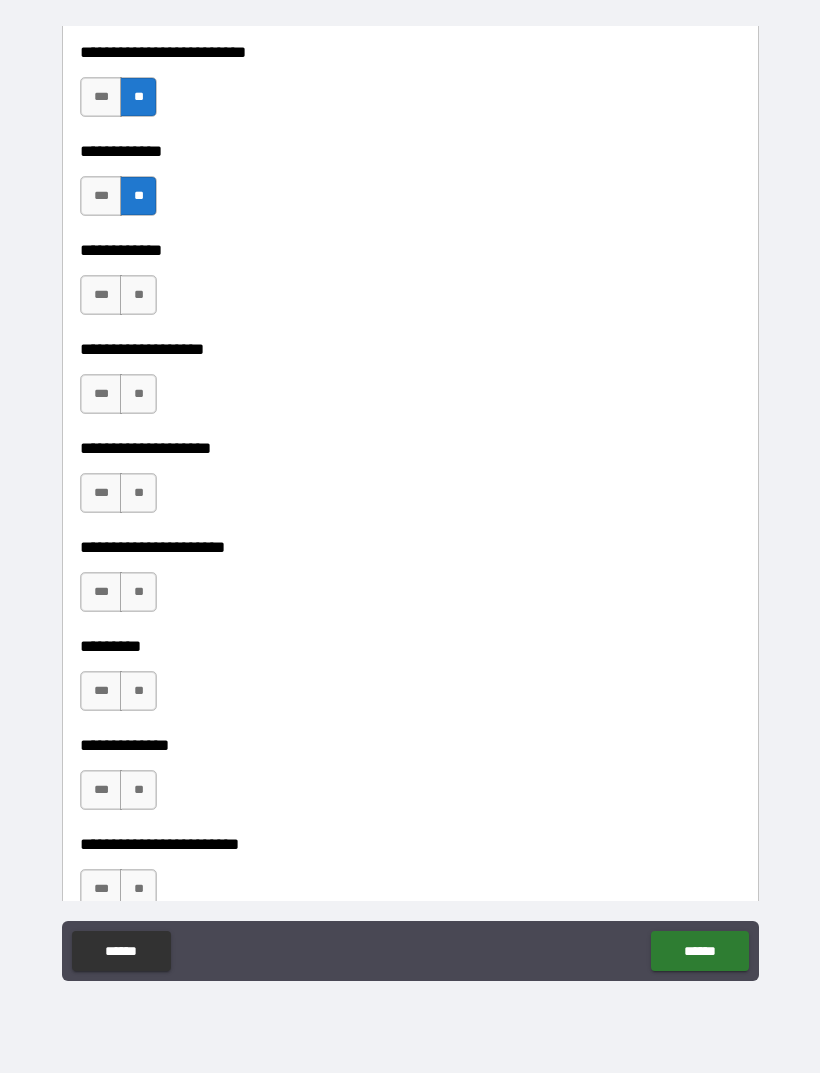click on "**" at bounding box center (138, 295) 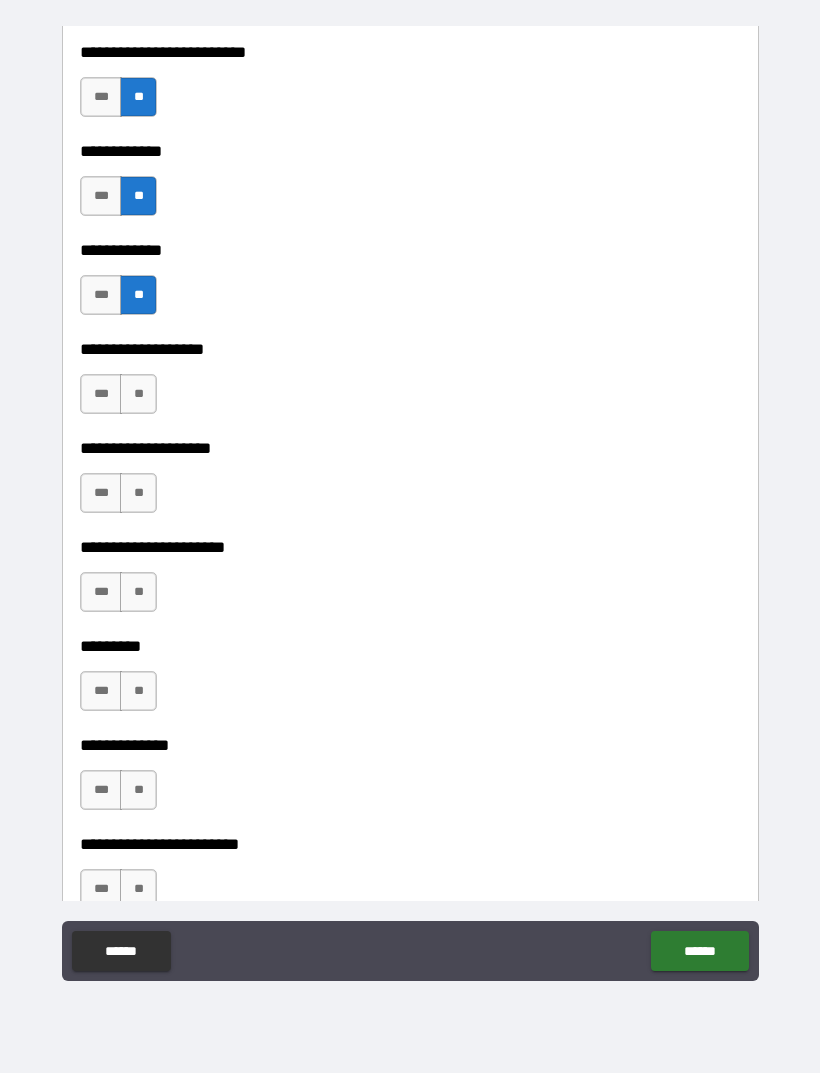 click on "**" at bounding box center [138, 394] 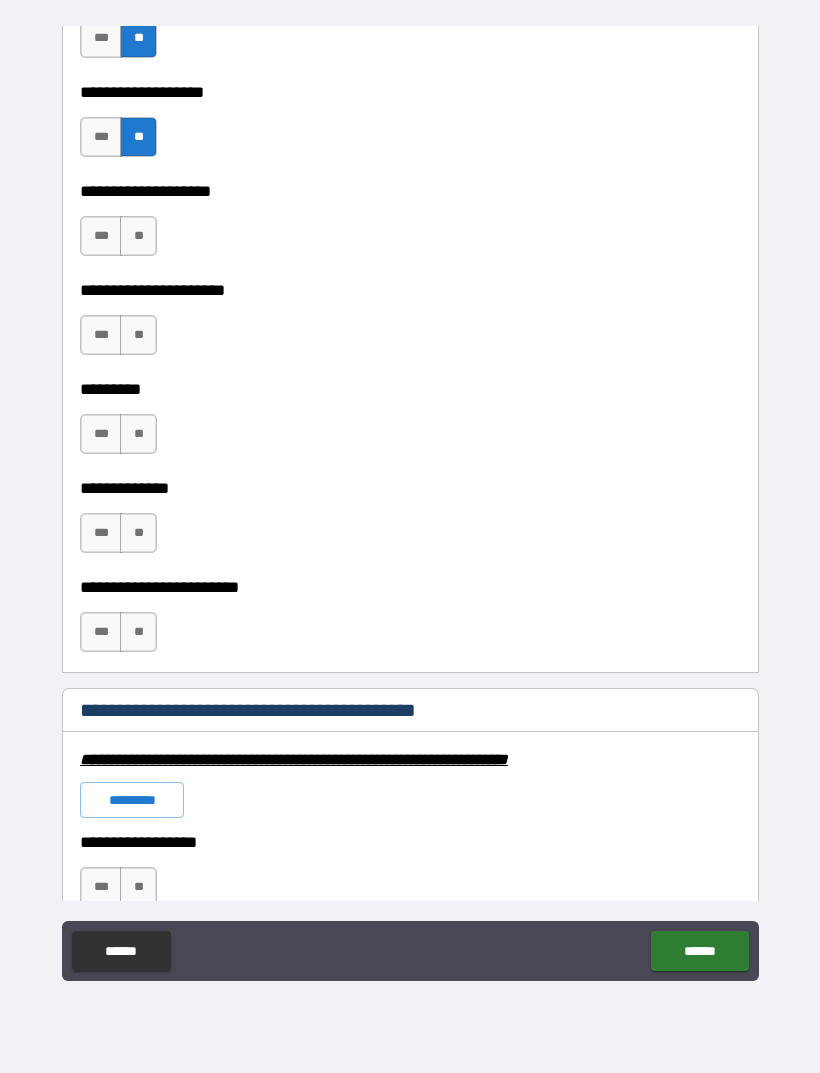 scroll, scrollTop: 5458, scrollLeft: 0, axis: vertical 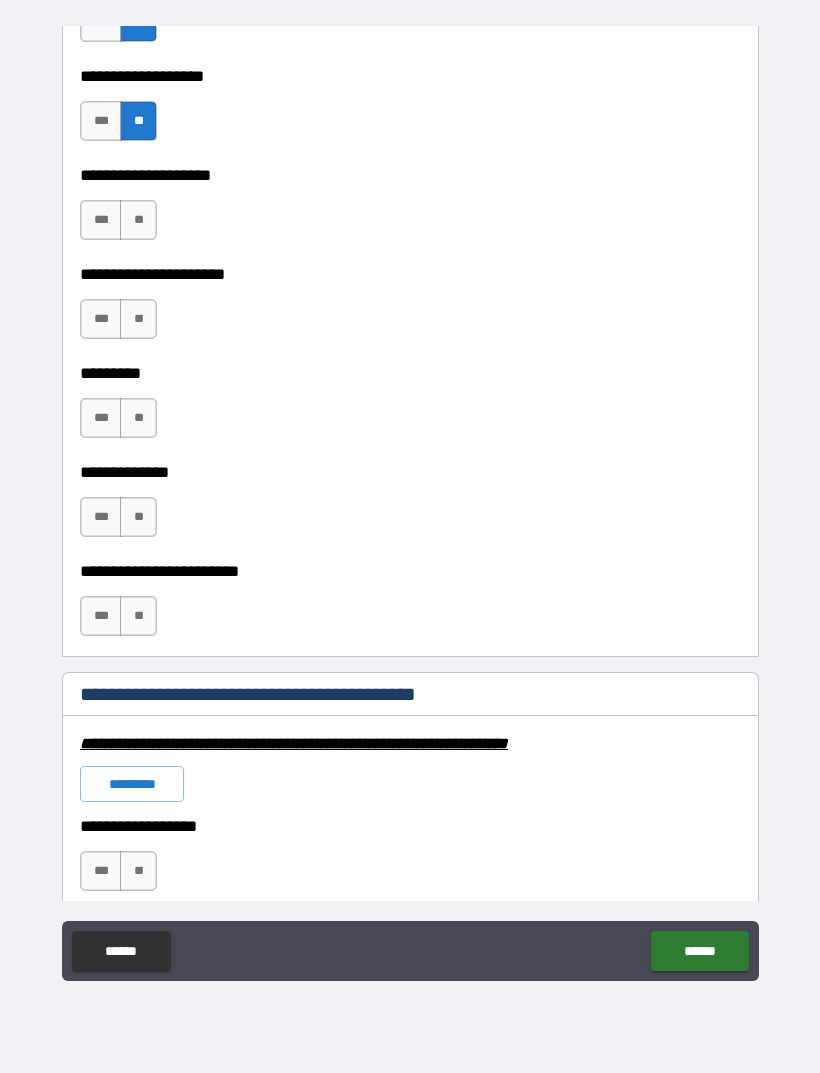 click on "**" at bounding box center [138, 220] 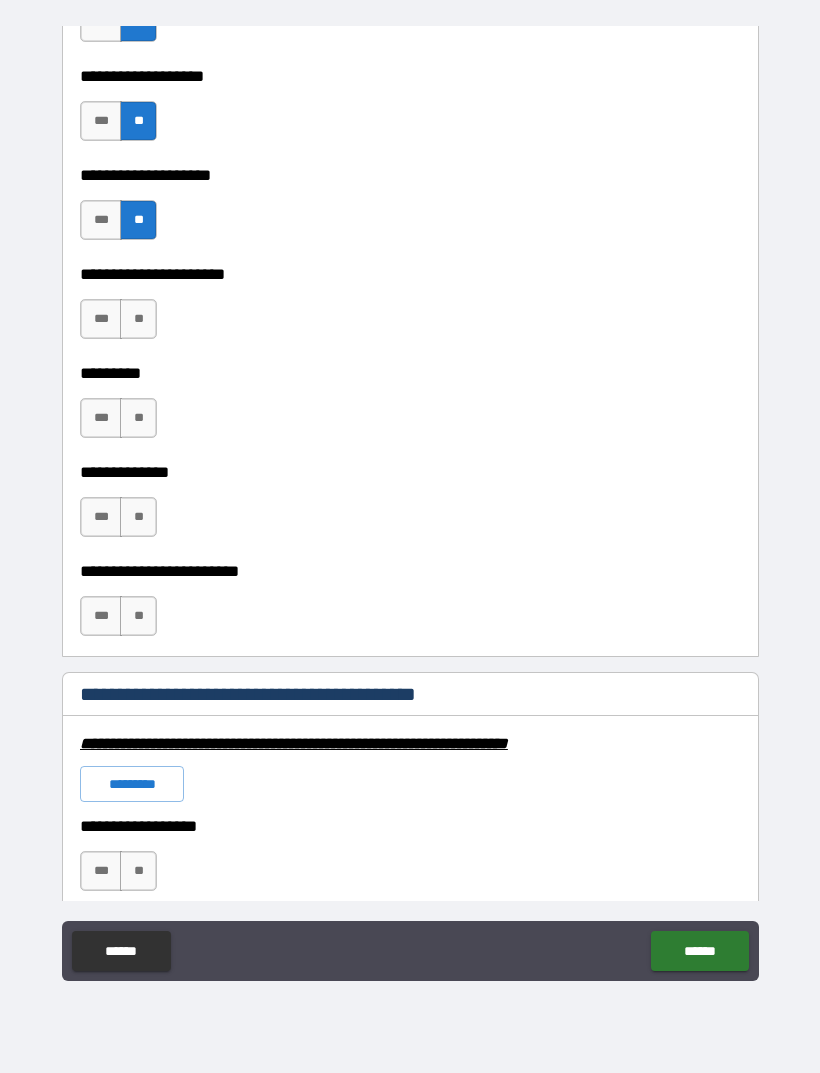 click on "**" at bounding box center (138, 319) 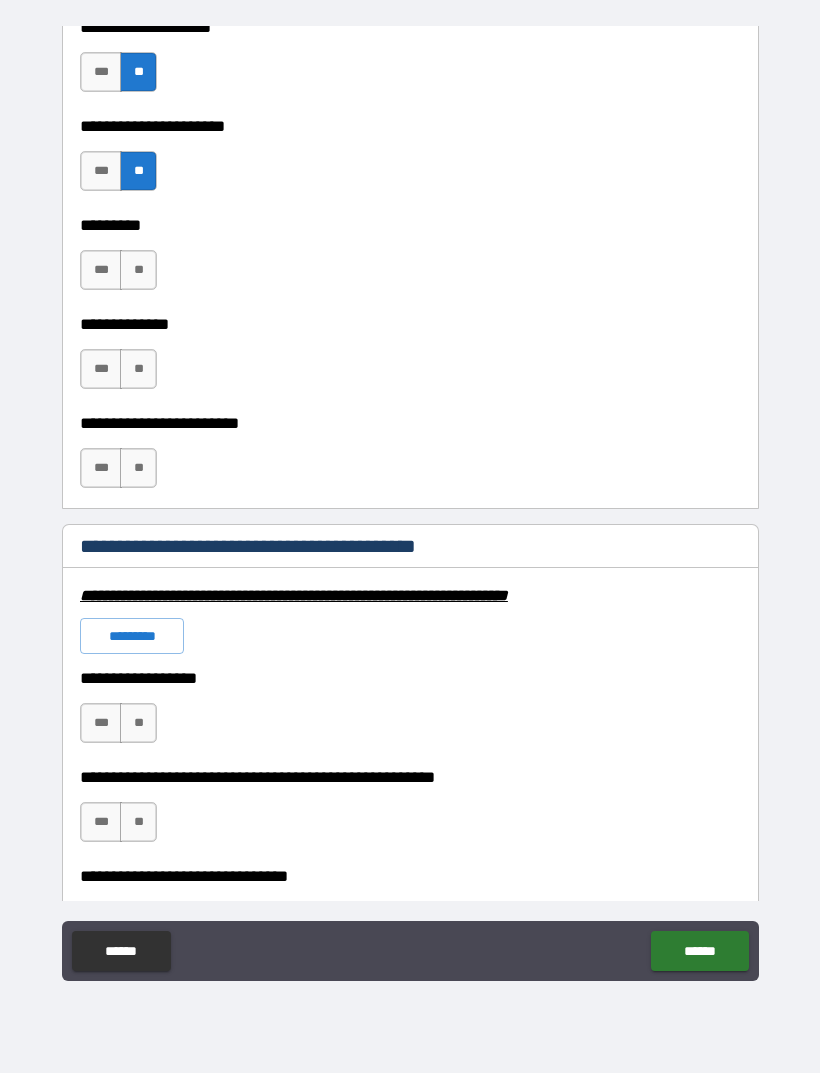 scroll, scrollTop: 5607, scrollLeft: 0, axis: vertical 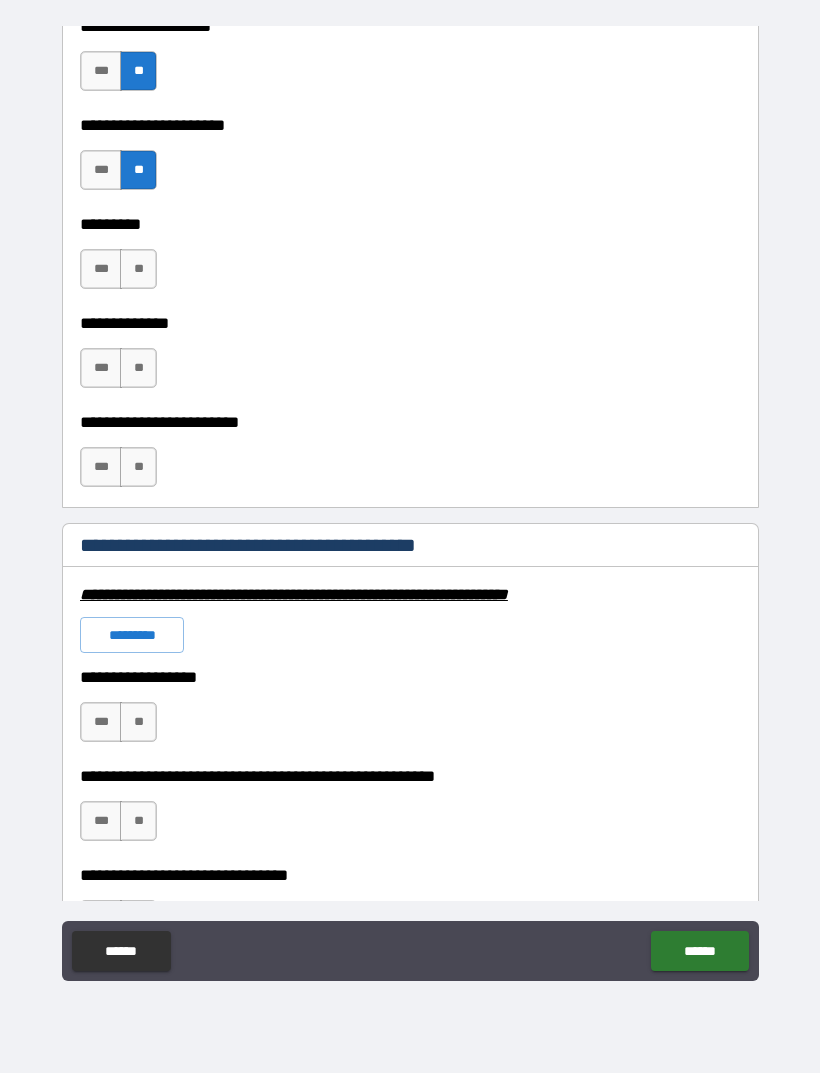 click on "**" at bounding box center [138, 269] 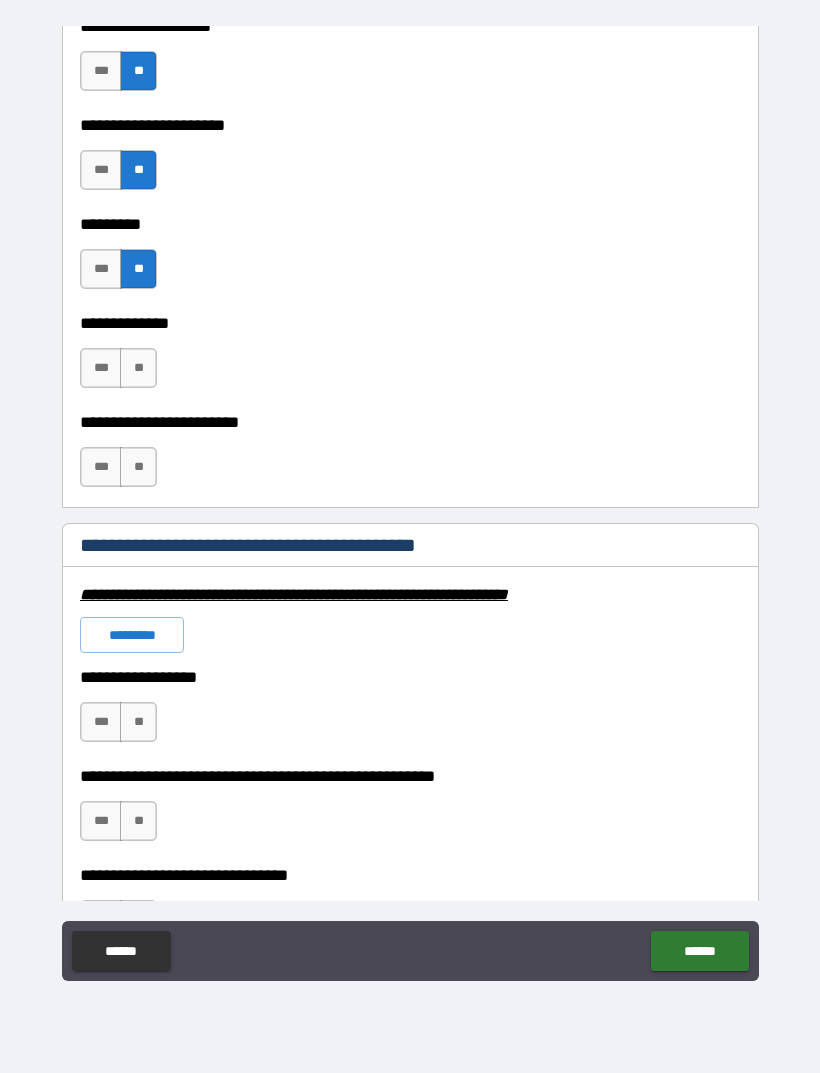 click on "**" at bounding box center (138, 368) 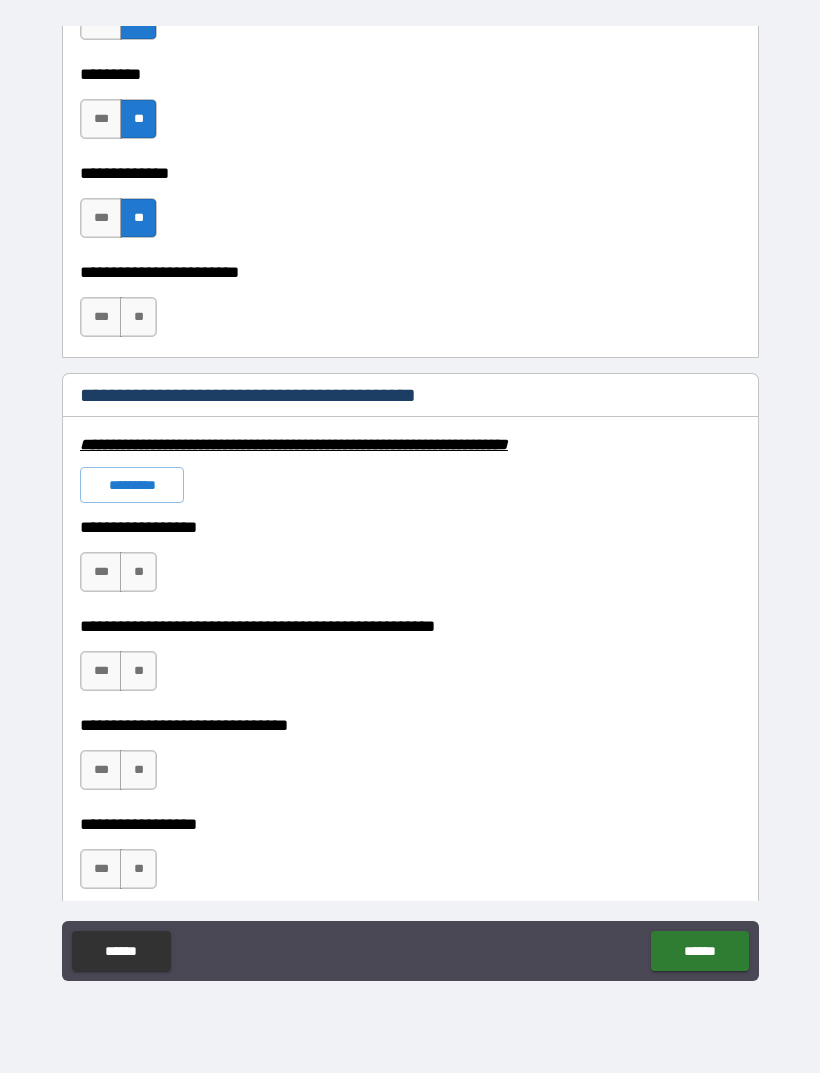 scroll, scrollTop: 5770, scrollLeft: 0, axis: vertical 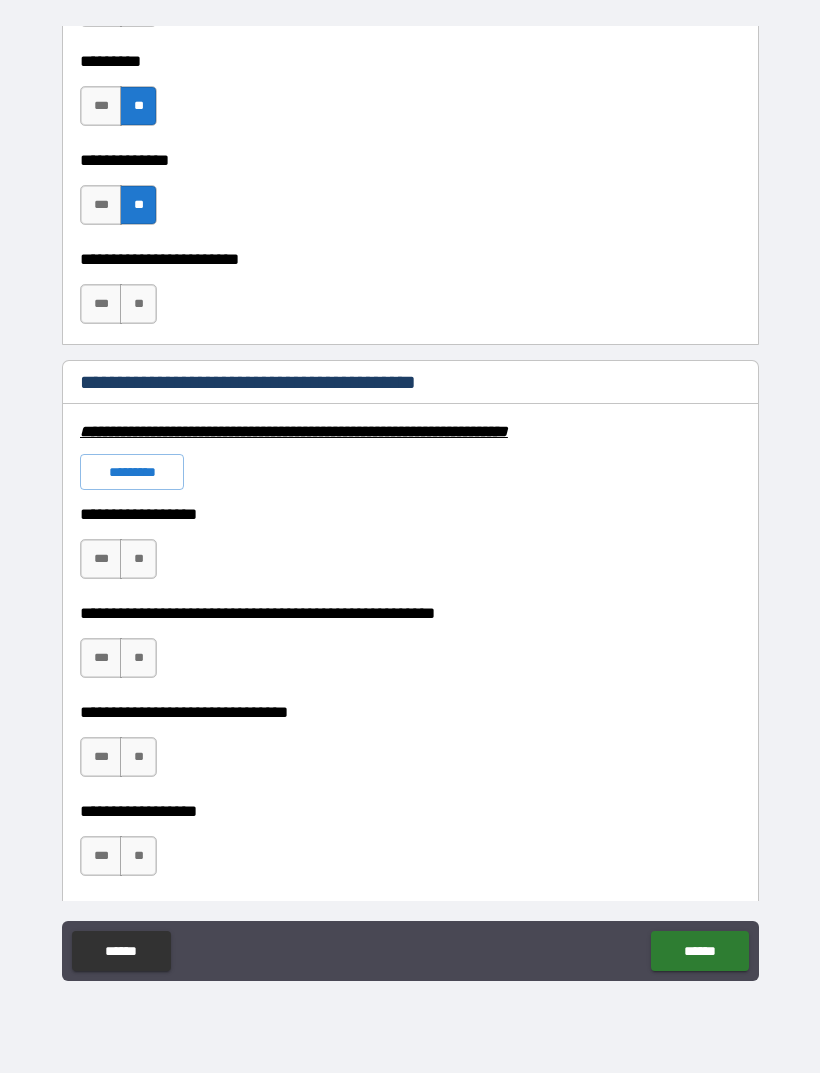 click on "**" at bounding box center (138, 304) 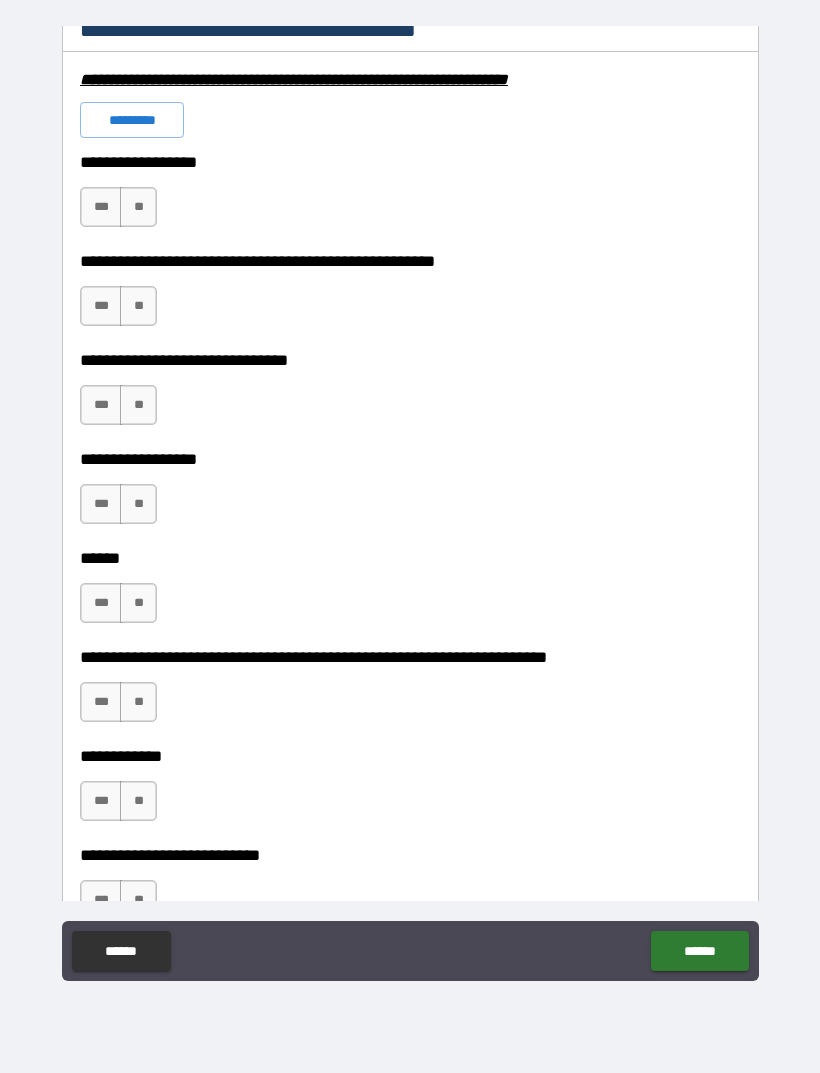 scroll, scrollTop: 6124, scrollLeft: 0, axis: vertical 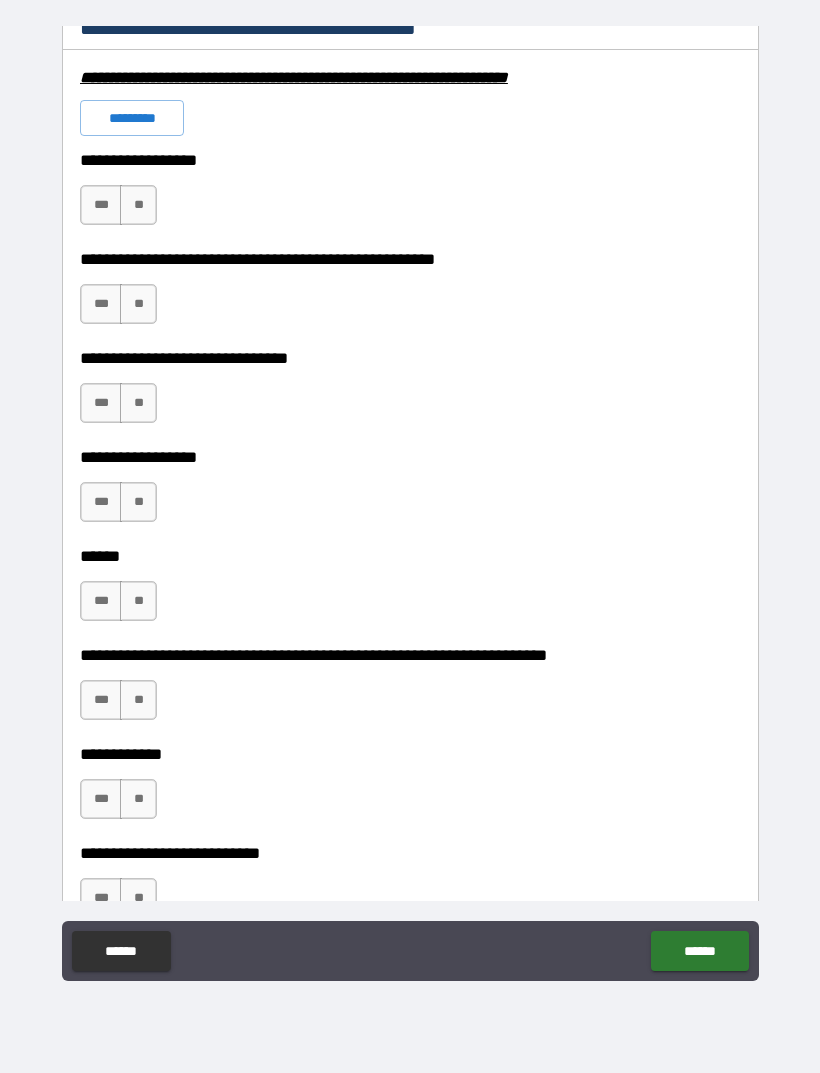click on "**" at bounding box center [138, 205] 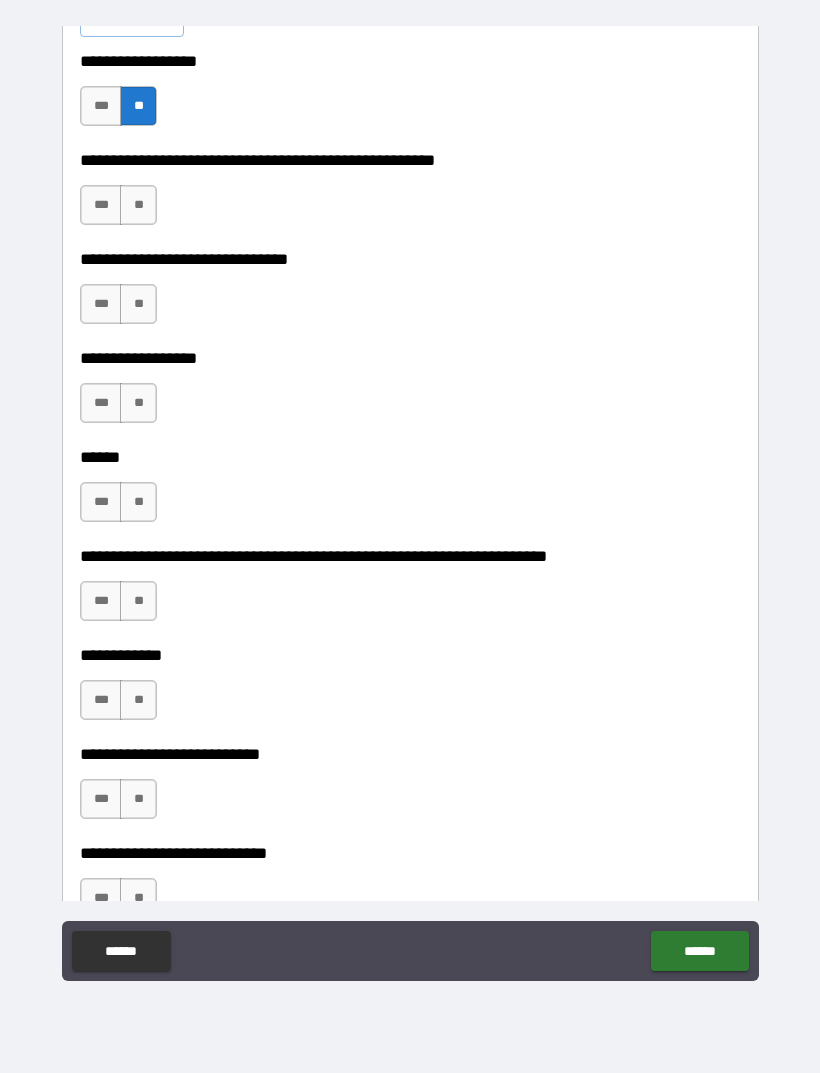 scroll, scrollTop: 6224, scrollLeft: 0, axis: vertical 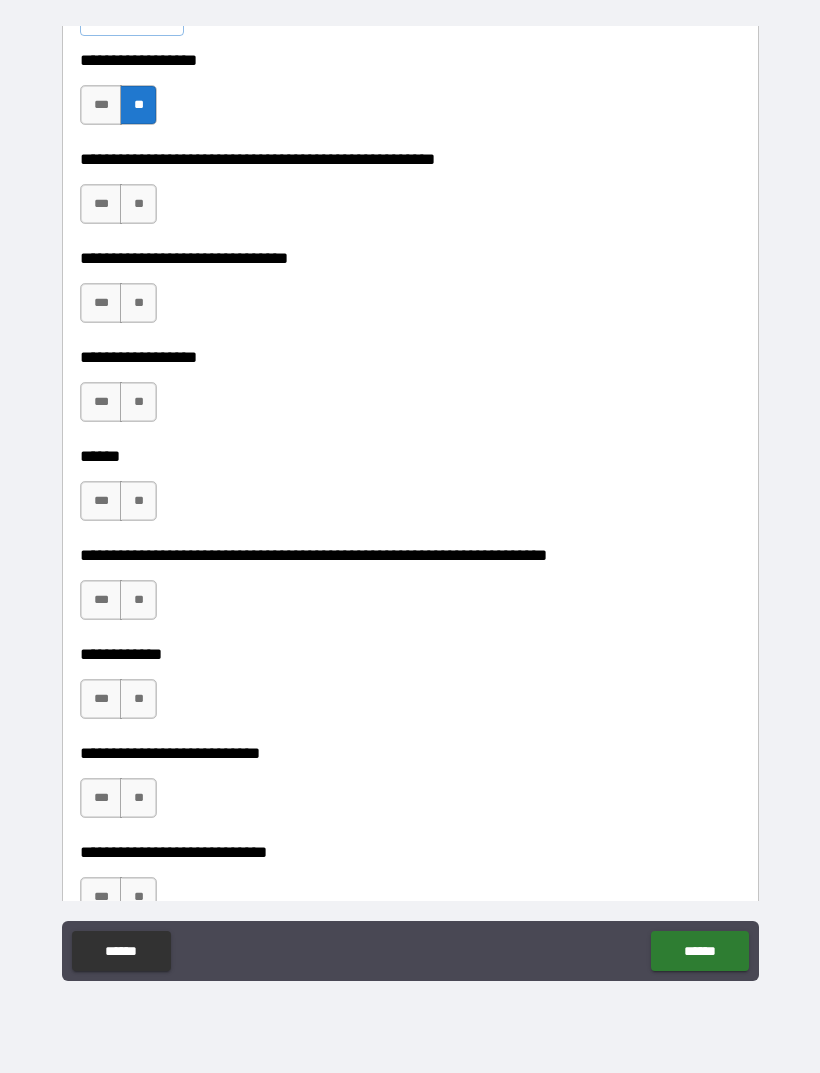 click on "**" at bounding box center (138, 204) 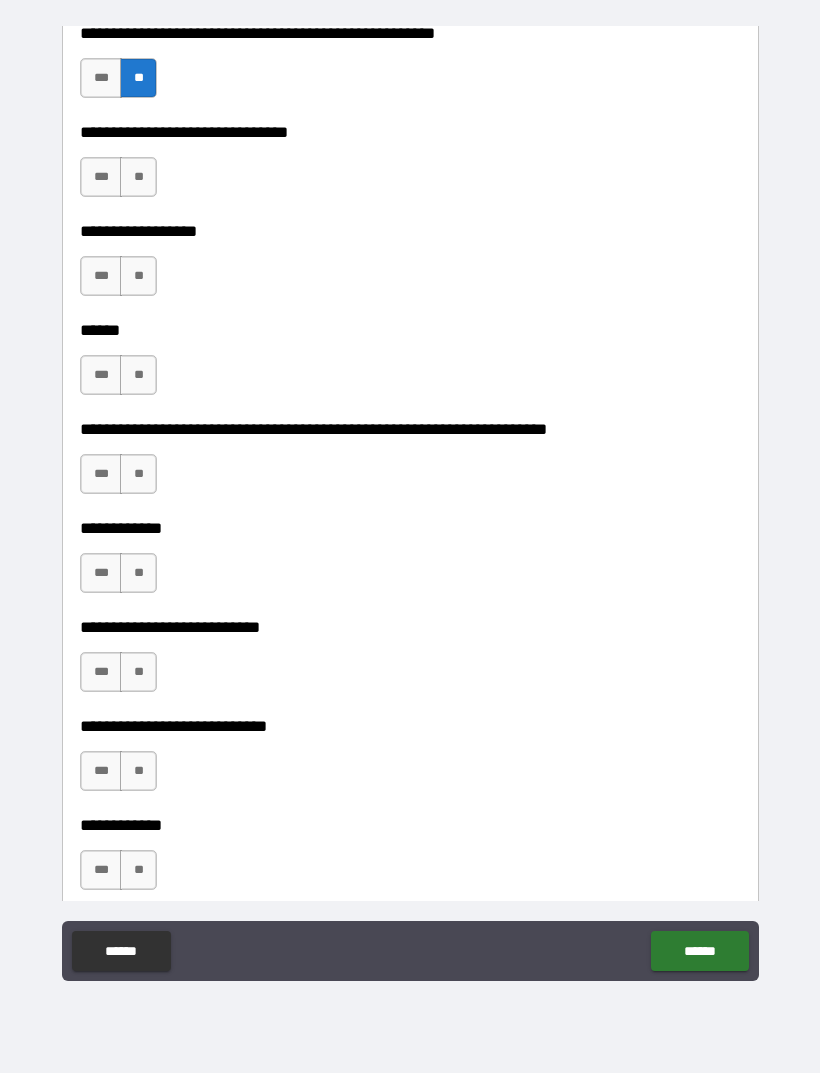 scroll, scrollTop: 6356, scrollLeft: 0, axis: vertical 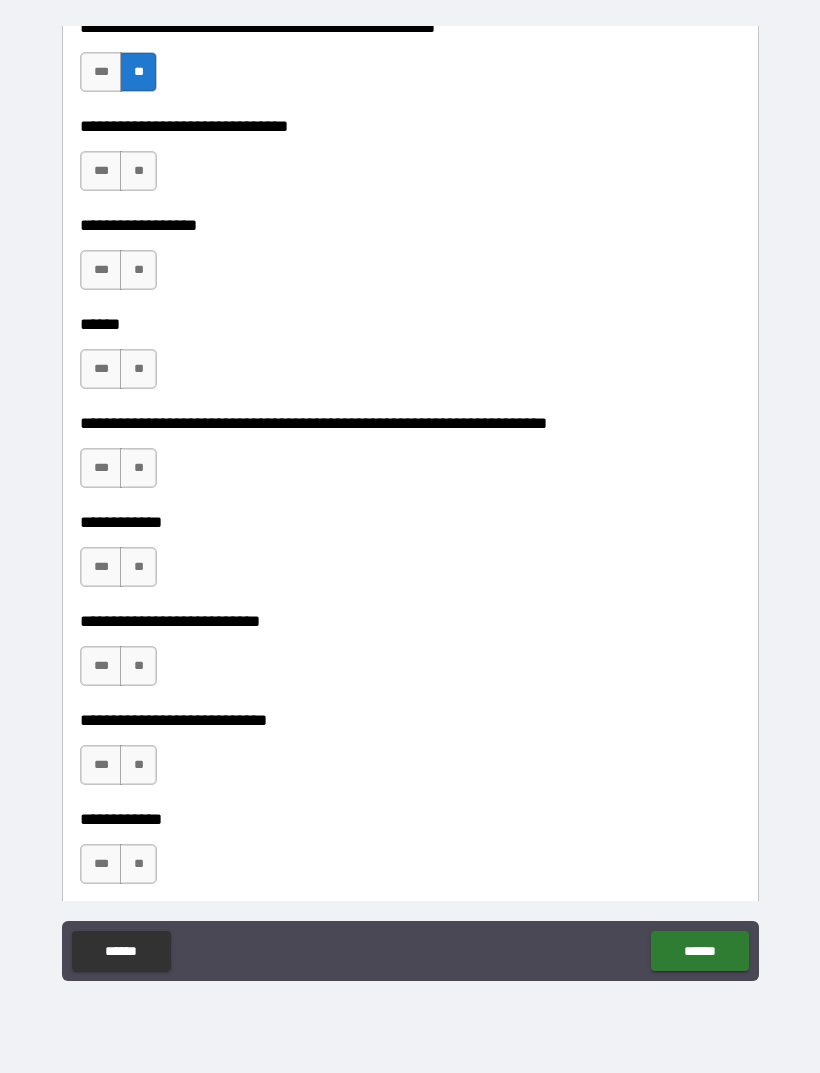 click on "**" at bounding box center (138, 171) 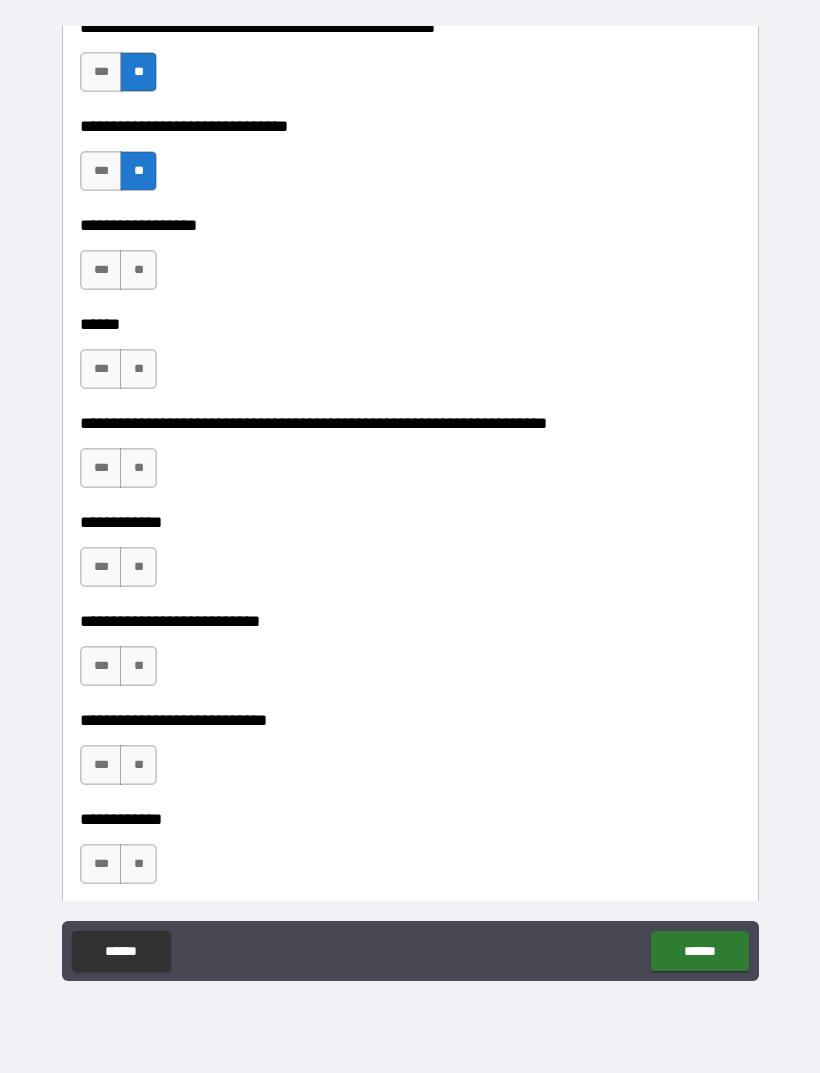 click on "**" at bounding box center [138, 270] 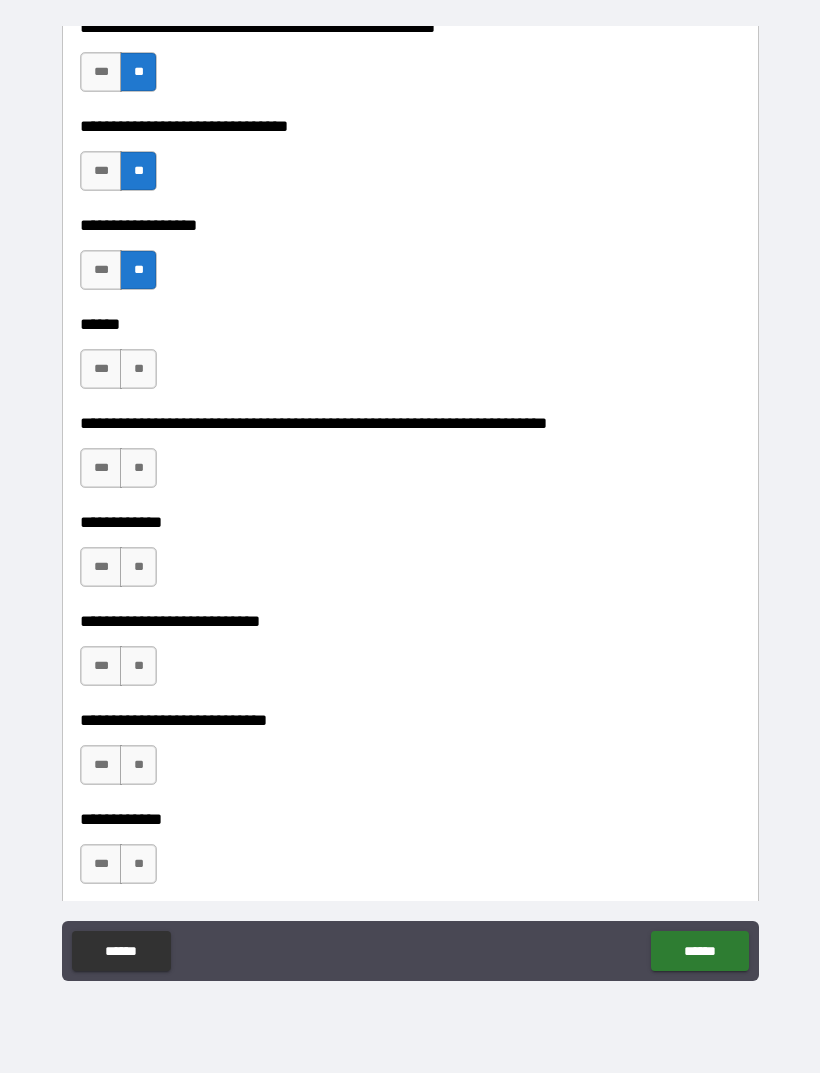 click on "**" at bounding box center [138, 369] 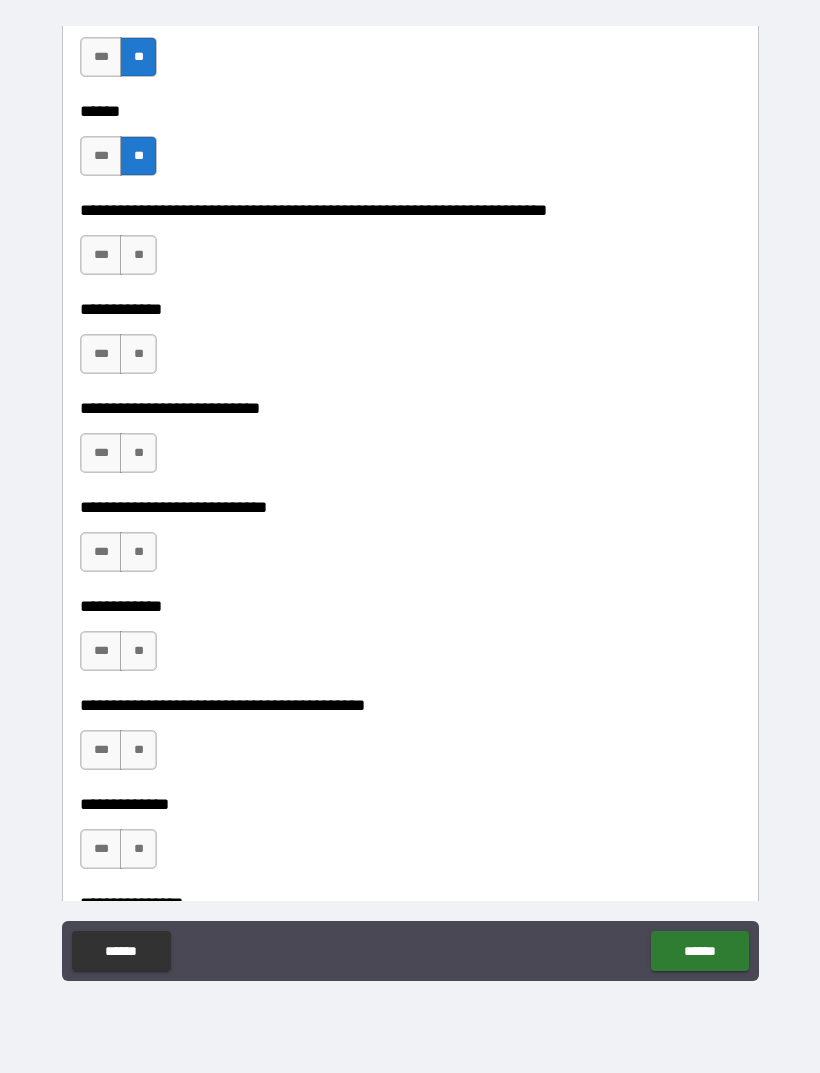 scroll, scrollTop: 6577, scrollLeft: 0, axis: vertical 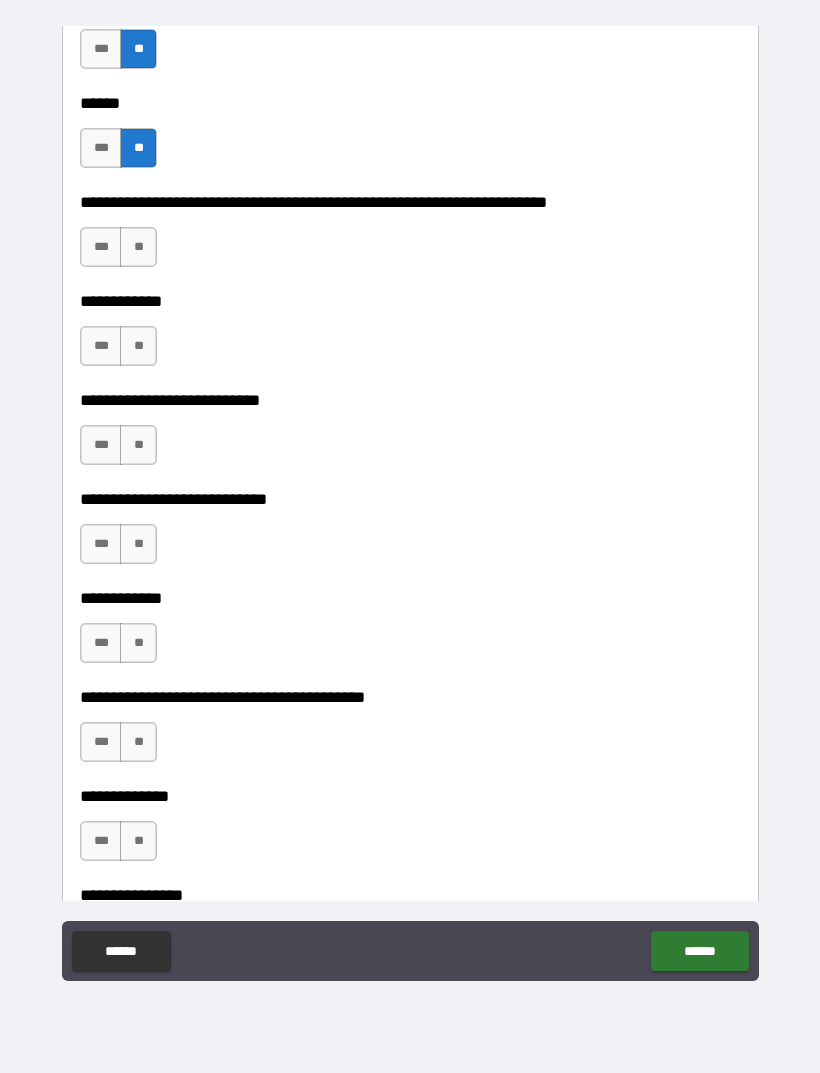 click on "**" at bounding box center (138, 247) 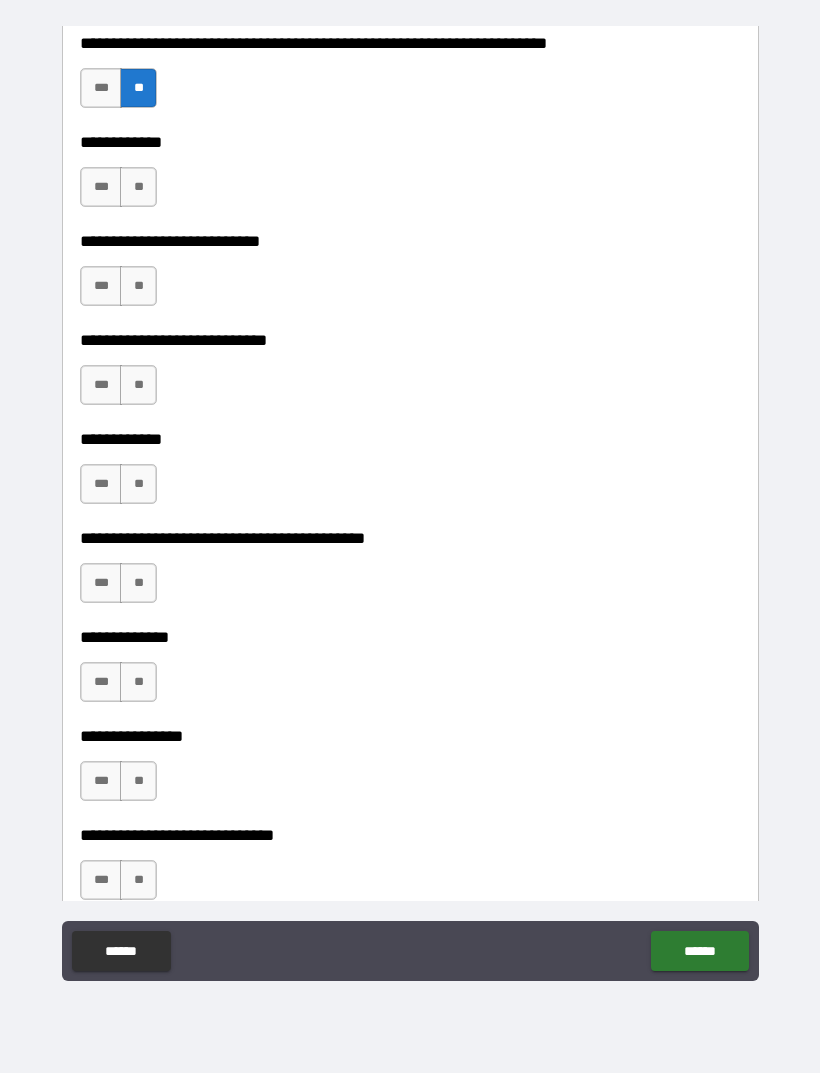 scroll, scrollTop: 6737, scrollLeft: 0, axis: vertical 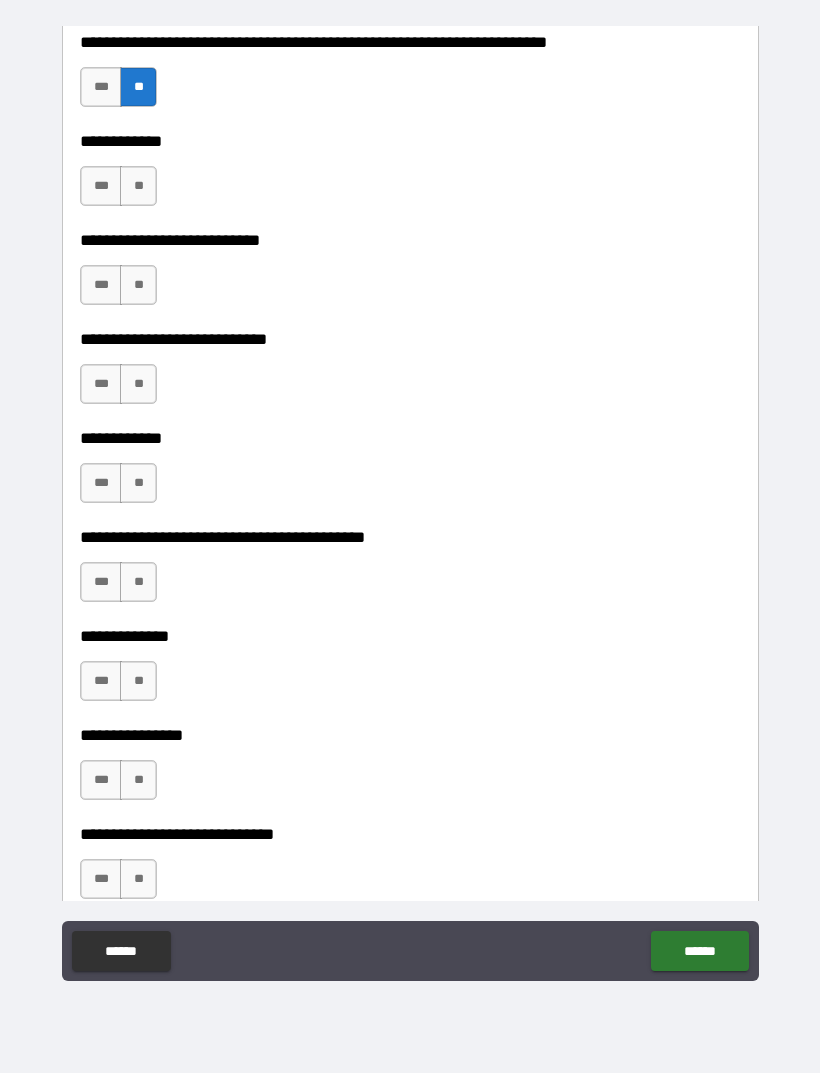 click on "**" at bounding box center (138, 186) 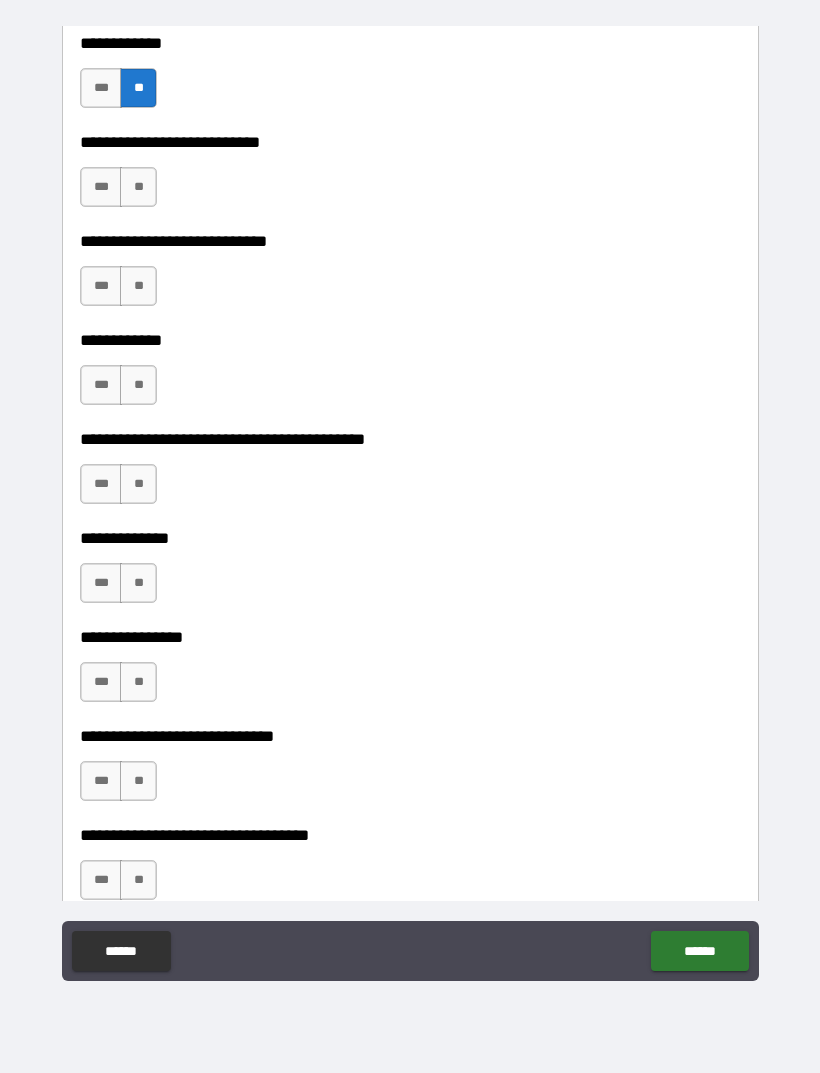 scroll, scrollTop: 6836, scrollLeft: 0, axis: vertical 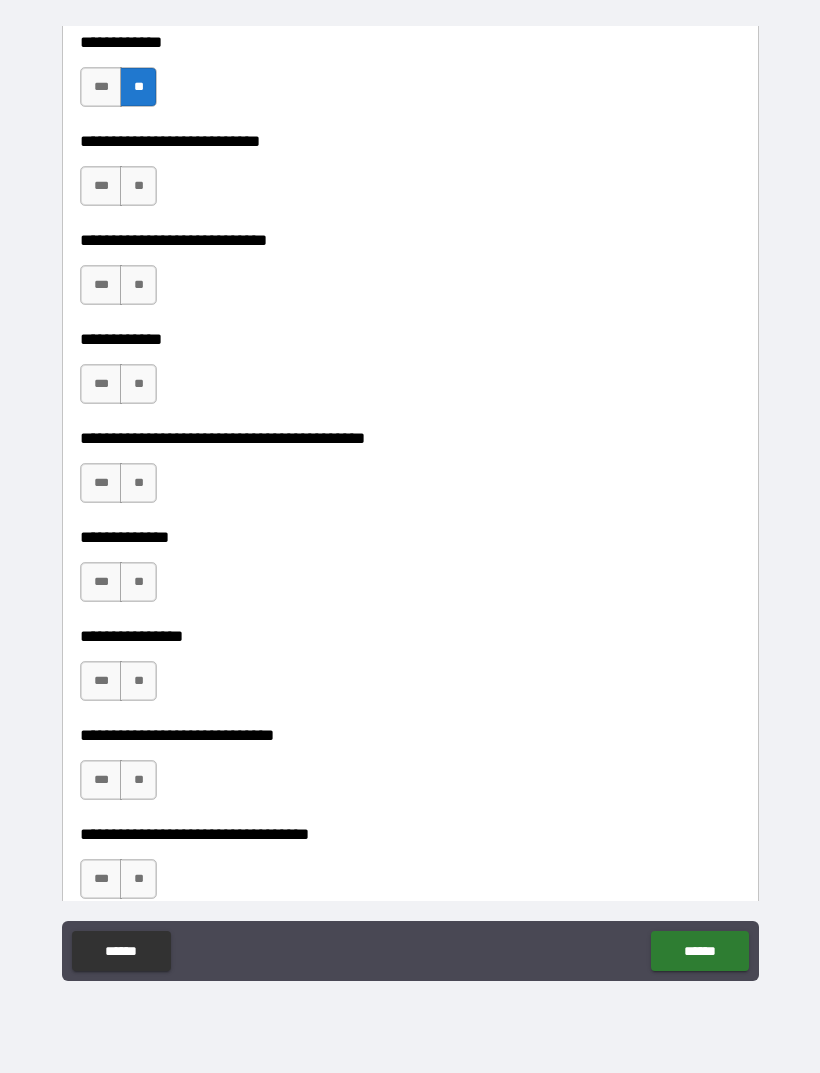 click on "***" at bounding box center (101, 186) 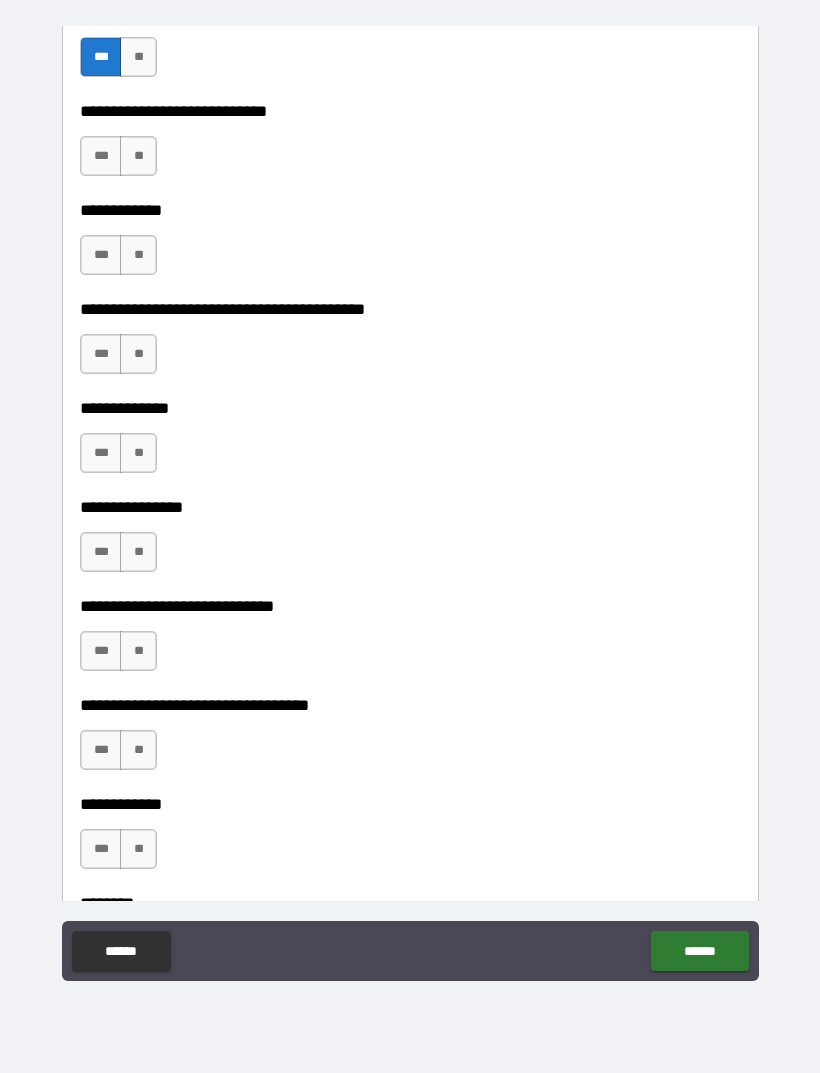 scroll, scrollTop: 6974, scrollLeft: 0, axis: vertical 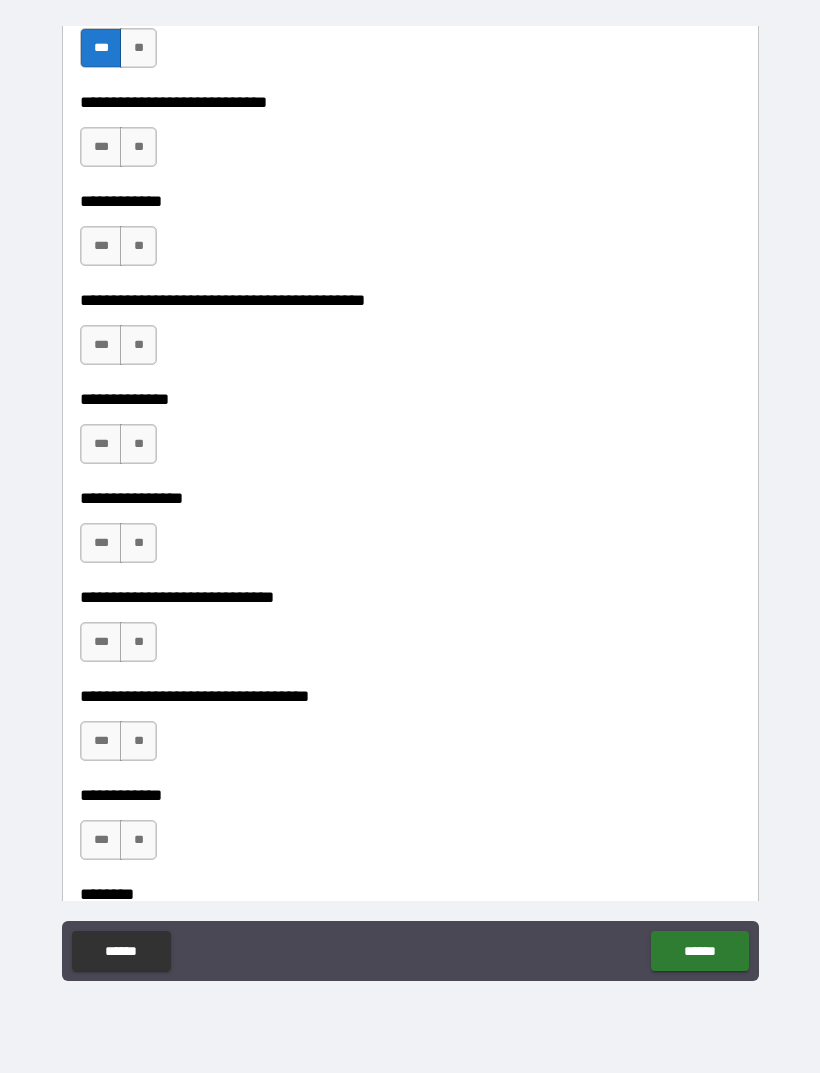 click on "**" at bounding box center [138, 147] 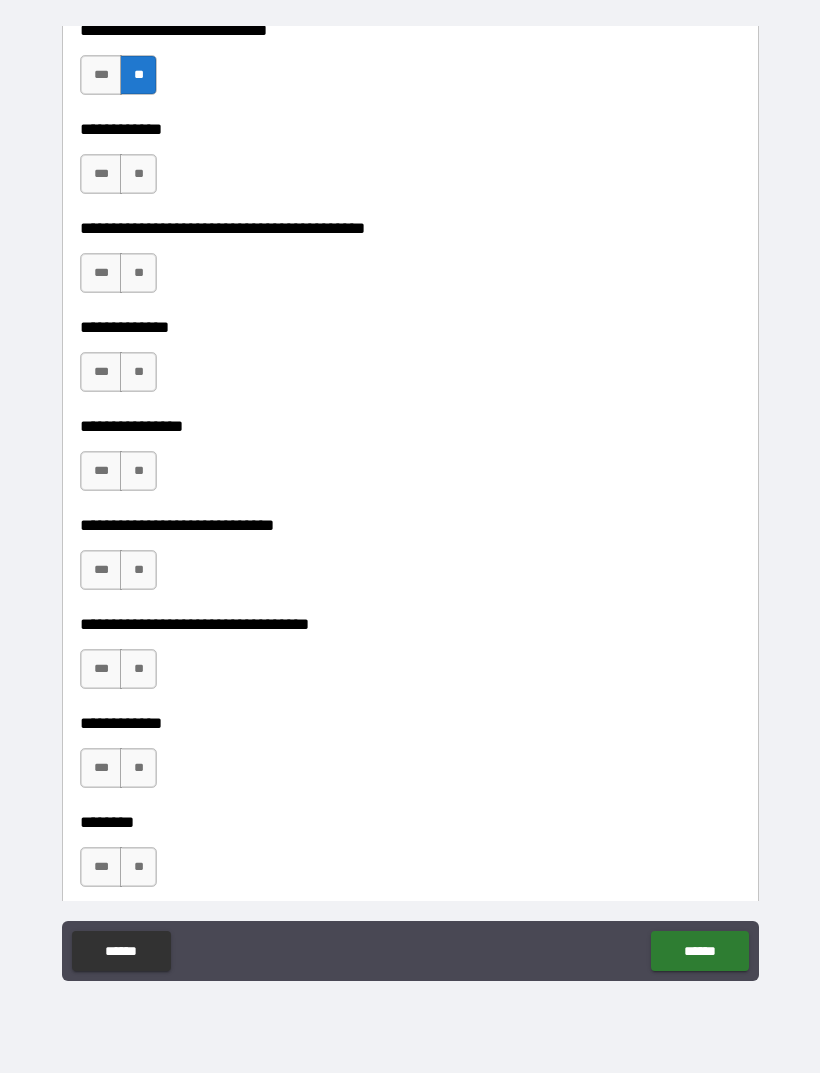 scroll, scrollTop: 7052, scrollLeft: 0, axis: vertical 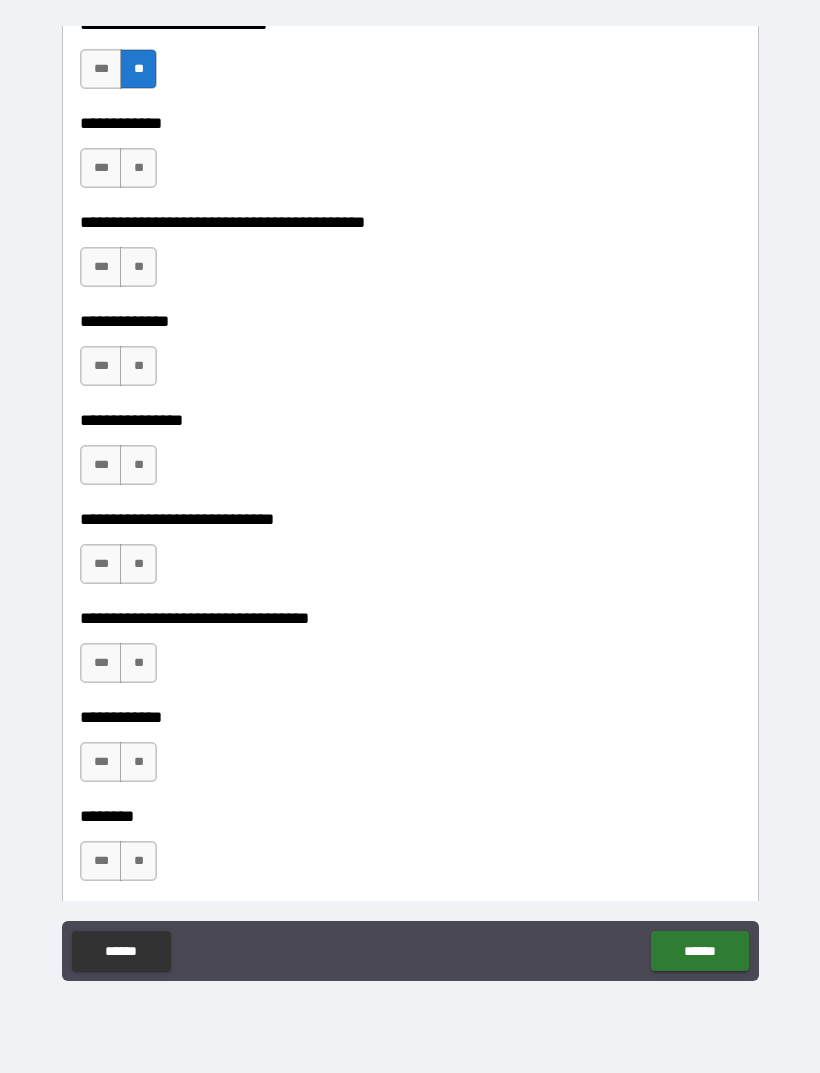 click on "**" at bounding box center (138, 168) 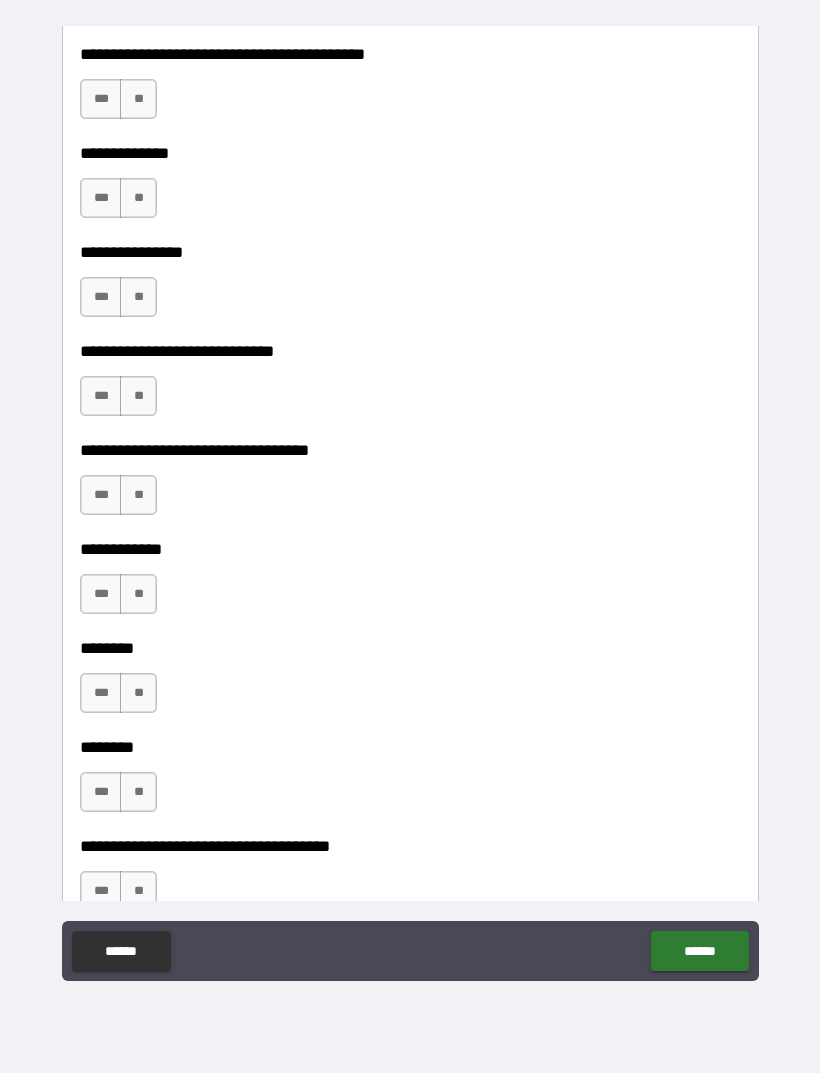 scroll, scrollTop: 7234, scrollLeft: 0, axis: vertical 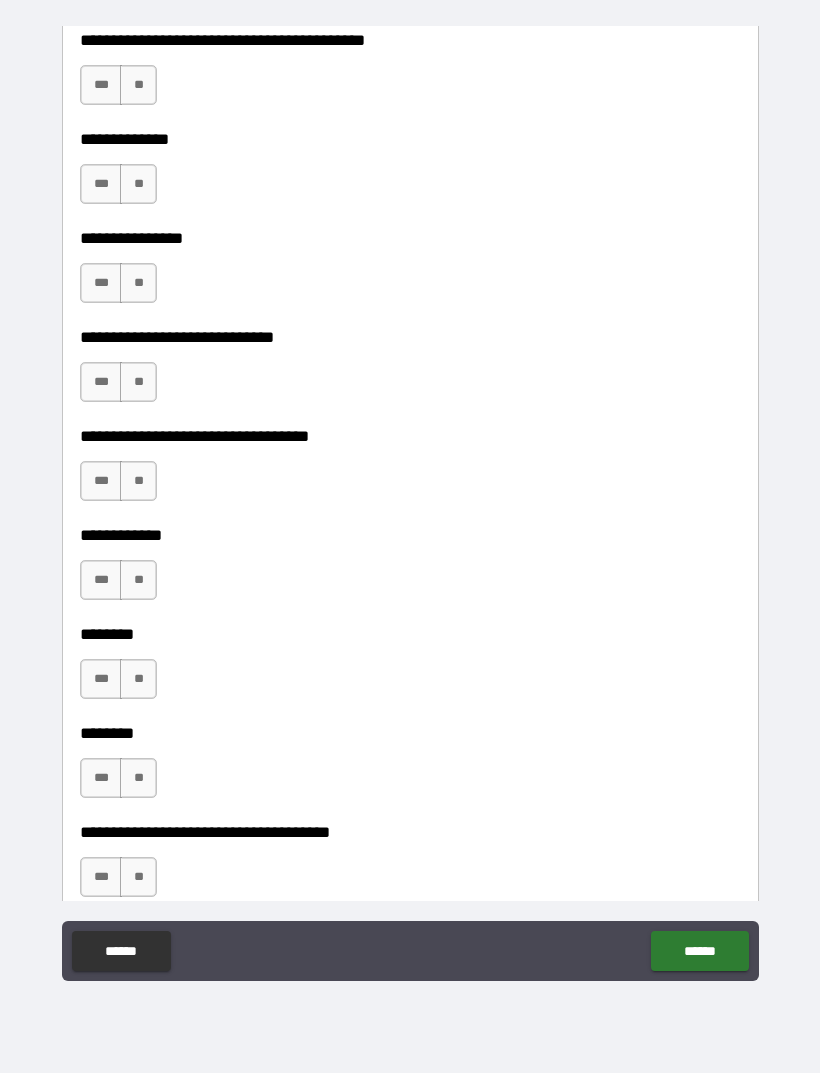 click on "**" at bounding box center (138, 85) 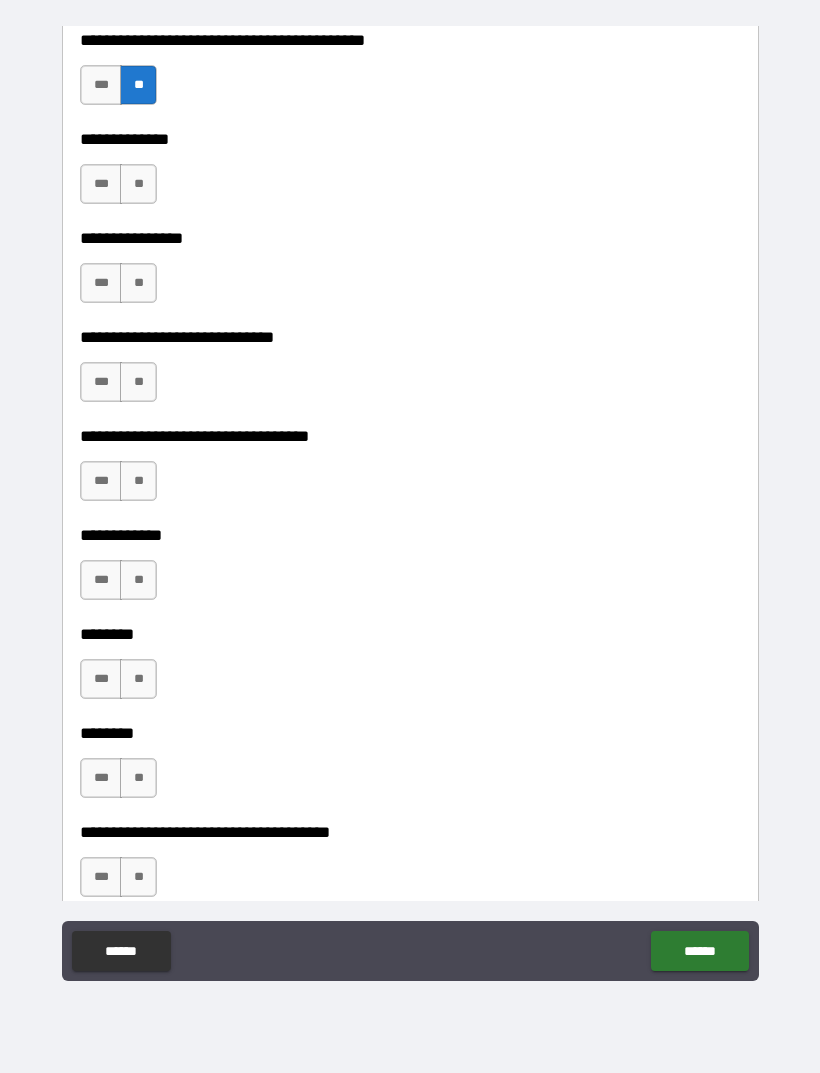 click on "**" at bounding box center [138, 184] 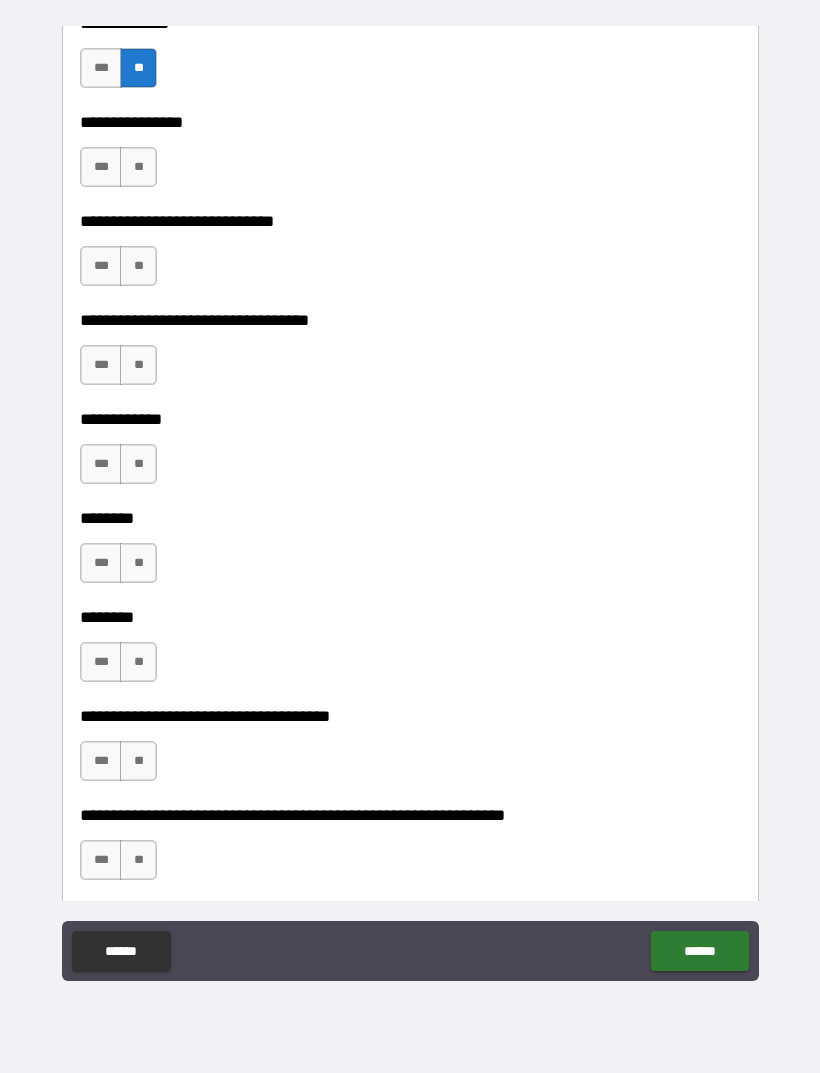 scroll, scrollTop: 7397, scrollLeft: 0, axis: vertical 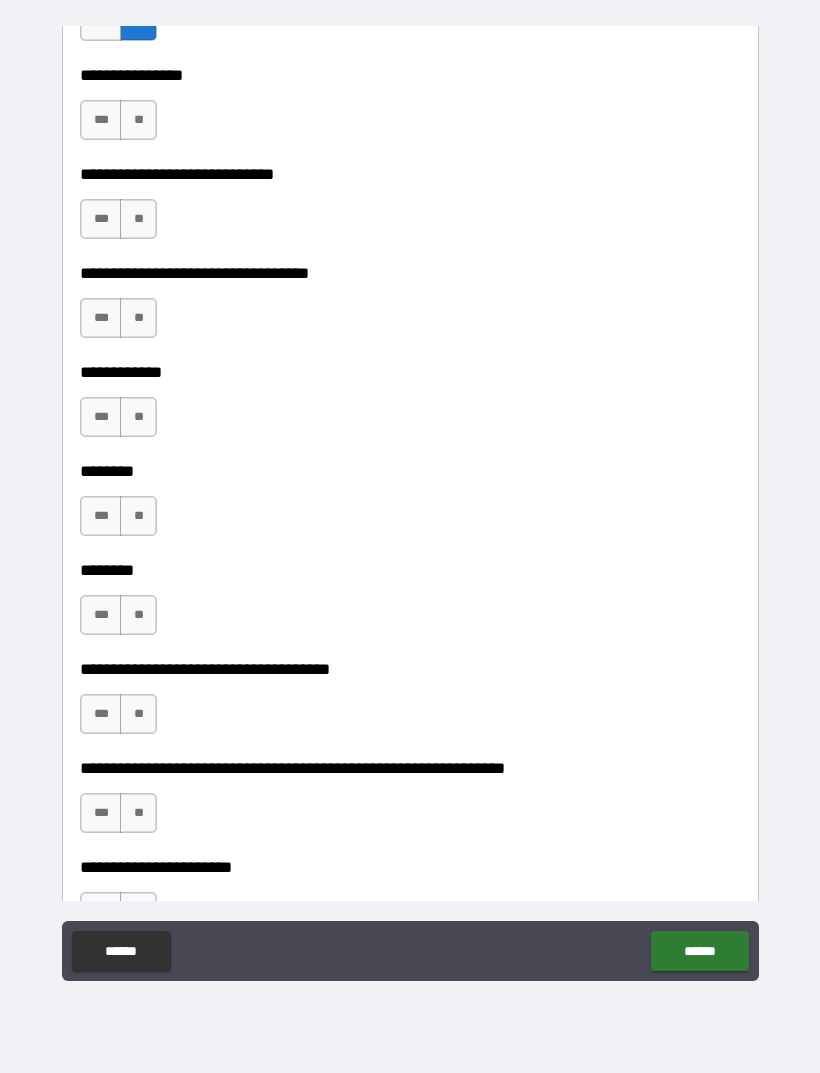 click on "**" at bounding box center [138, 120] 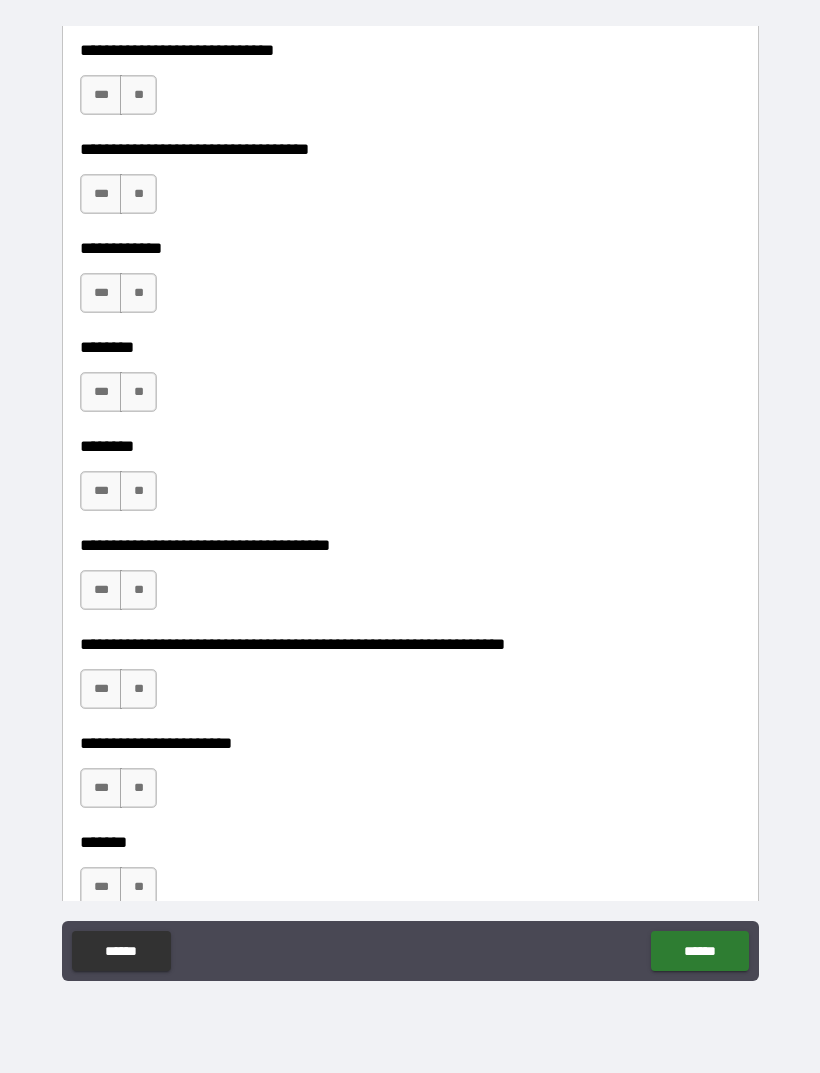 scroll, scrollTop: 7526, scrollLeft: 0, axis: vertical 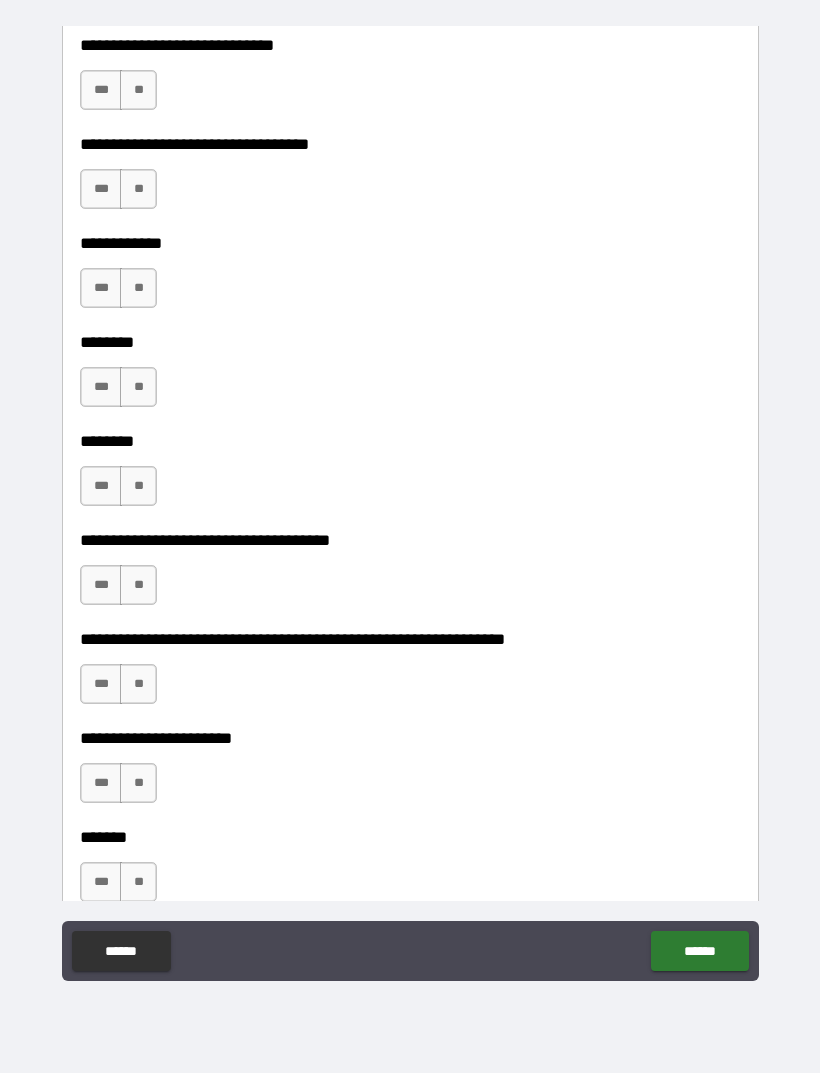 click on "**" at bounding box center [138, 90] 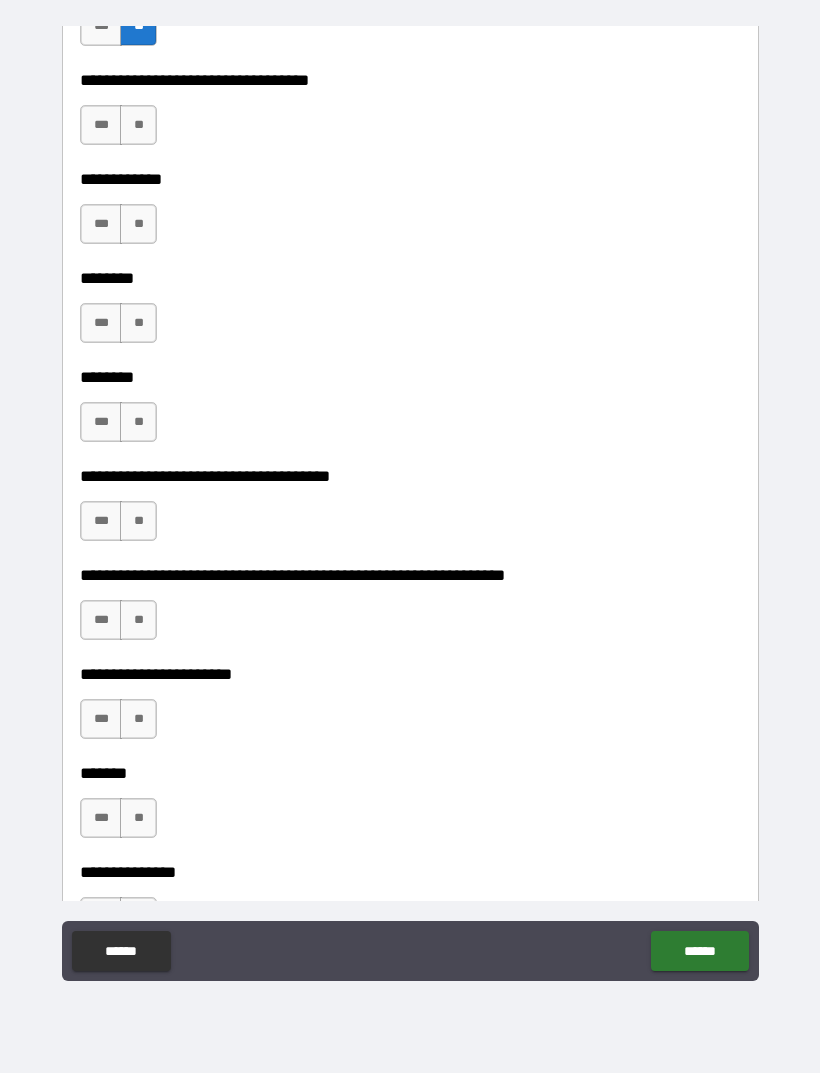 scroll, scrollTop: 7612, scrollLeft: 0, axis: vertical 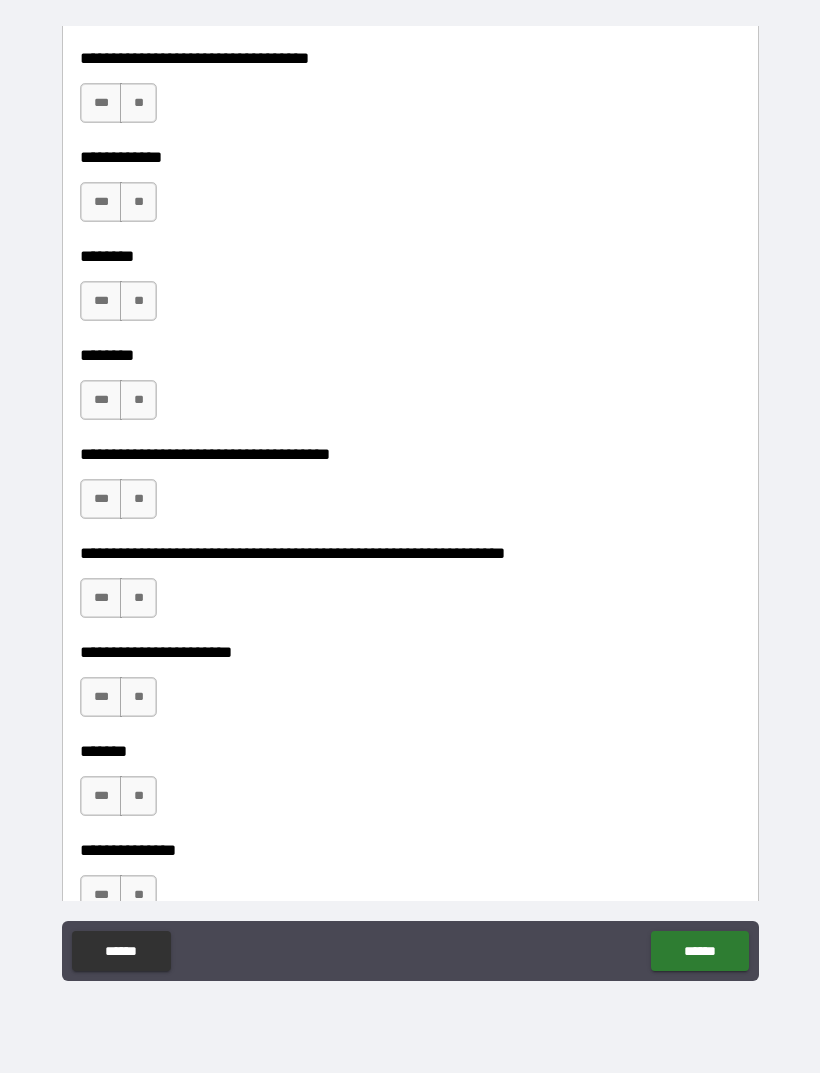 click on "**" at bounding box center (138, 103) 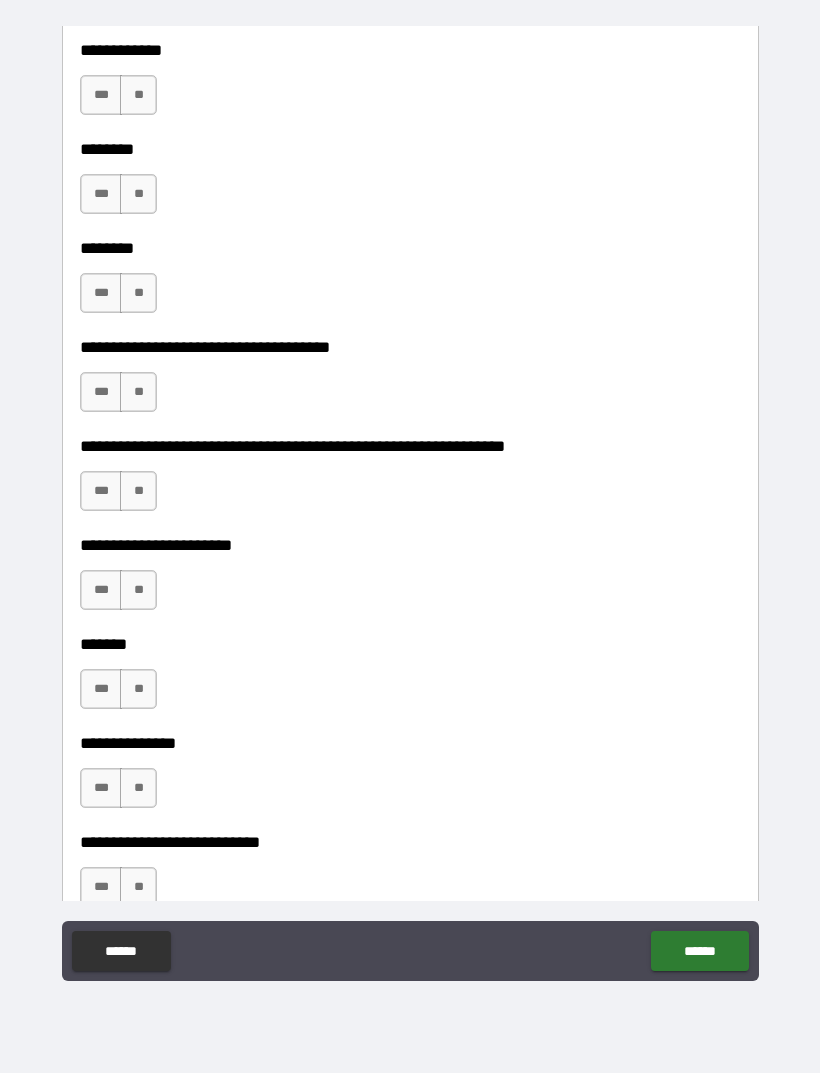 scroll, scrollTop: 7718, scrollLeft: 0, axis: vertical 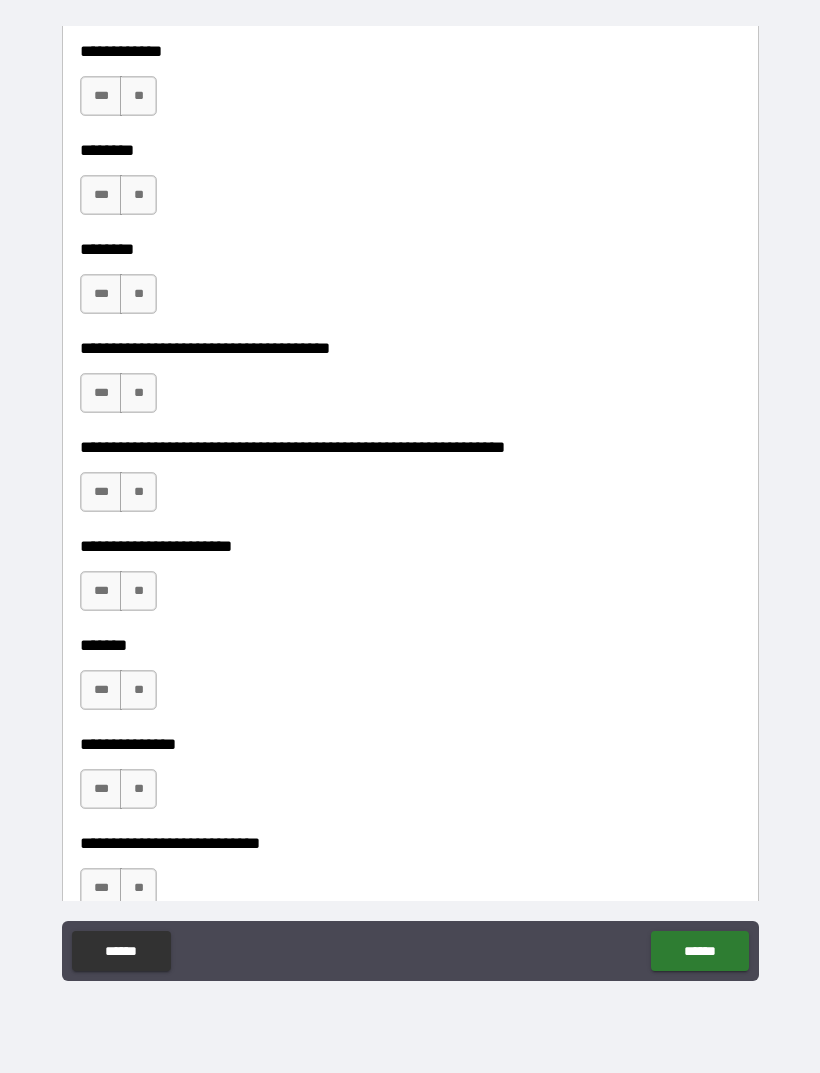 click on "**" at bounding box center (138, 96) 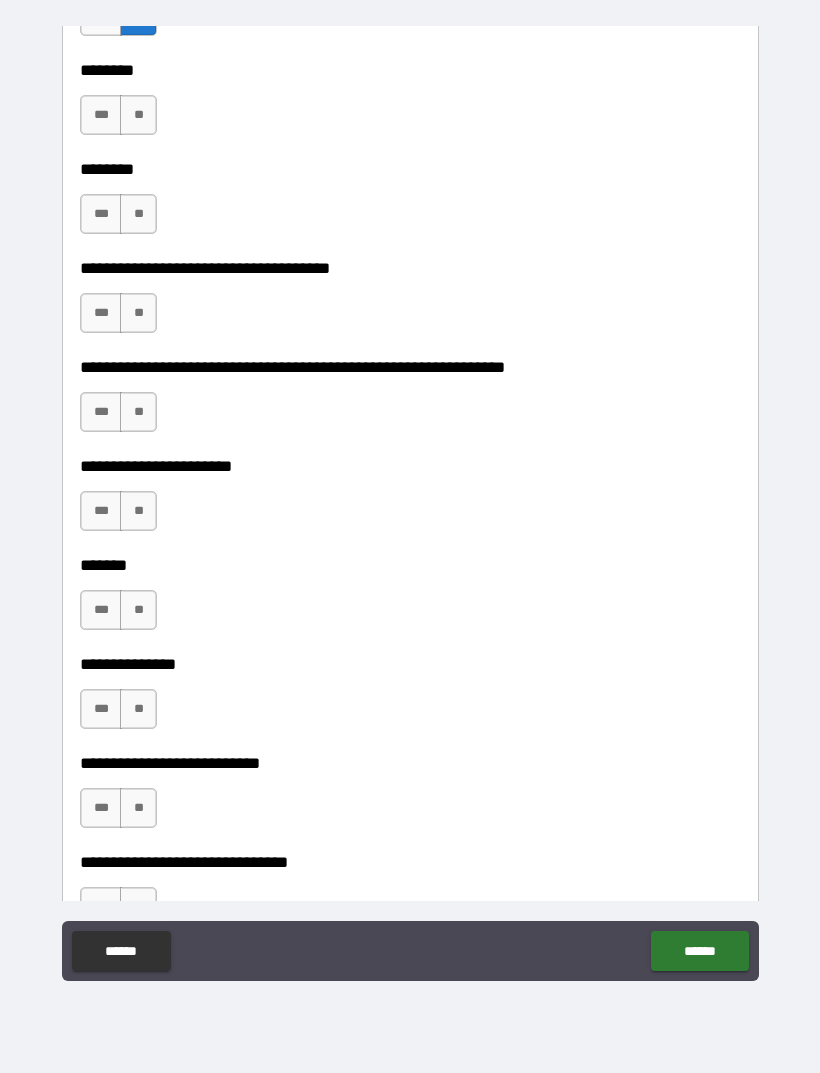 scroll, scrollTop: 7796, scrollLeft: 0, axis: vertical 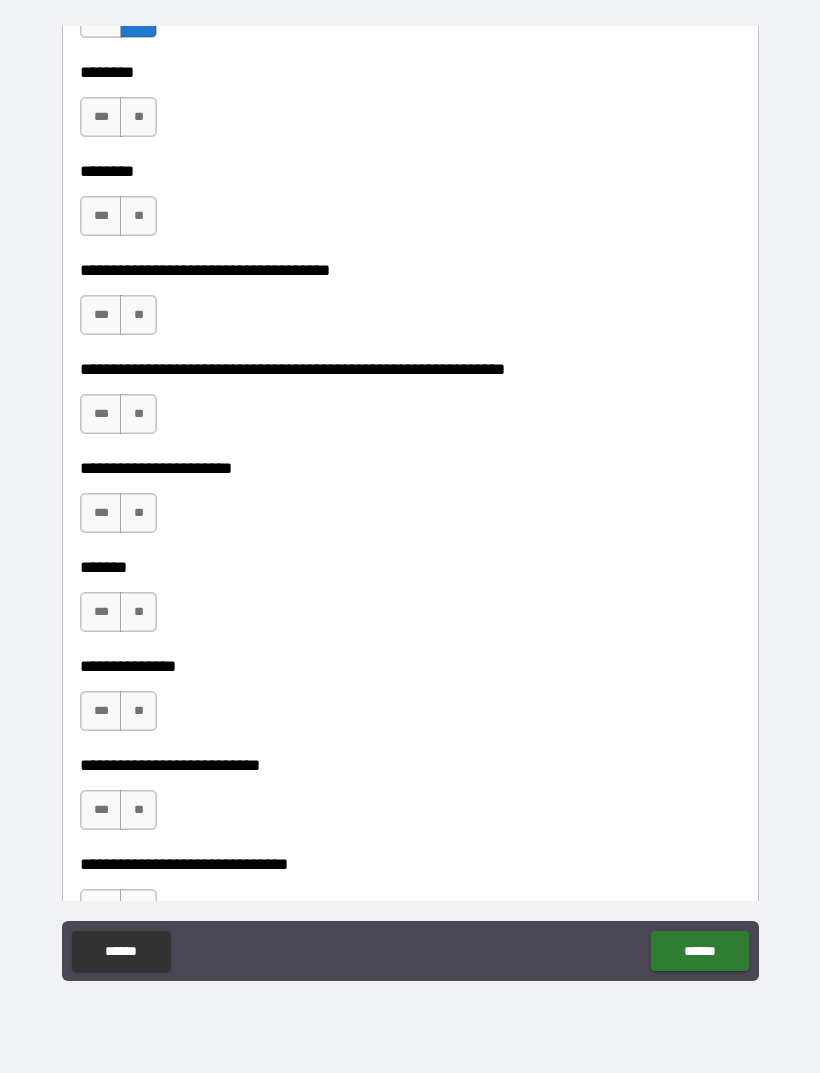 click on "**" at bounding box center (138, 117) 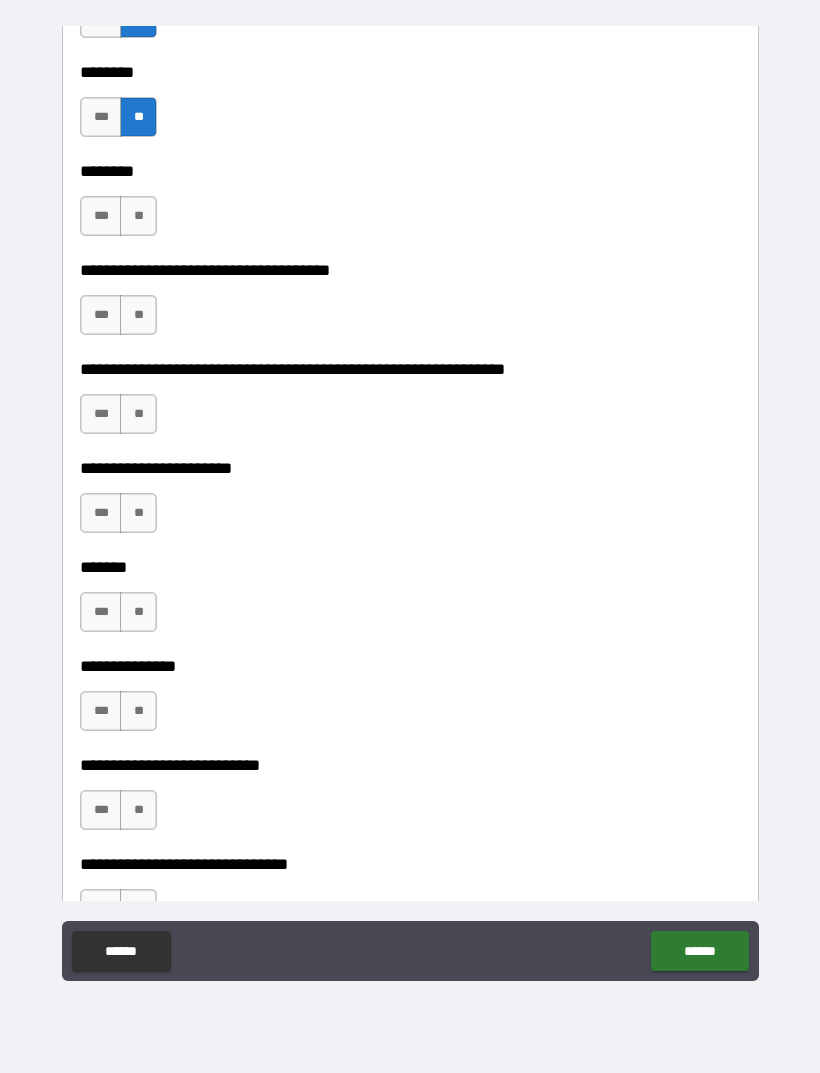 click on "**" at bounding box center [138, 216] 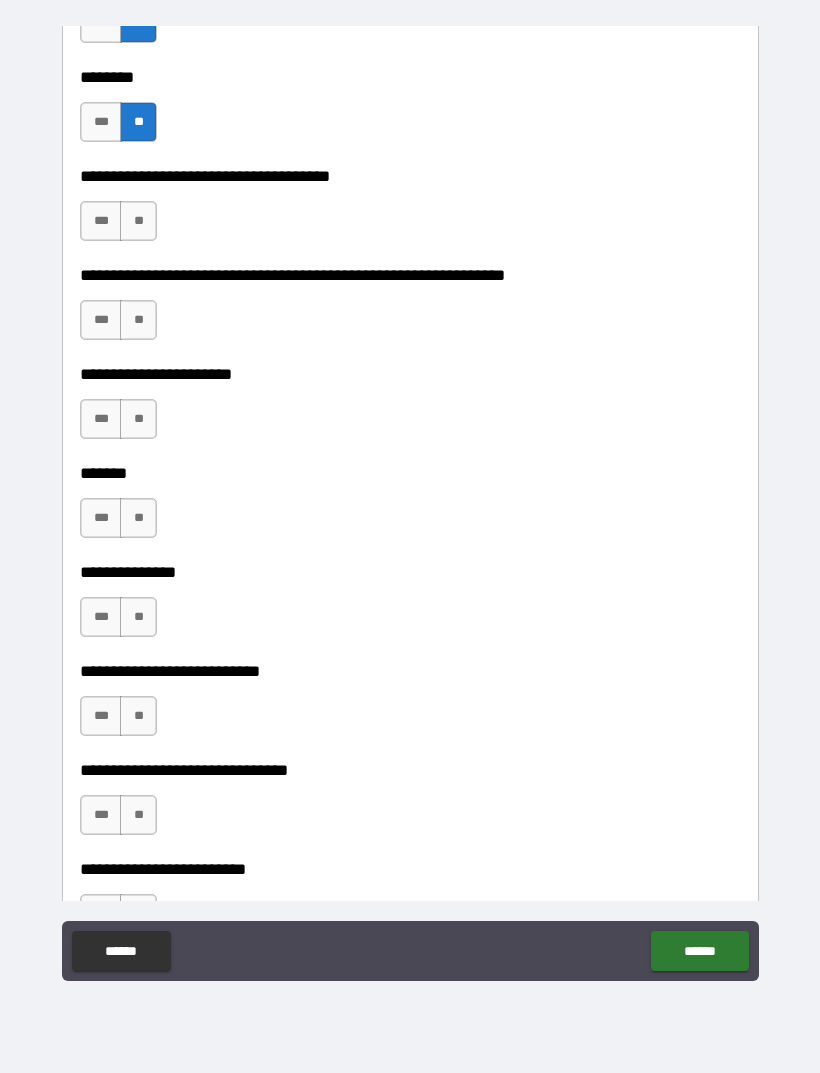 scroll, scrollTop: 7902, scrollLeft: 0, axis: vertical 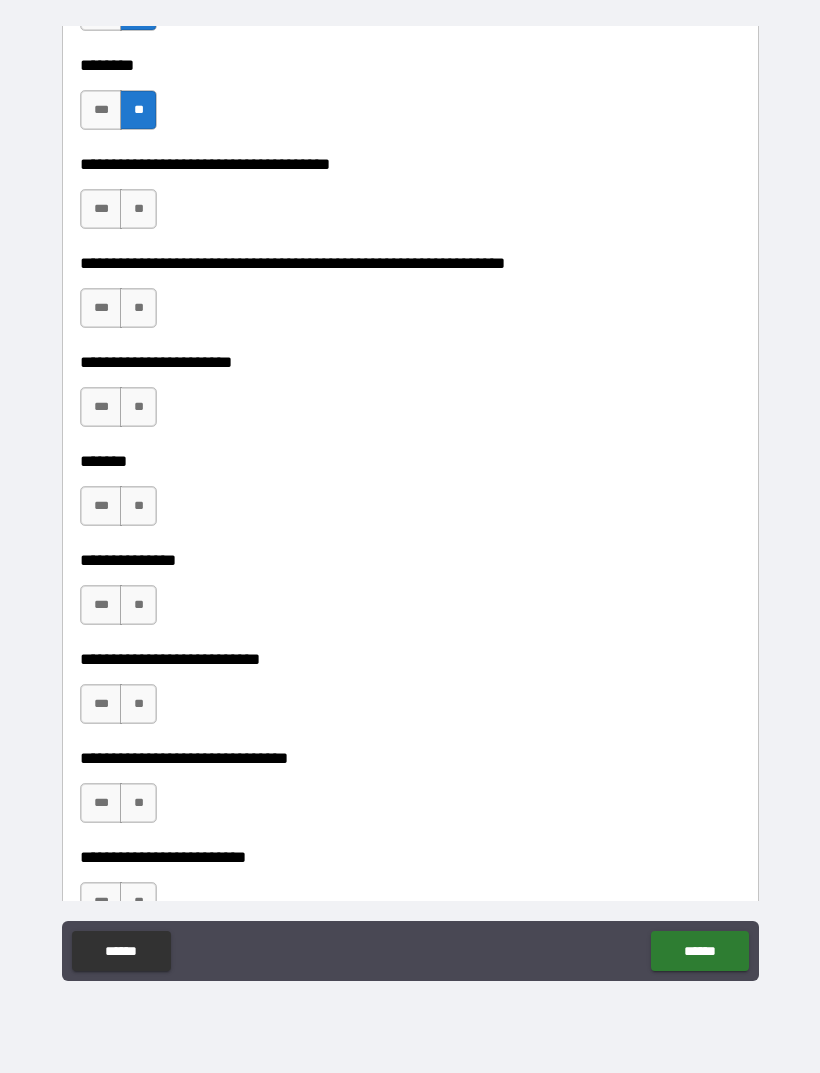 click on "**" at bounding box center [138, 209] 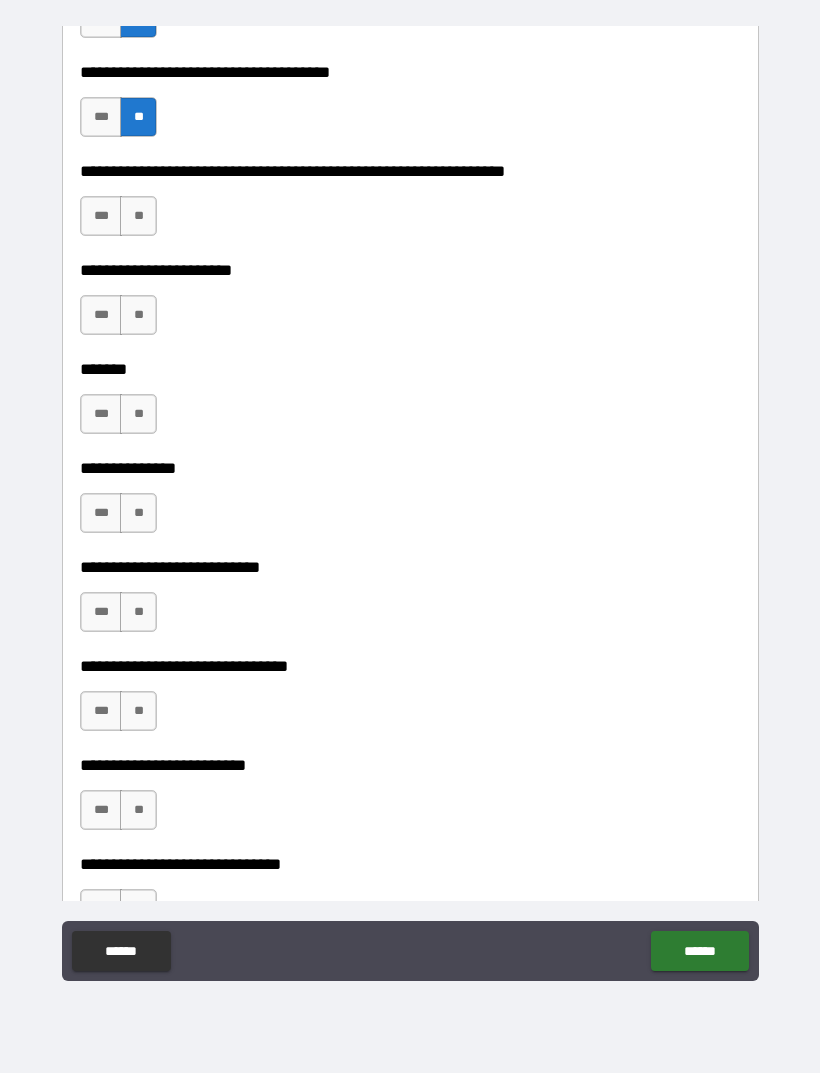 scroll, scrollTop: 8008, scrollLeft: 0, axis: vertical 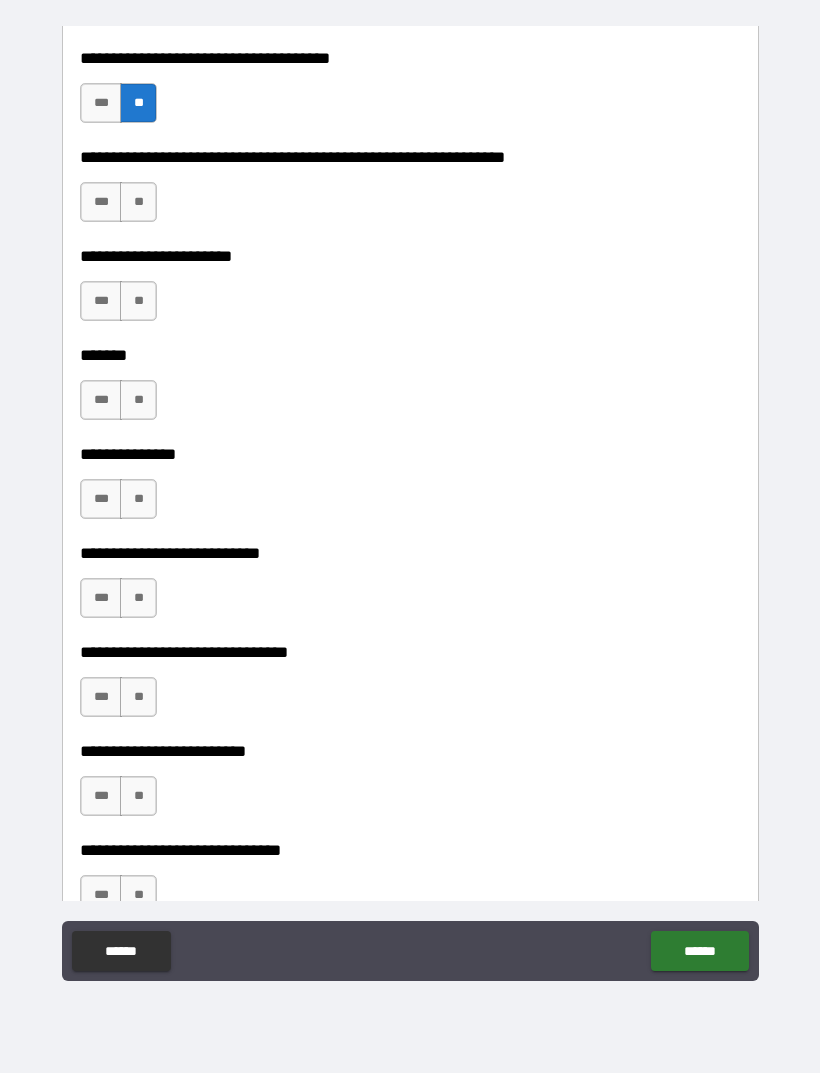 click on "***" at bounding box center (101, 202) 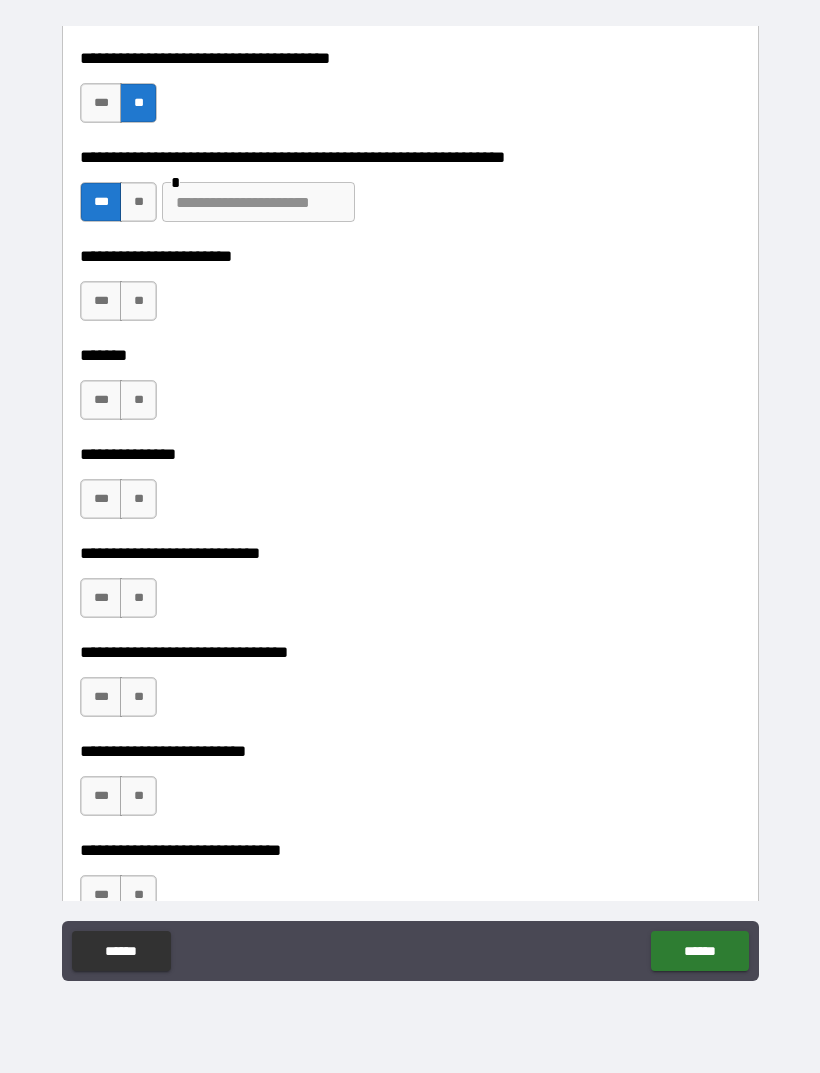 click at bounding box center (258, 202) 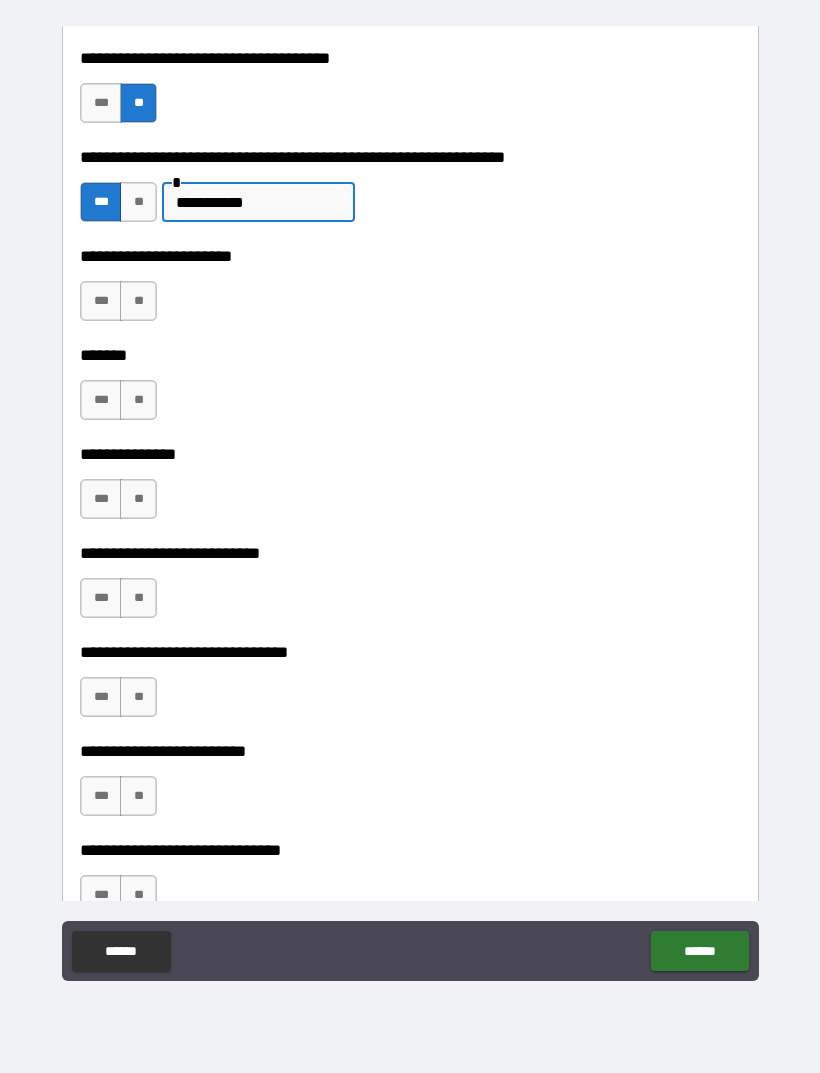 type on "**********" 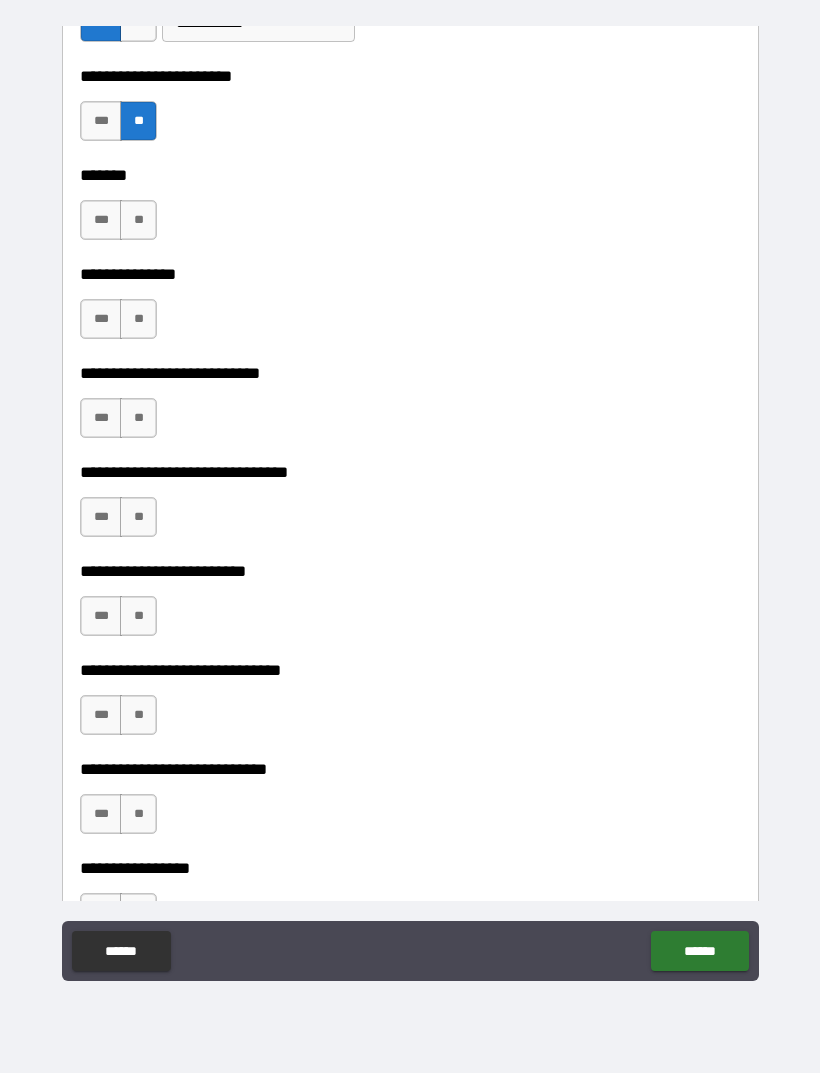 click on "***" at bounding box center [101, 220] 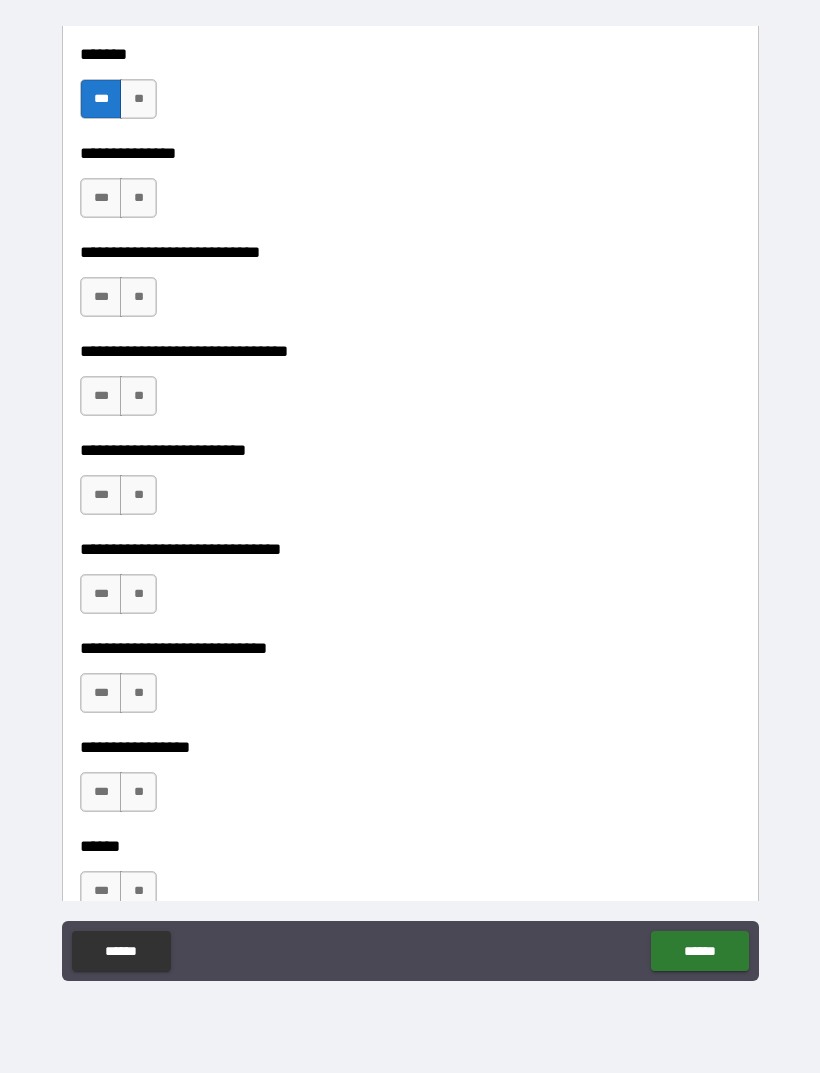 scroll, scrollTop: 8315, scrollLeft: 0, axis: vertical 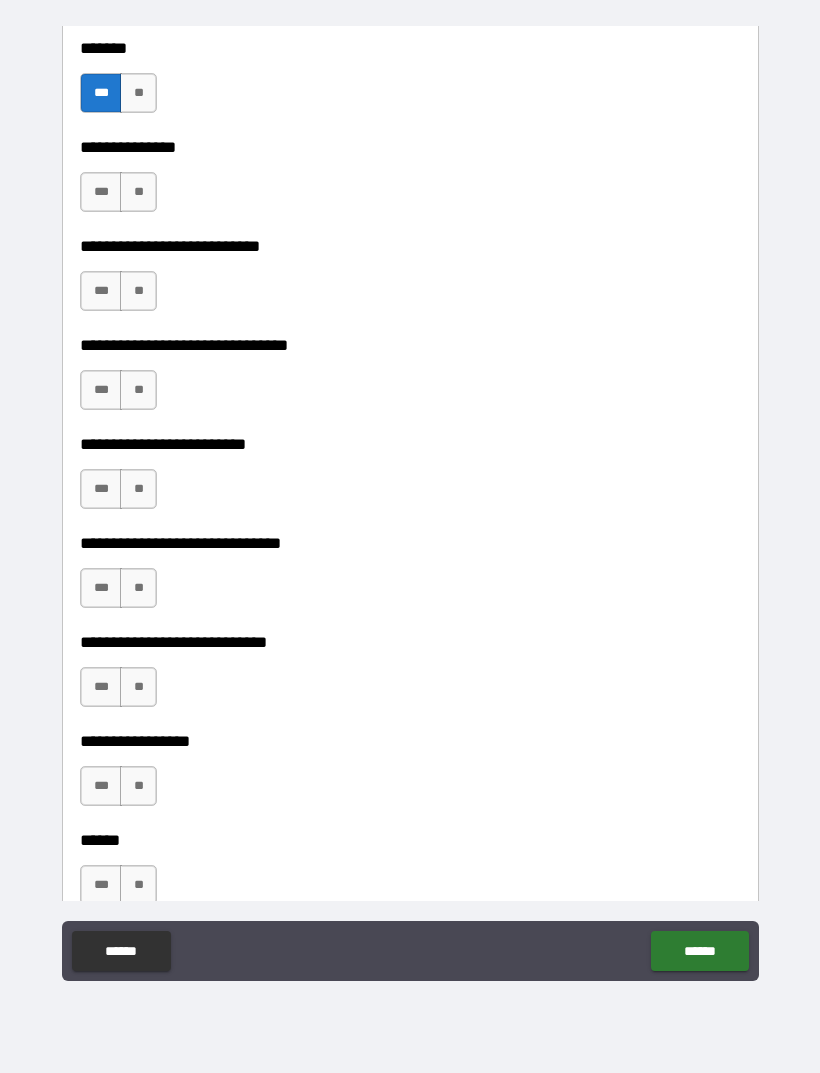 click on "***" at bounding box center (101, 192) 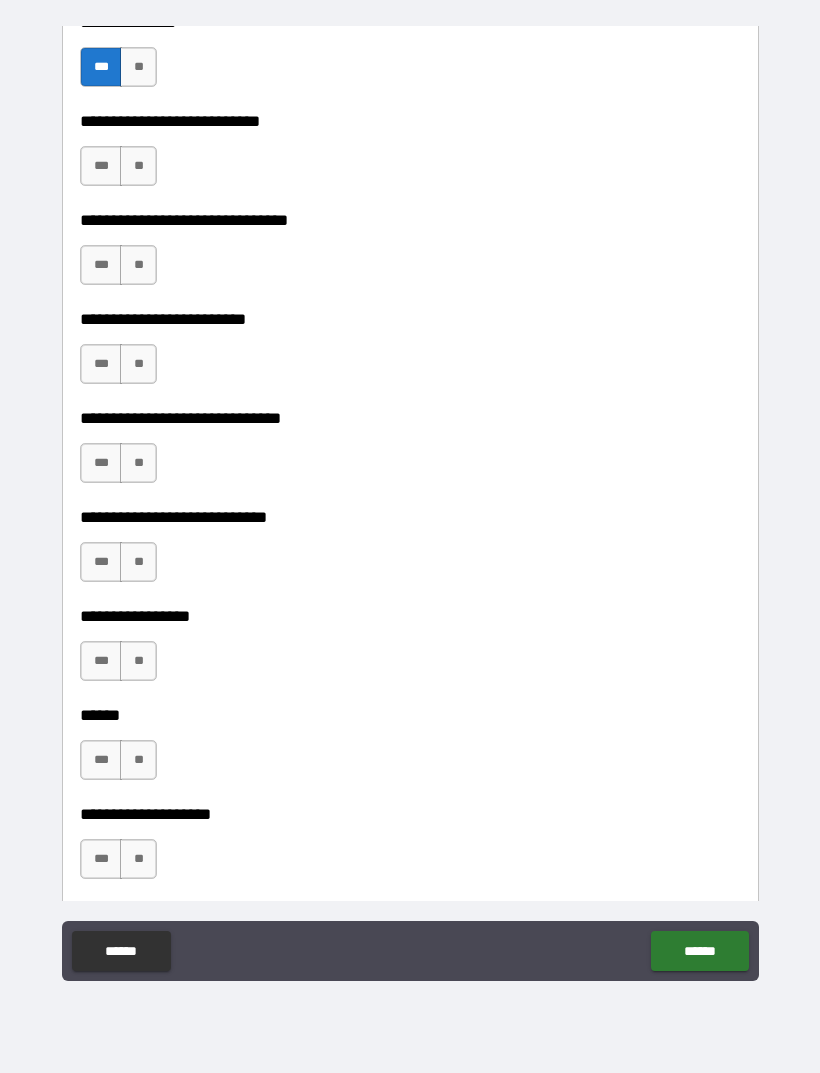 scroll, scrollTop: 8451, scrollLeft: 0, axis: vertical 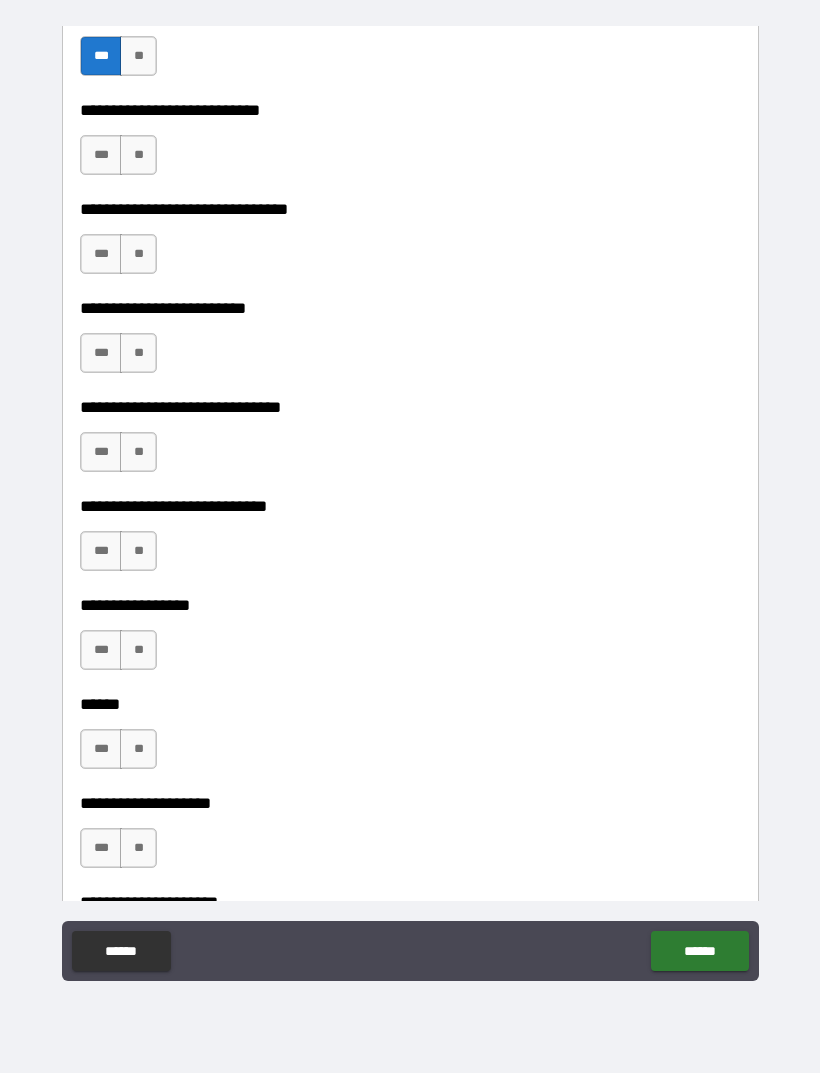 click on "**" at bounding box center (138, 155) 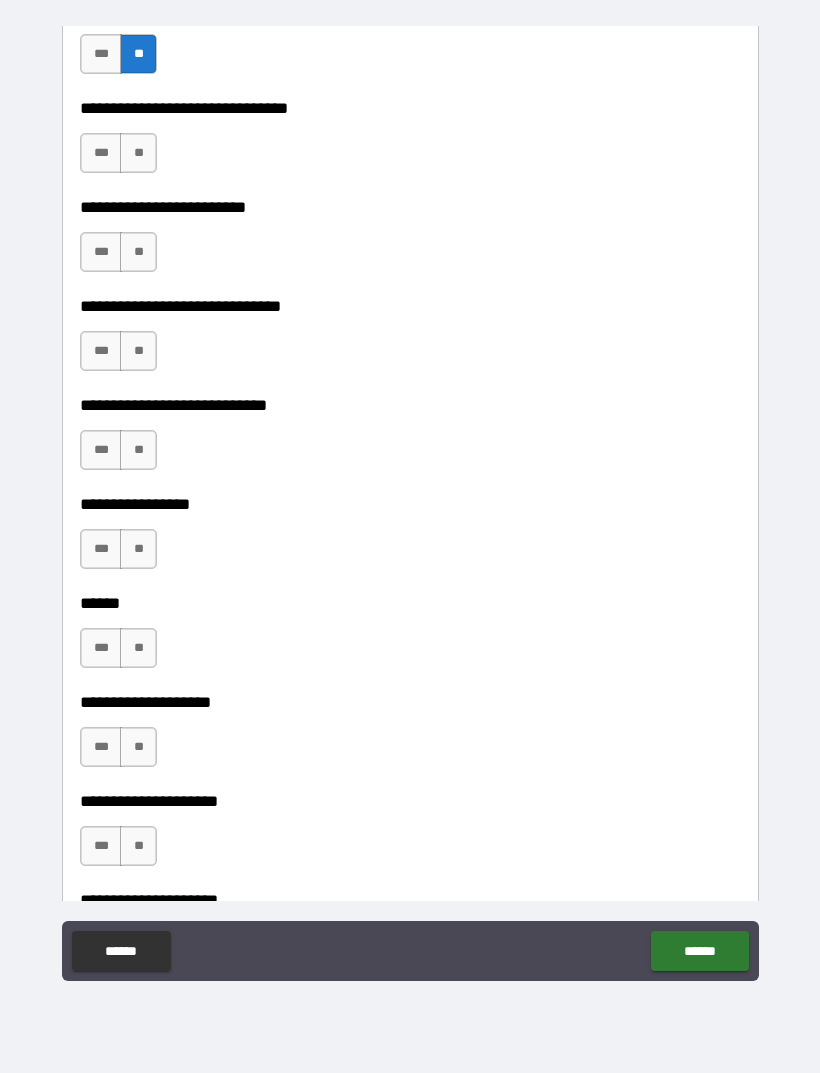 scroll, scrollTop: 8559, scrollLeft: 0, axis: vertical 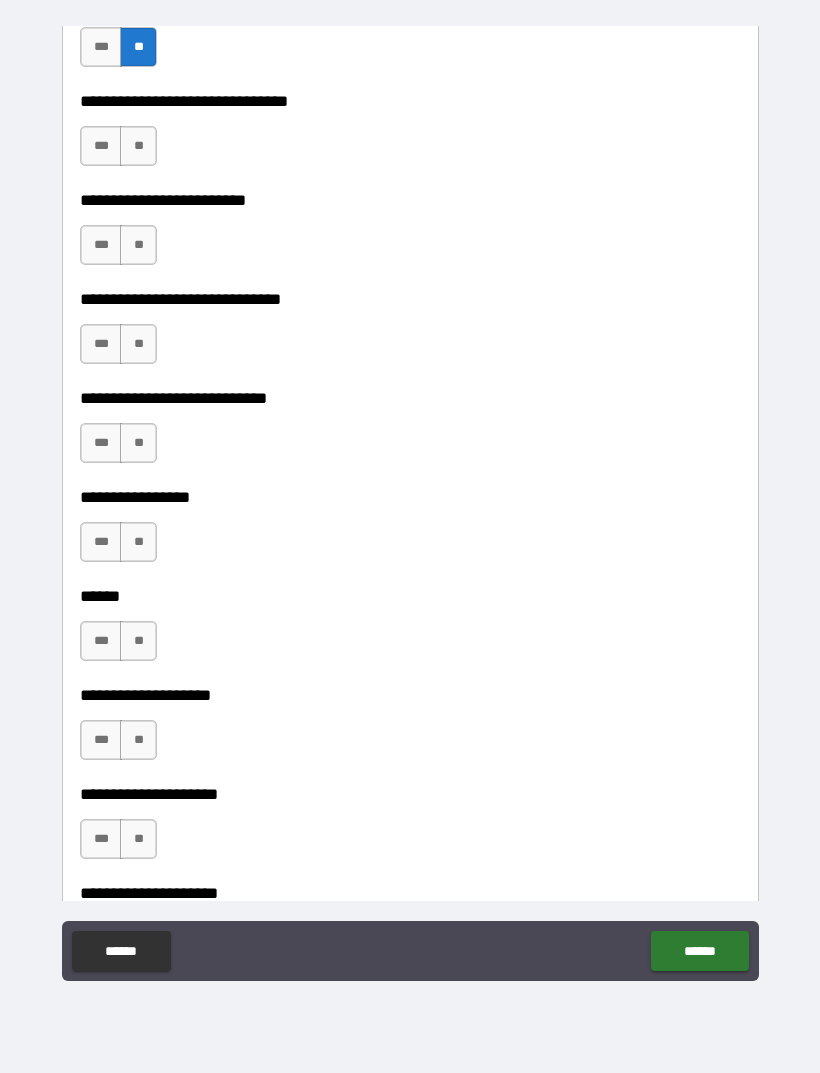 click on "**" at bounding box center [138, 146] 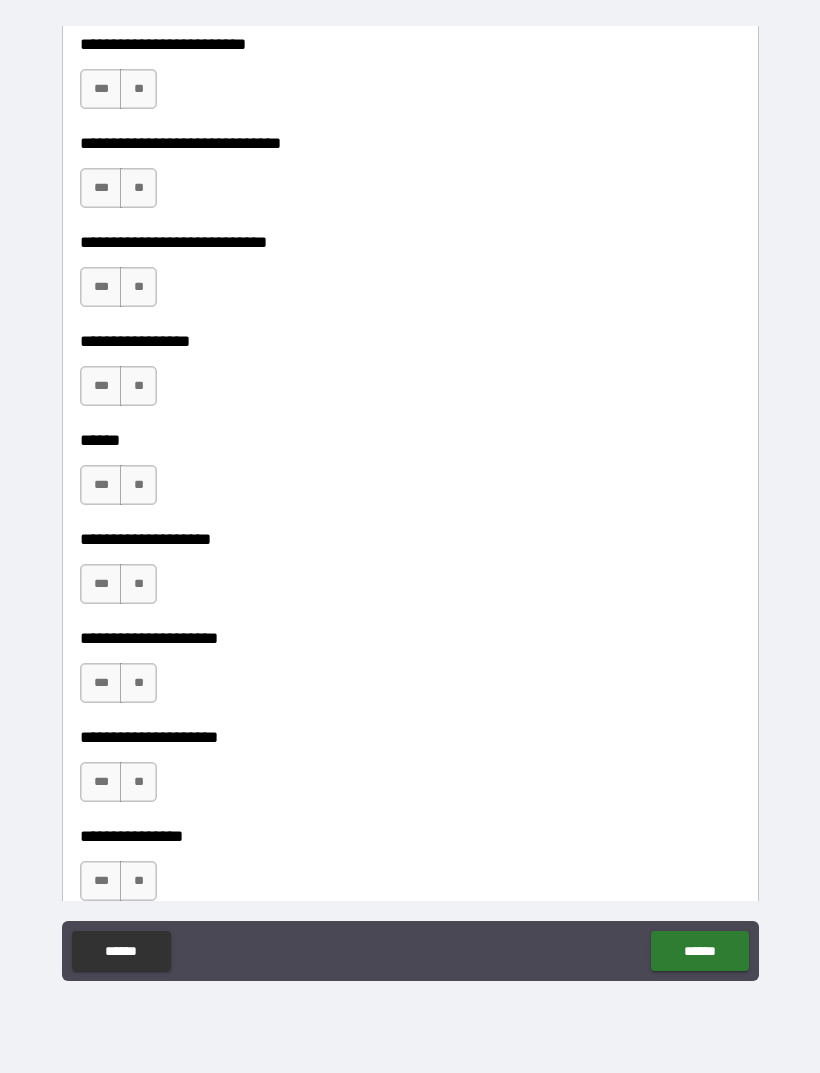 scroll, scrollTop: 8720, scrollLeft: 0, axis: vertical 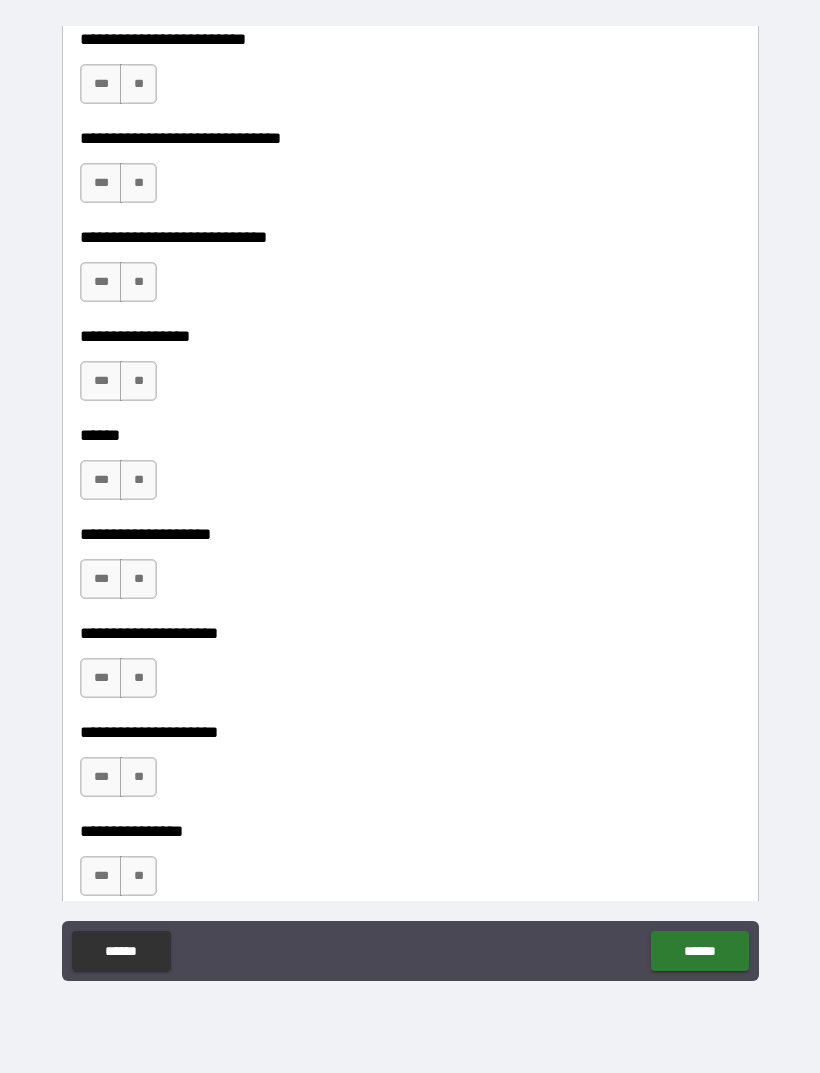 click on "**" at bounding box center (138, 84) 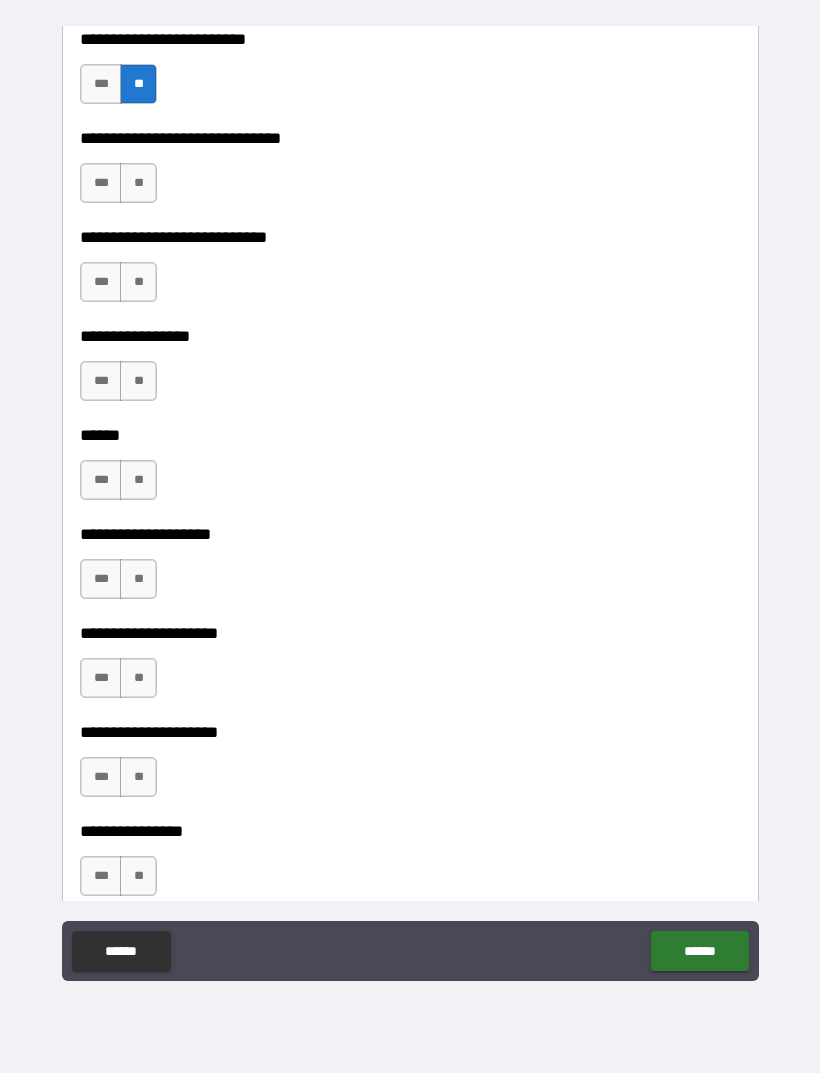 click on "***" at bounding box center (101, 183) 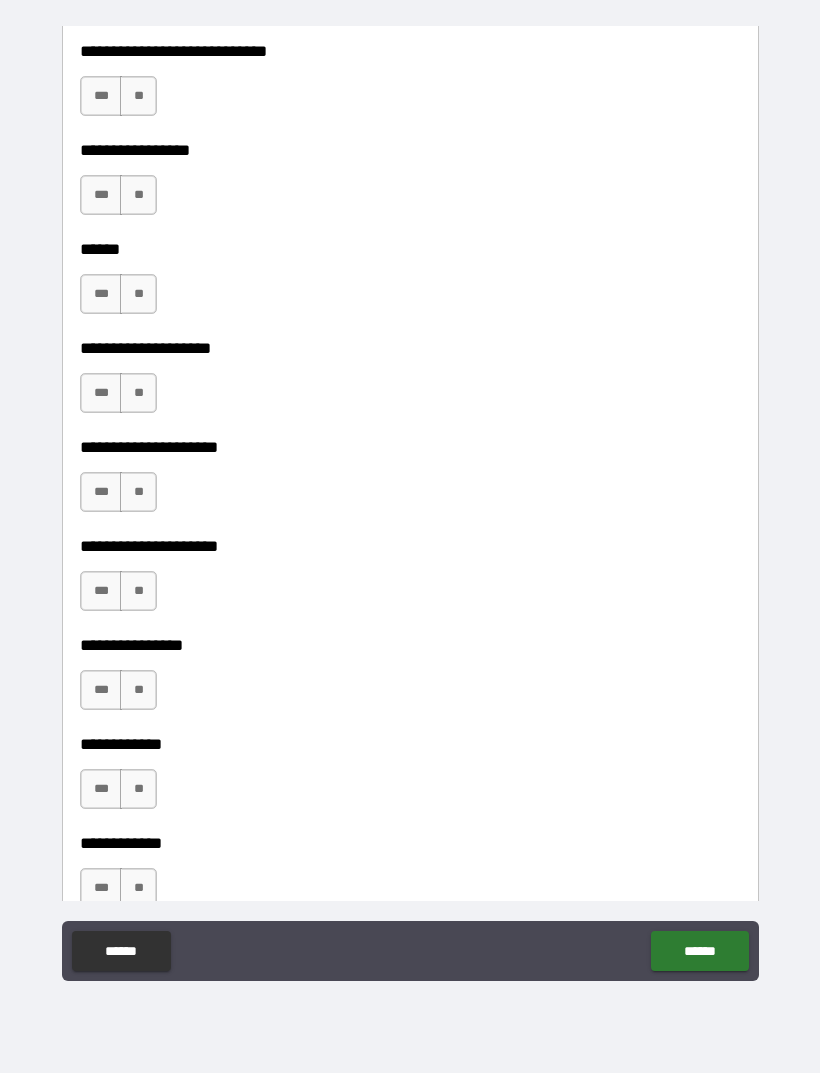 scroll, scrollTop: 8907, scrollLeft: 0, axis: vertical 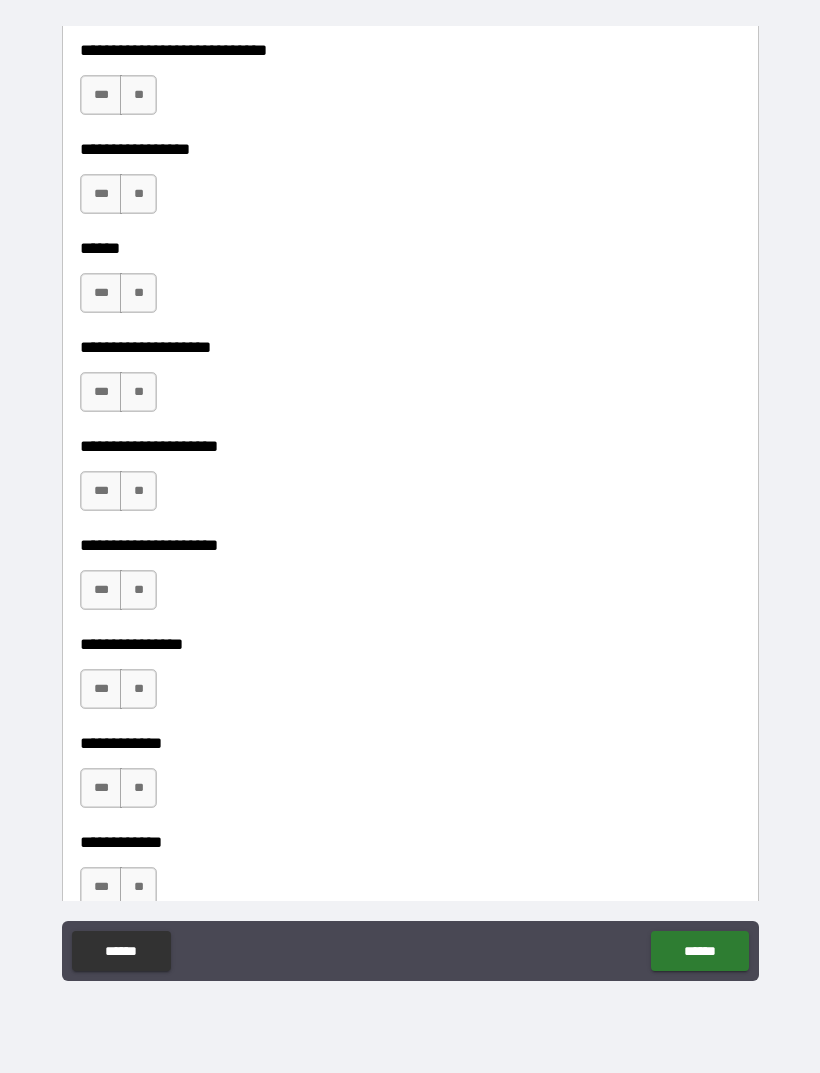 click on "**" at bounding box center (138, 95) 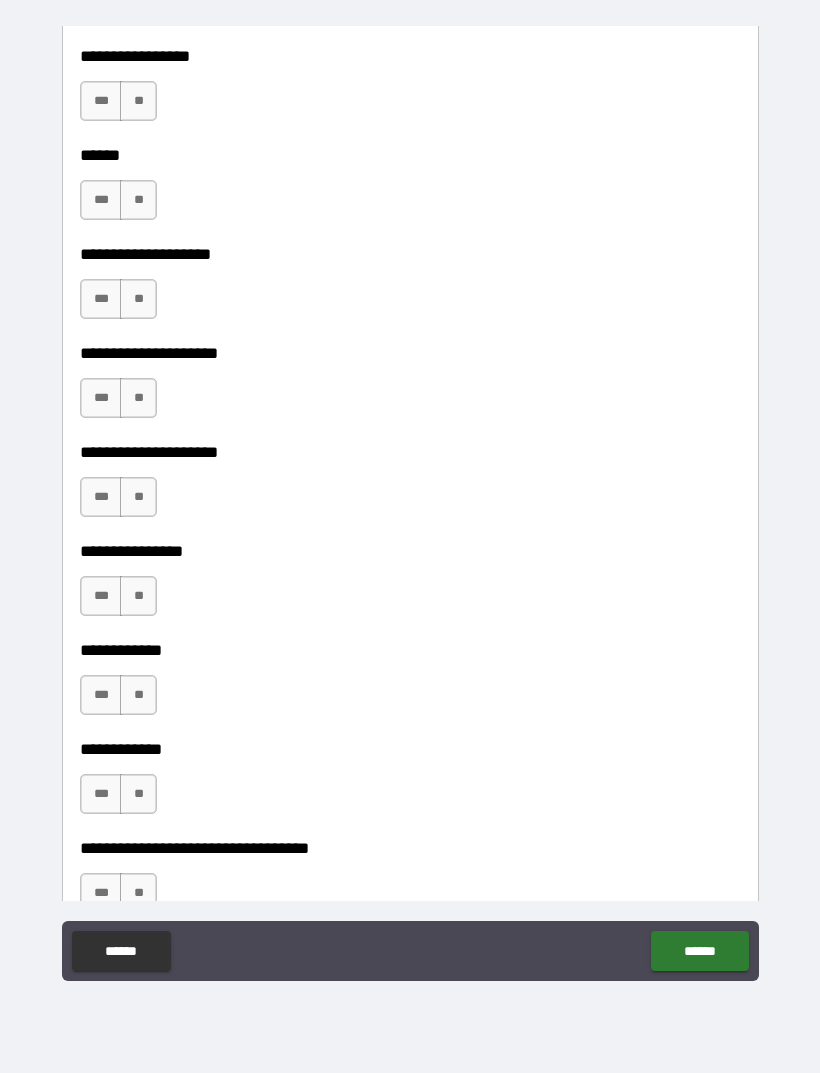 scroll, scrollTop: 9004, scrollLeft: 0, axis: vertical 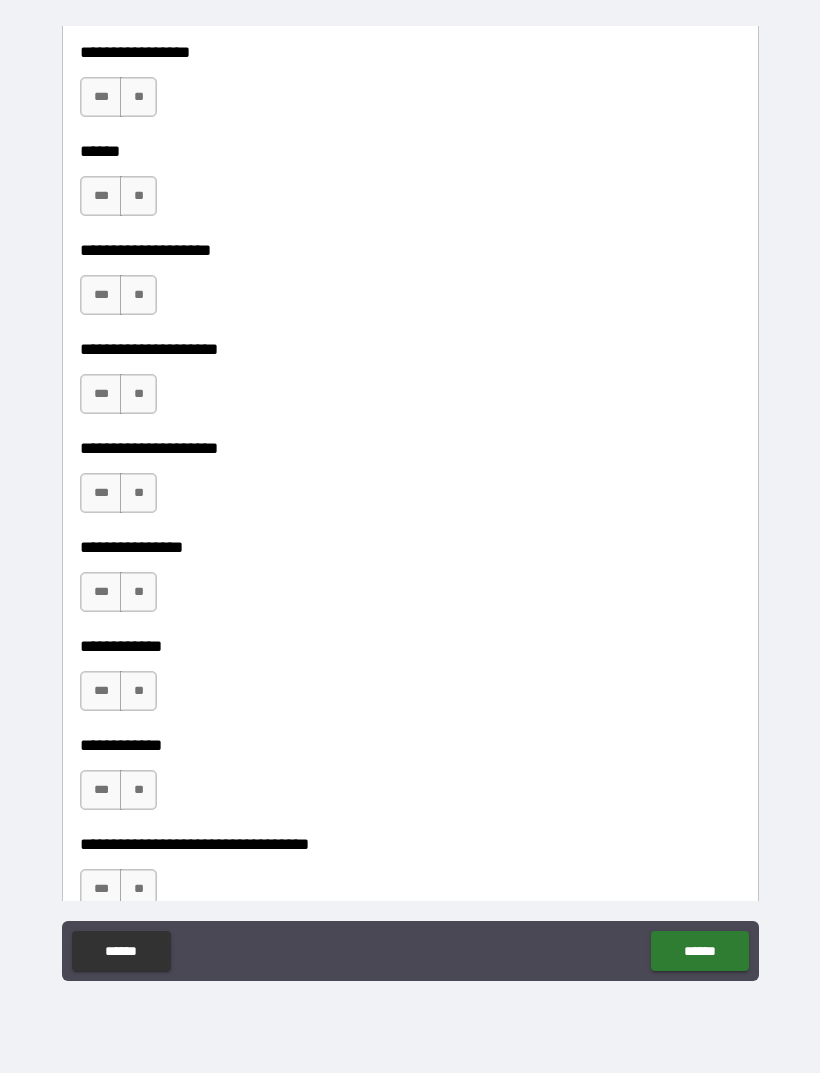 click on "**" at bounding box center [138, 97] 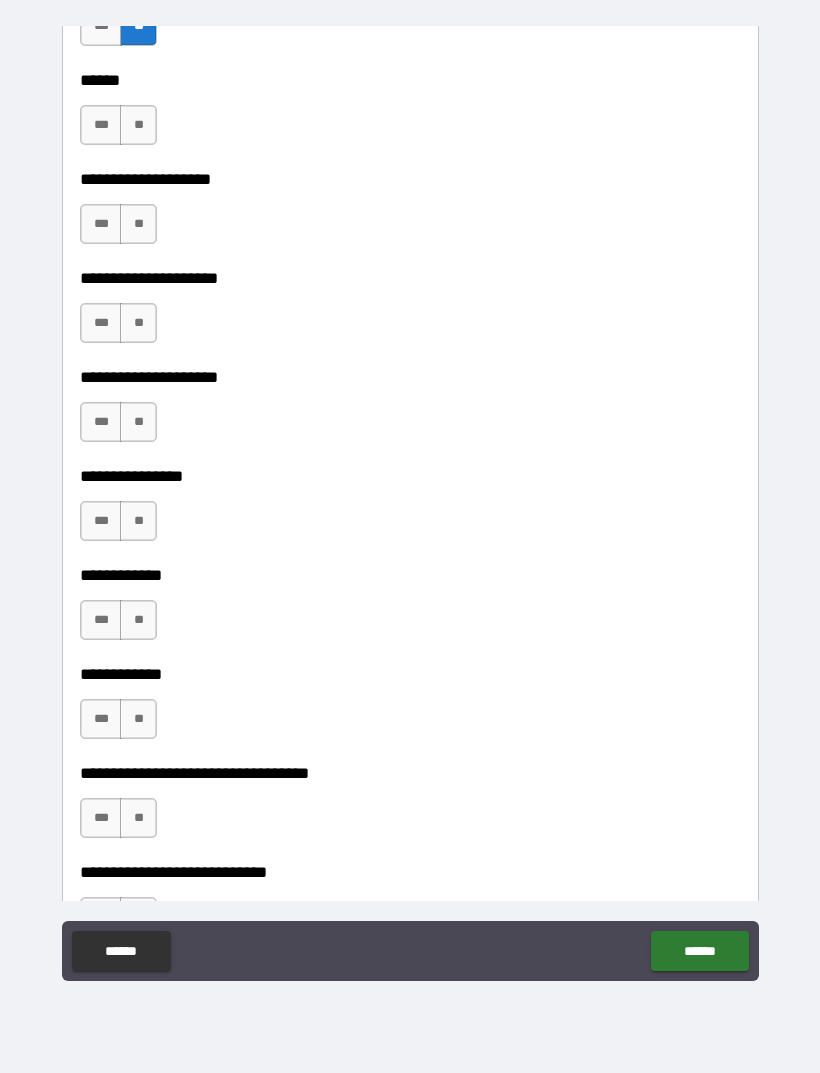 scroll, scrollTop: 9077, scrollLeft: 0, axis: vertical 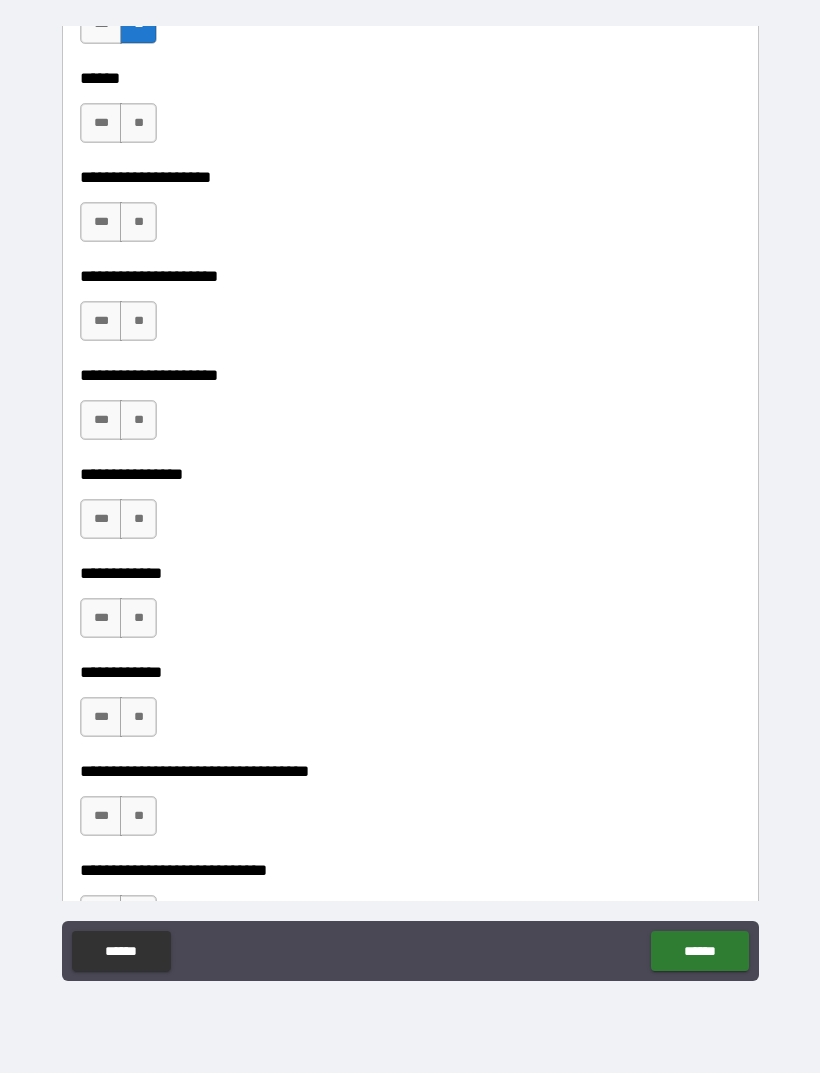 click on "**" at bounding box center [138, 123] 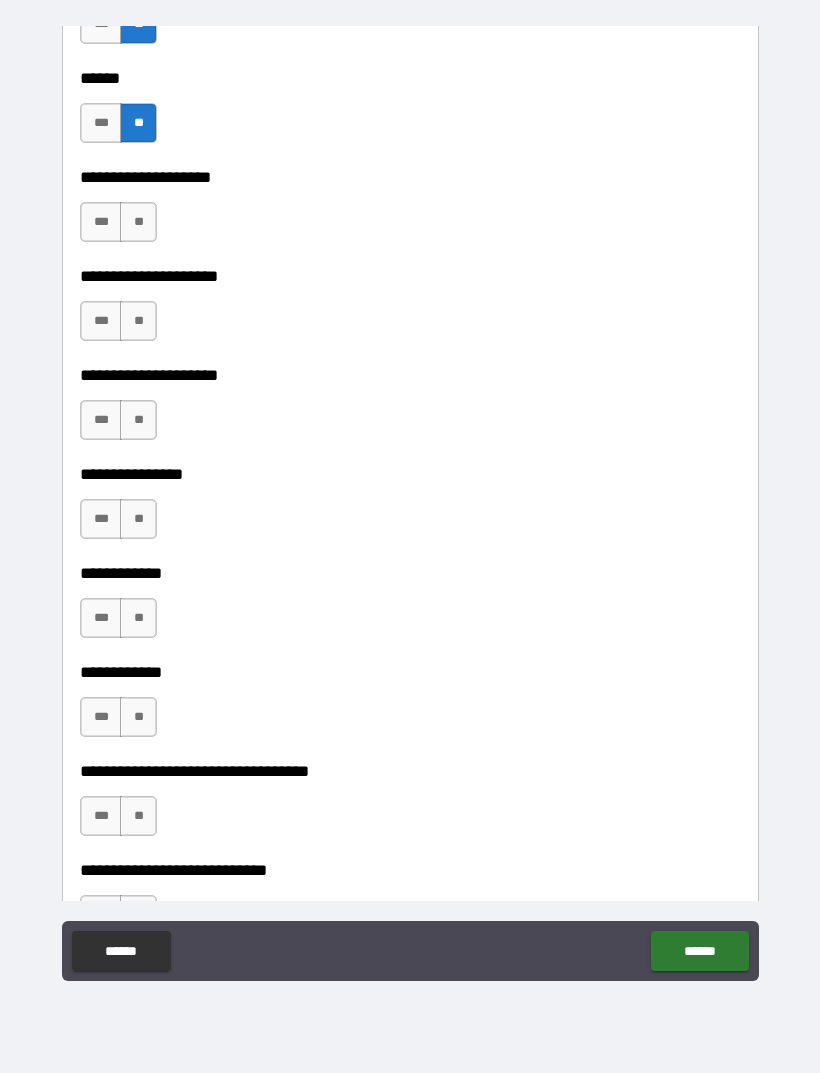 click on "**" at bounding box center (138, 222) 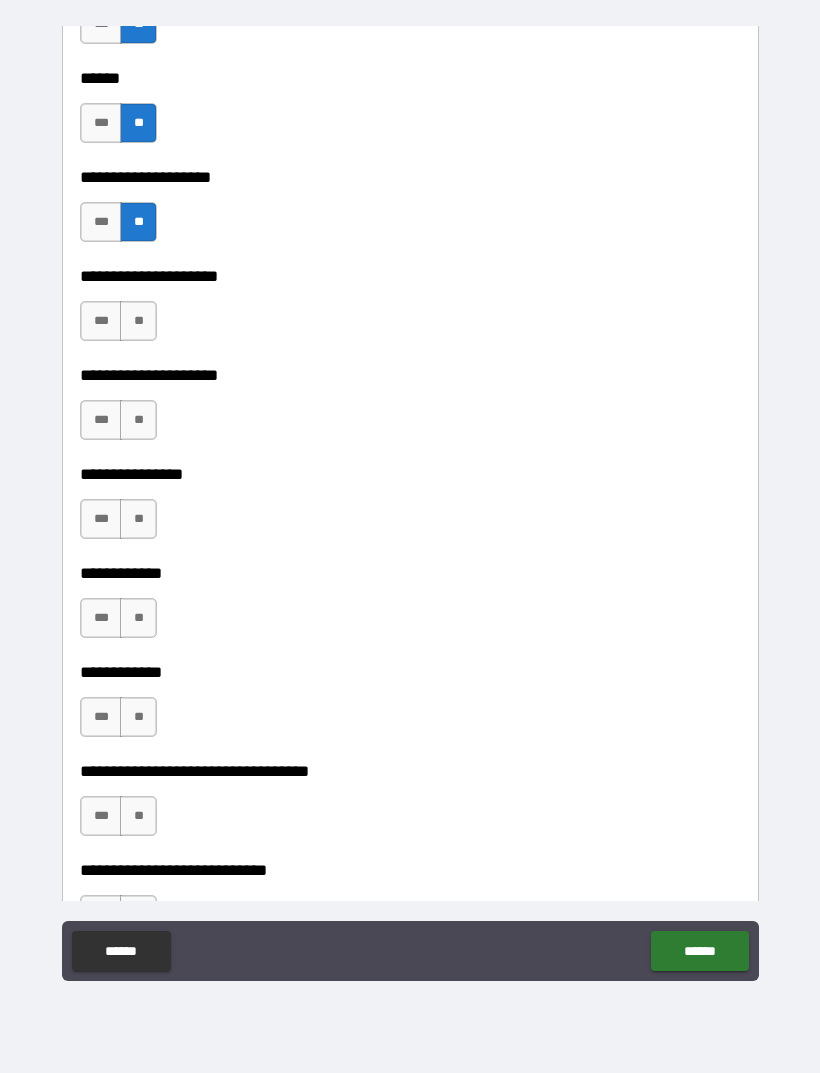 click on "**********" at bounding box center [410, 262] 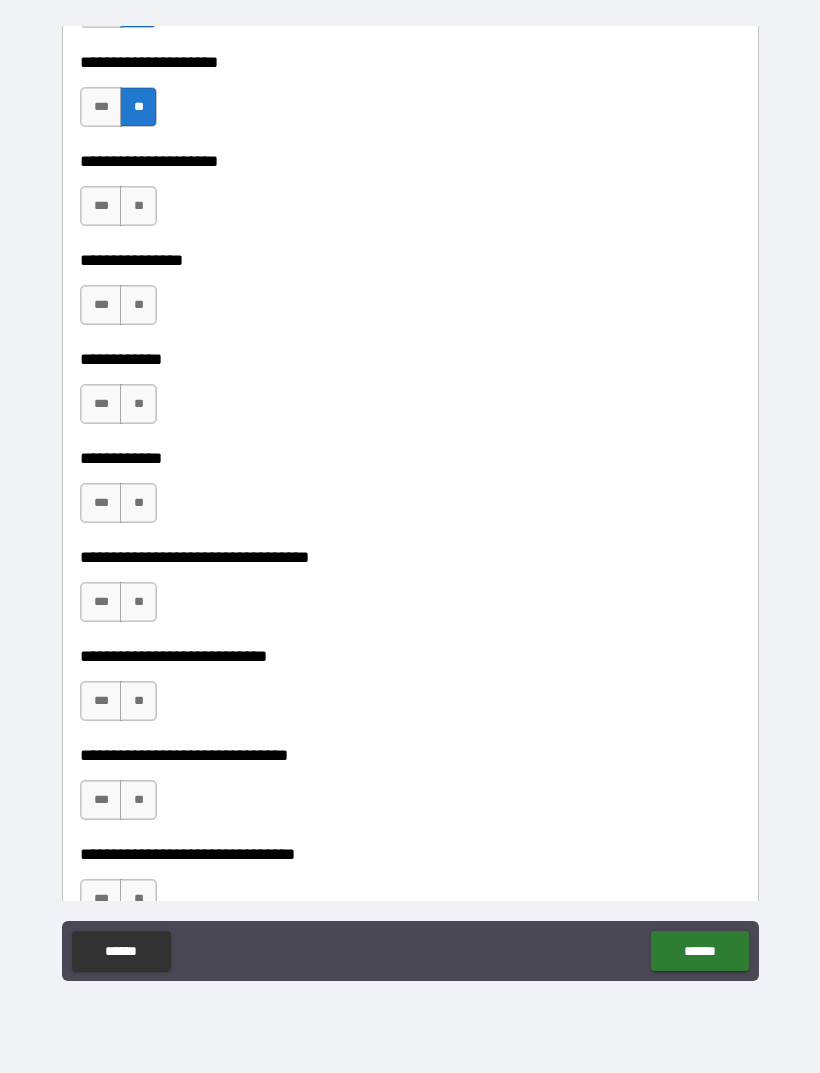 click on "**" at bounding box center (138, 206) 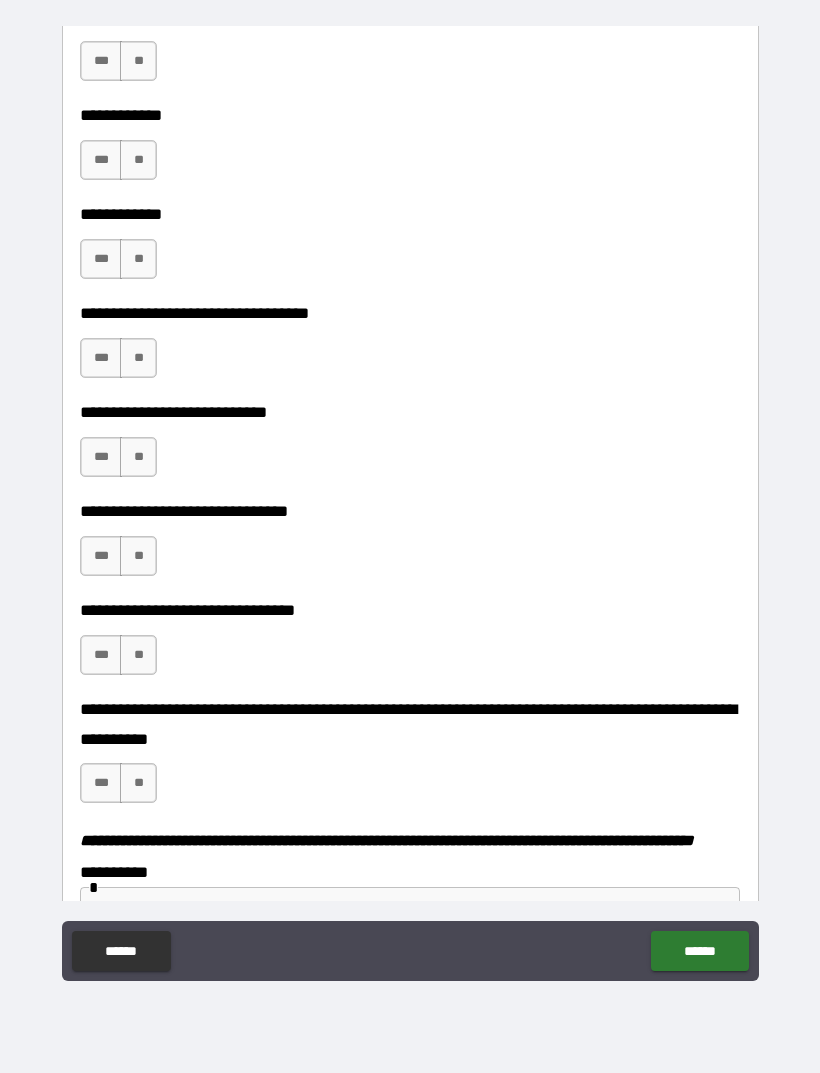 scroll, scrollTop: 9534, scrollLeft: 0, axis: vertical 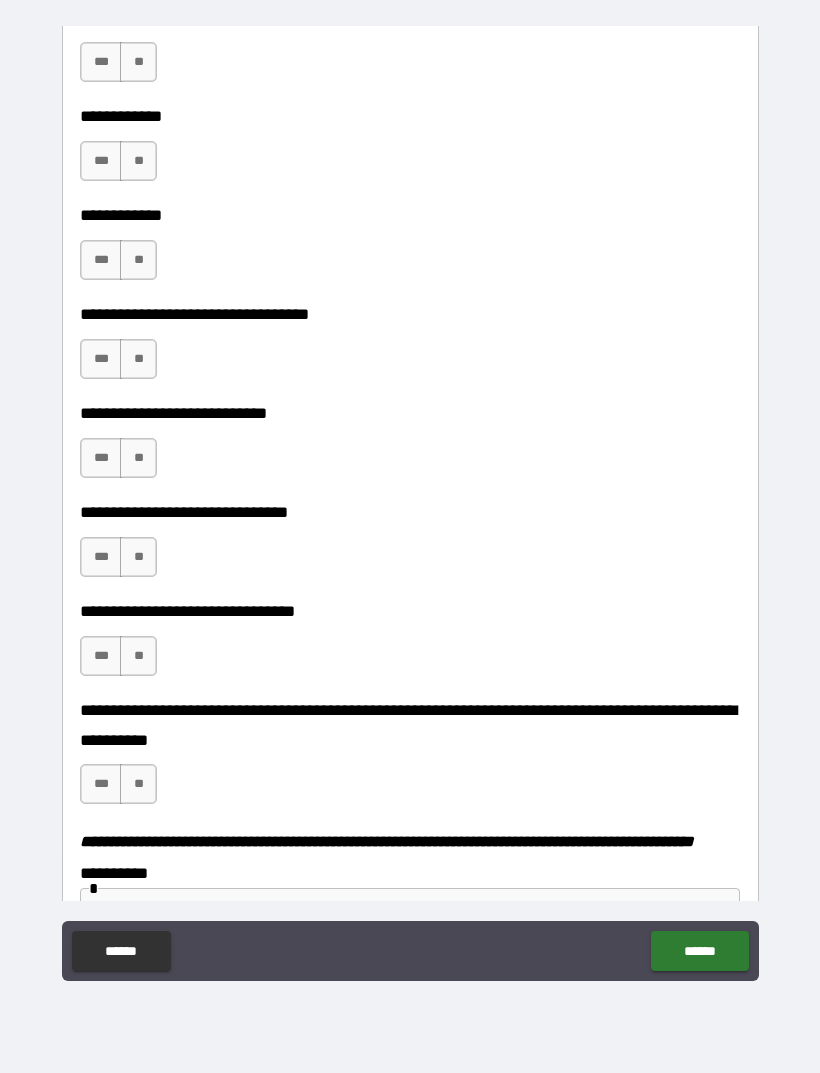 click on "**" at bounding box center [138, 62] 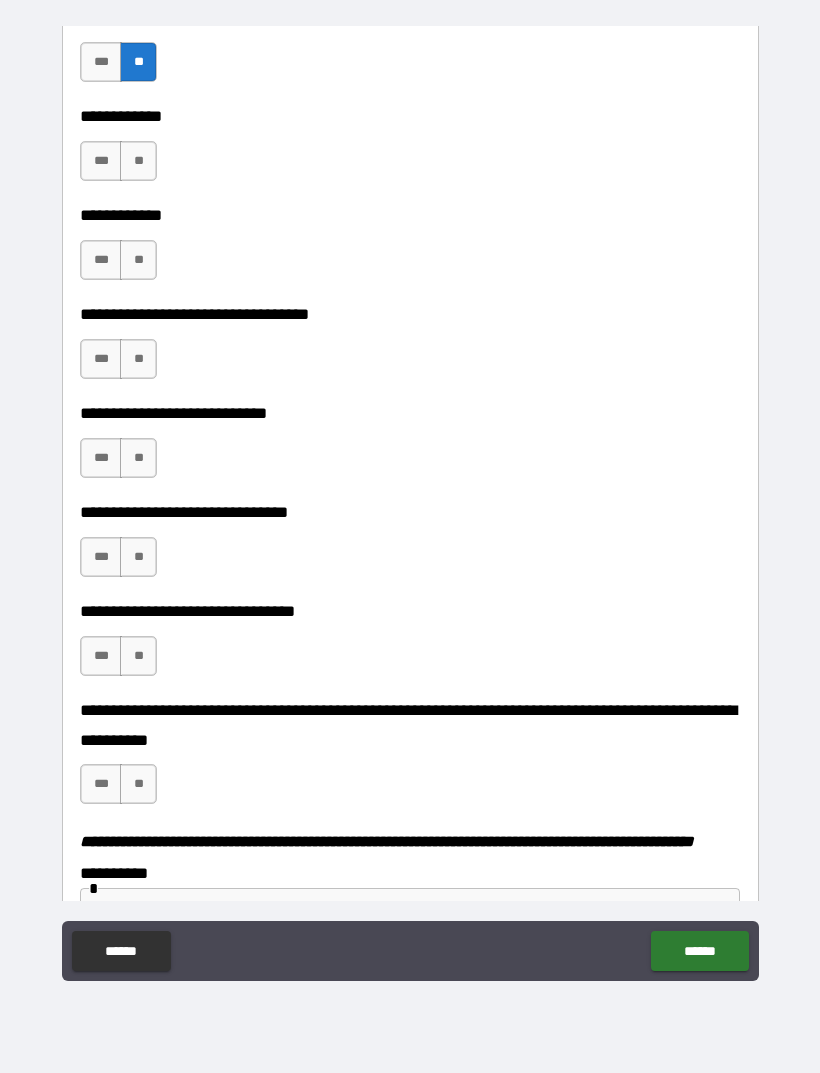 click on "**" at bounding box center [138, 161] 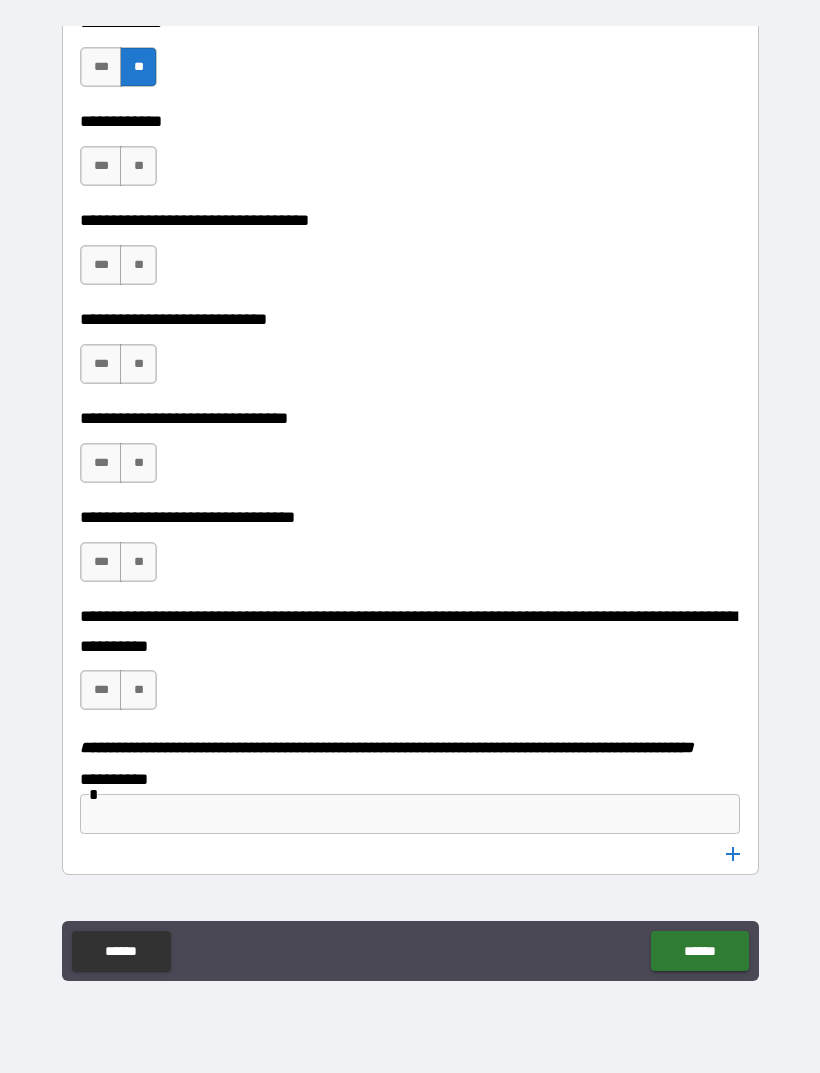scroll, scrollTop: 9629, scrollLeft: 0, axis: vertical 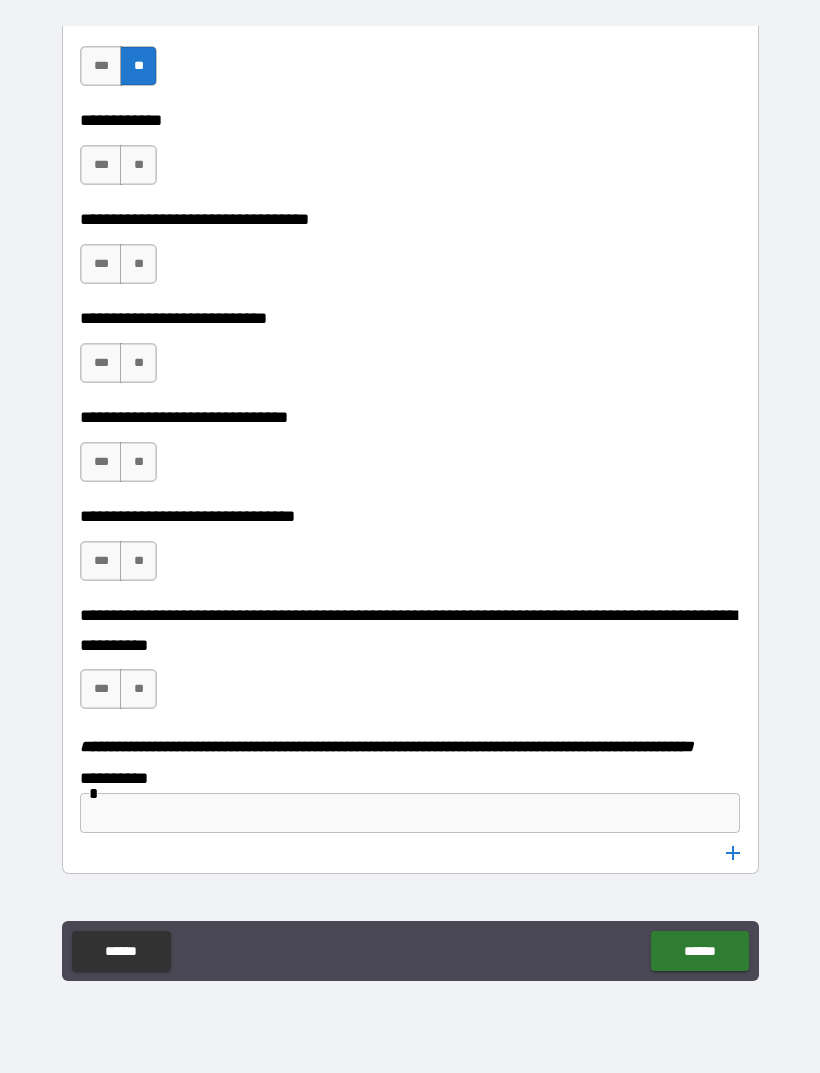 click on "**" at bounding box center [138, 165] 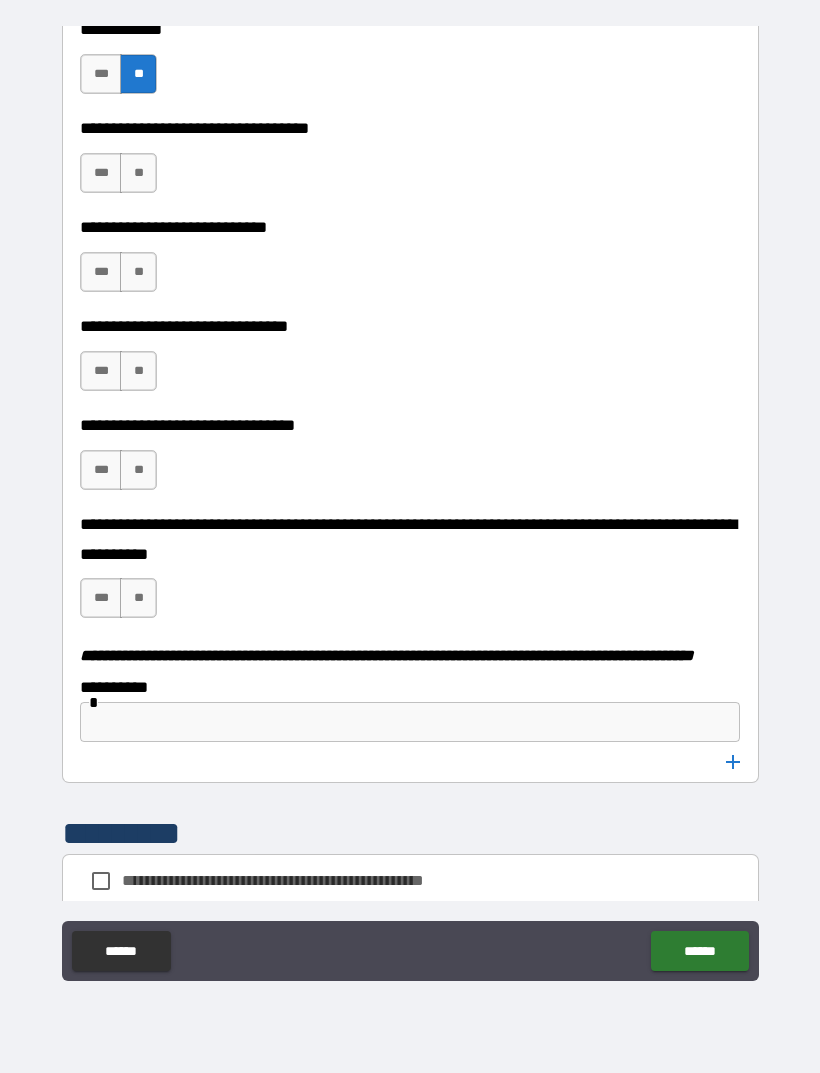 scroll, scrollTop: 9745, scrollLeft: 0, axis: vertical 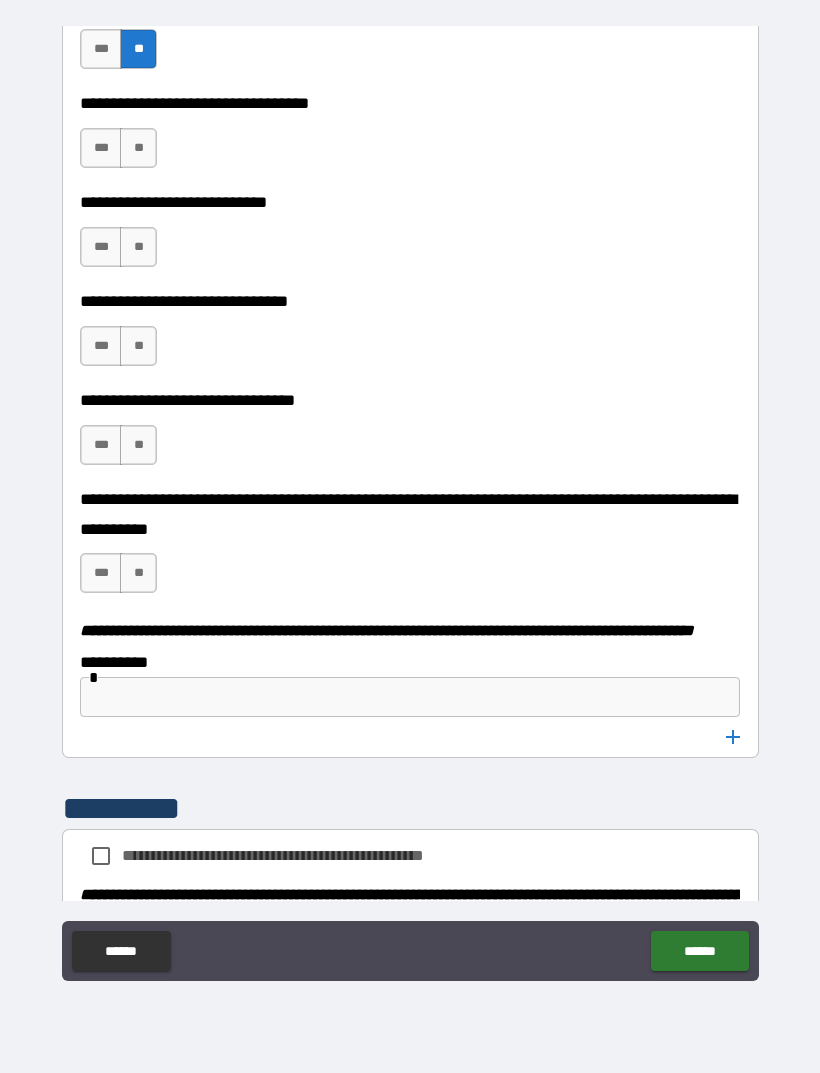 click on "**" at bounding box center [138, 148] 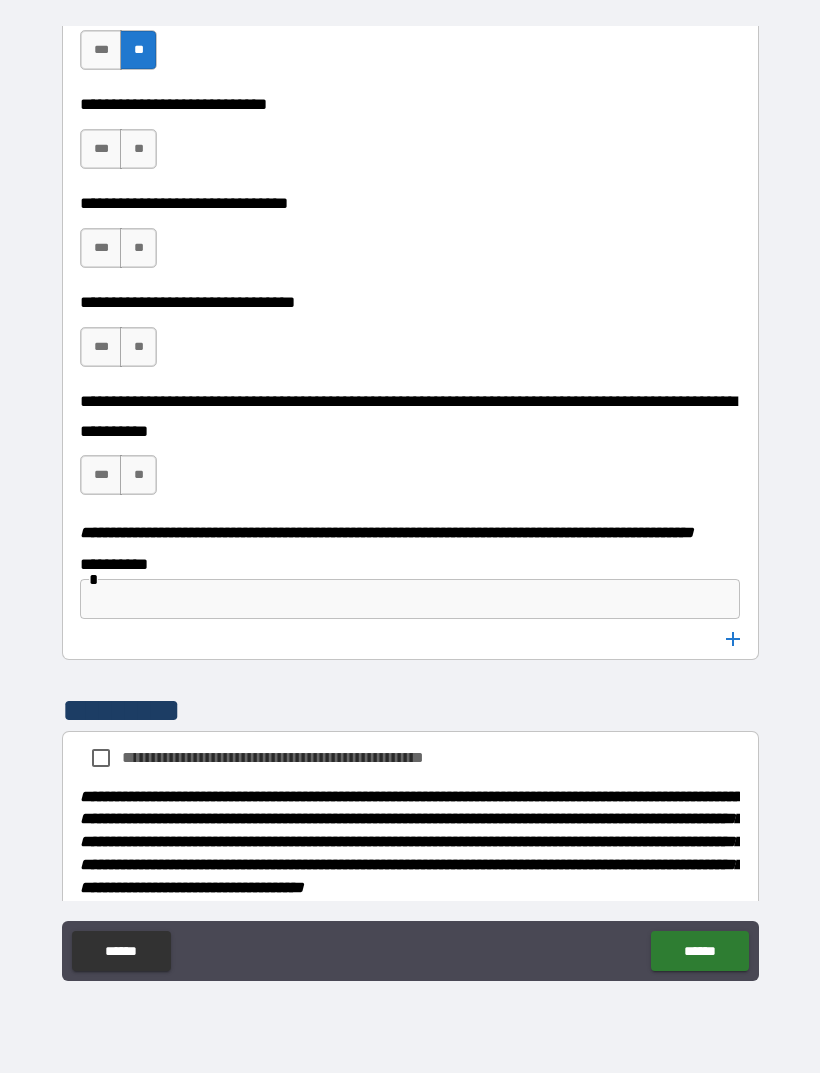 scroll, scrollTop: 9850, scrollLeft: 0, axis: vertical 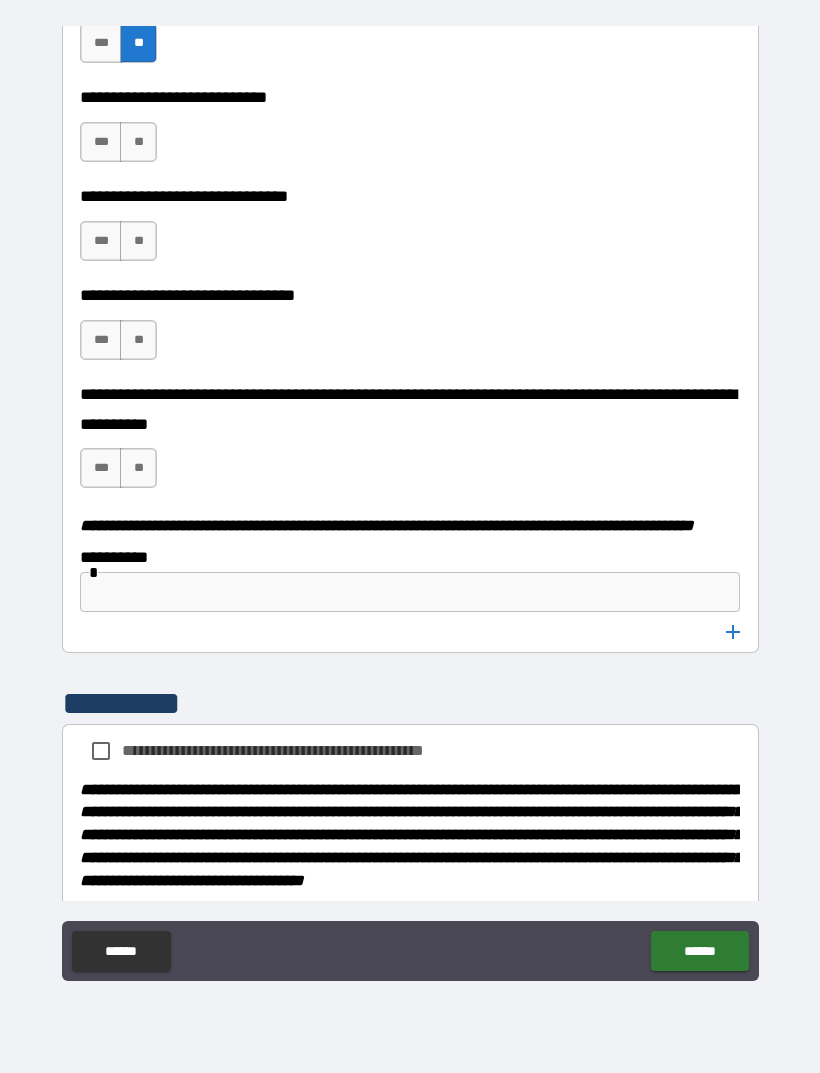 click on "**" at bounding box center (138, 142) 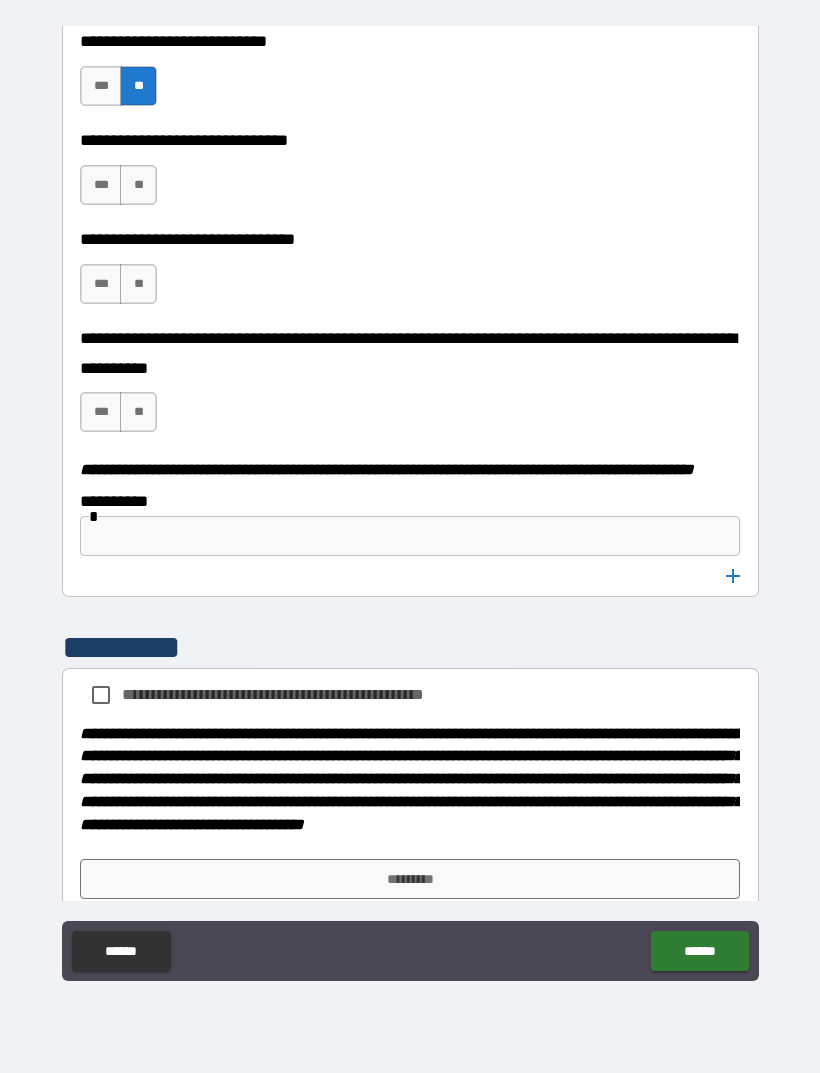 scroll, scrollTop: 9923, scrollLeft: 0, axis: vertical 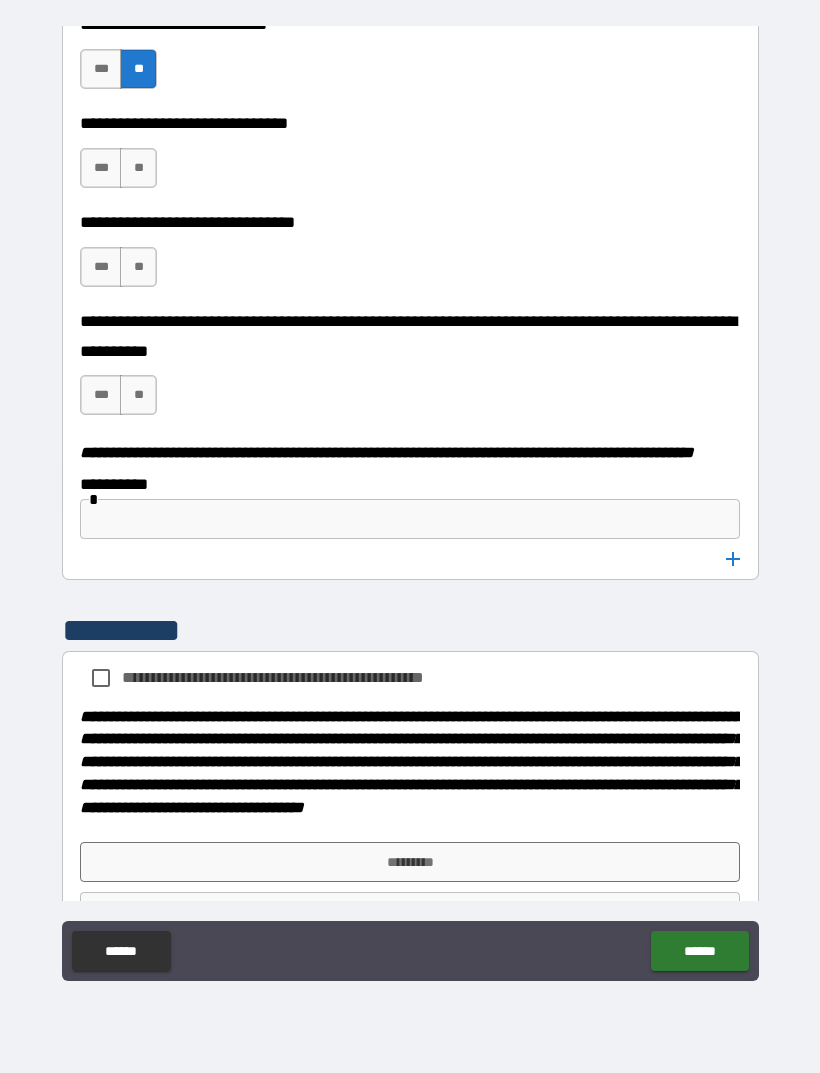 click on "**" at bounding box center [138, 168] 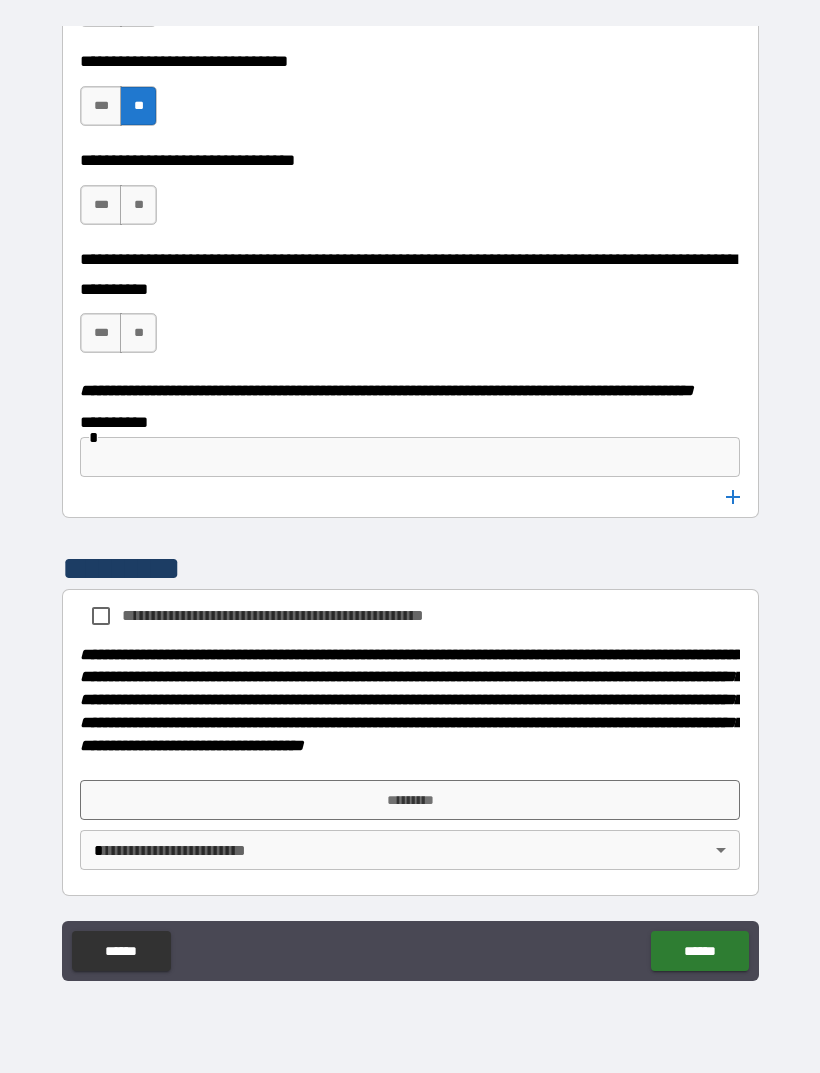 scroll, scrollTop: 10014, scrollLeft: 0, axis: vertical 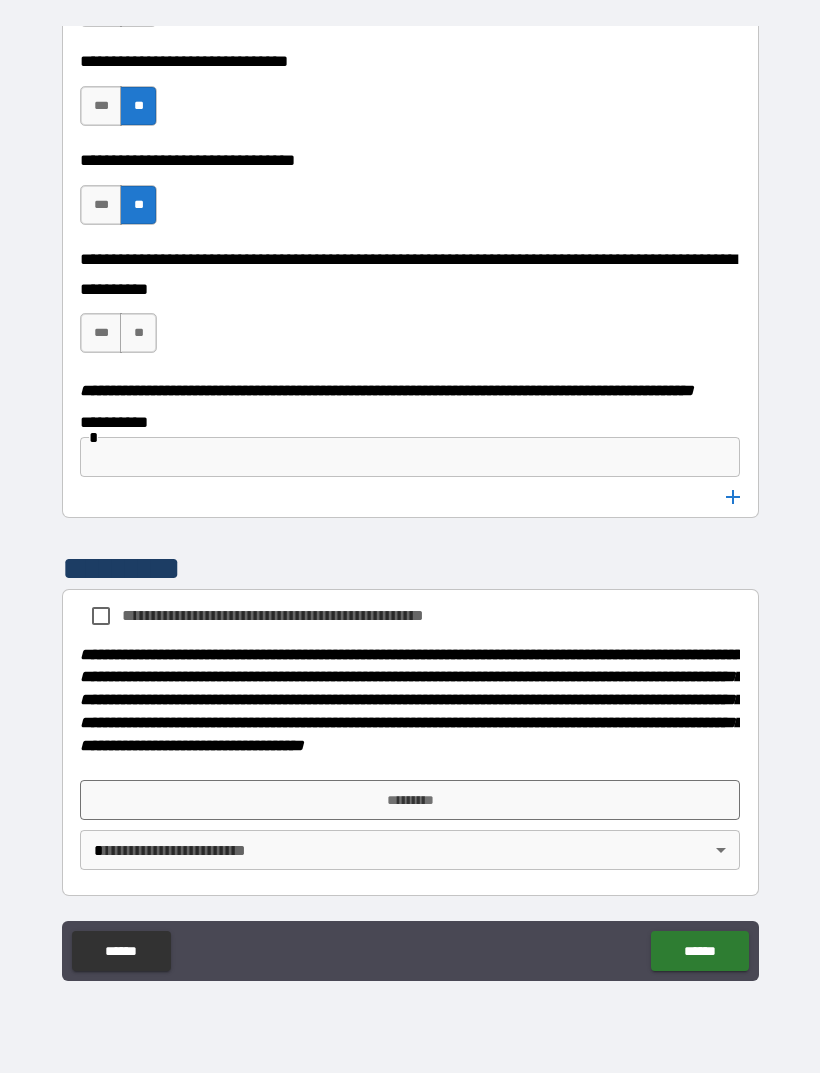 click on "**" at bounding box center [138, 333] 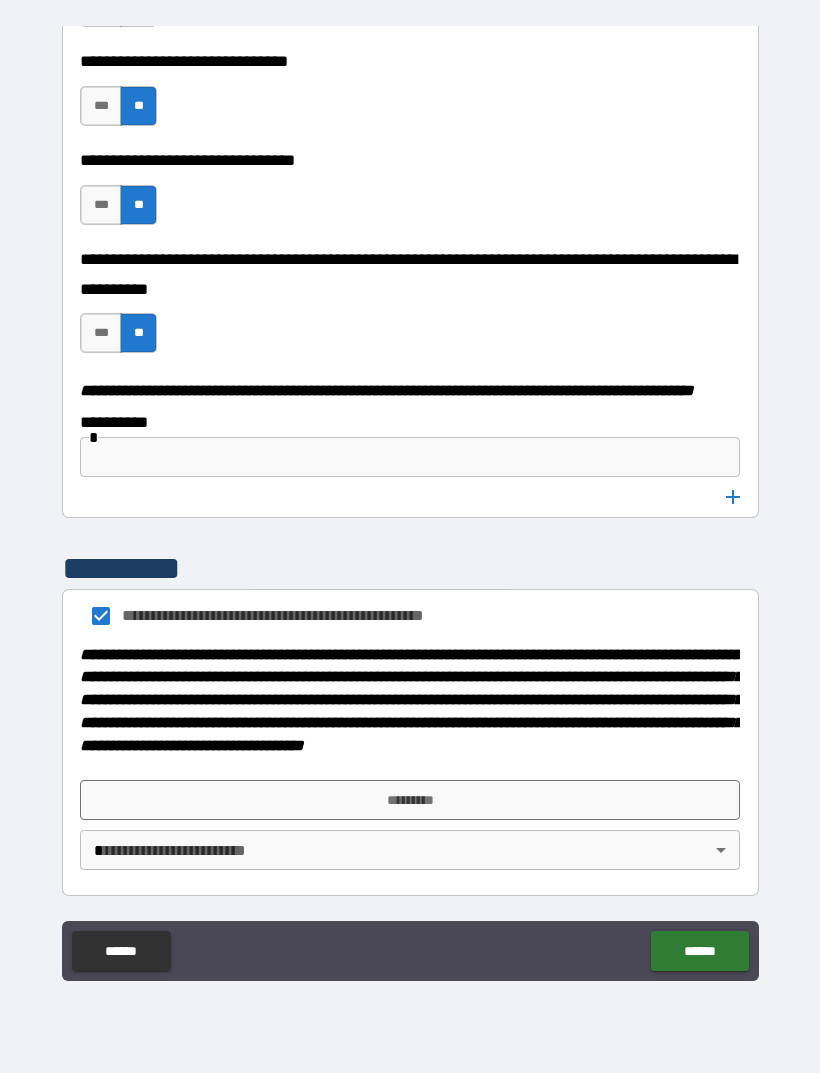 click on "*********" at bounding box center (410, 800) 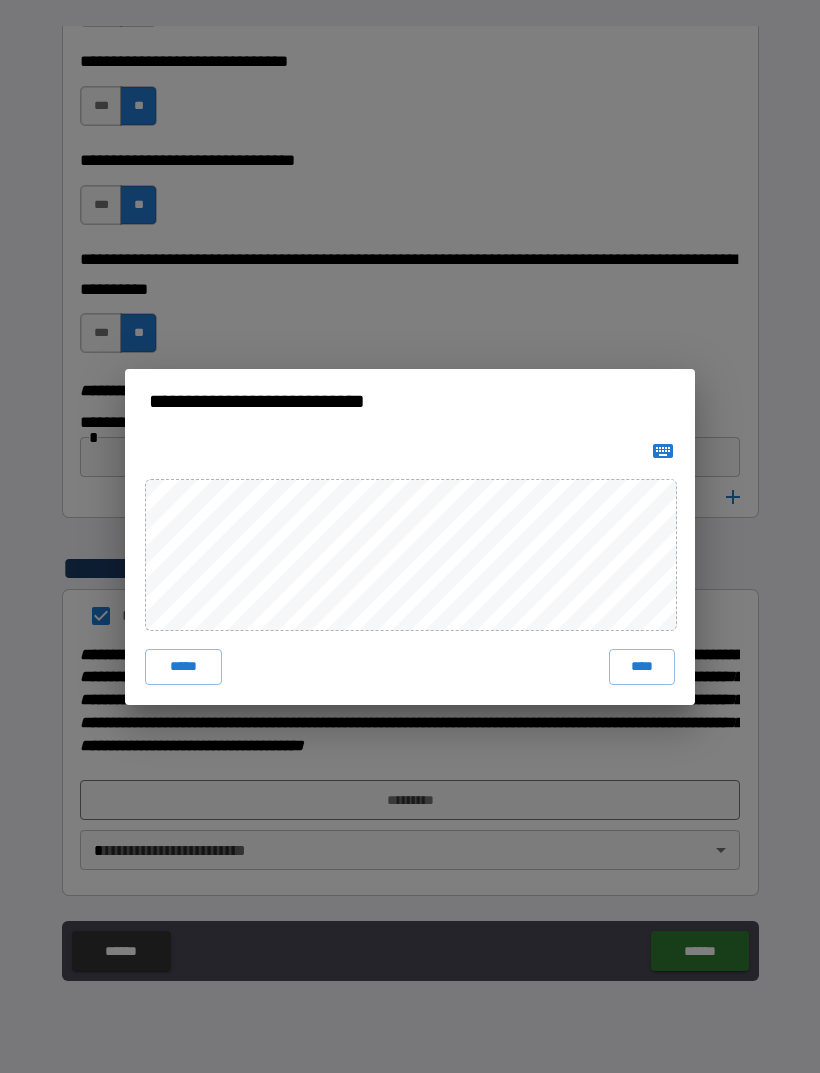 click on "**********" at bounding box center [410, 536] 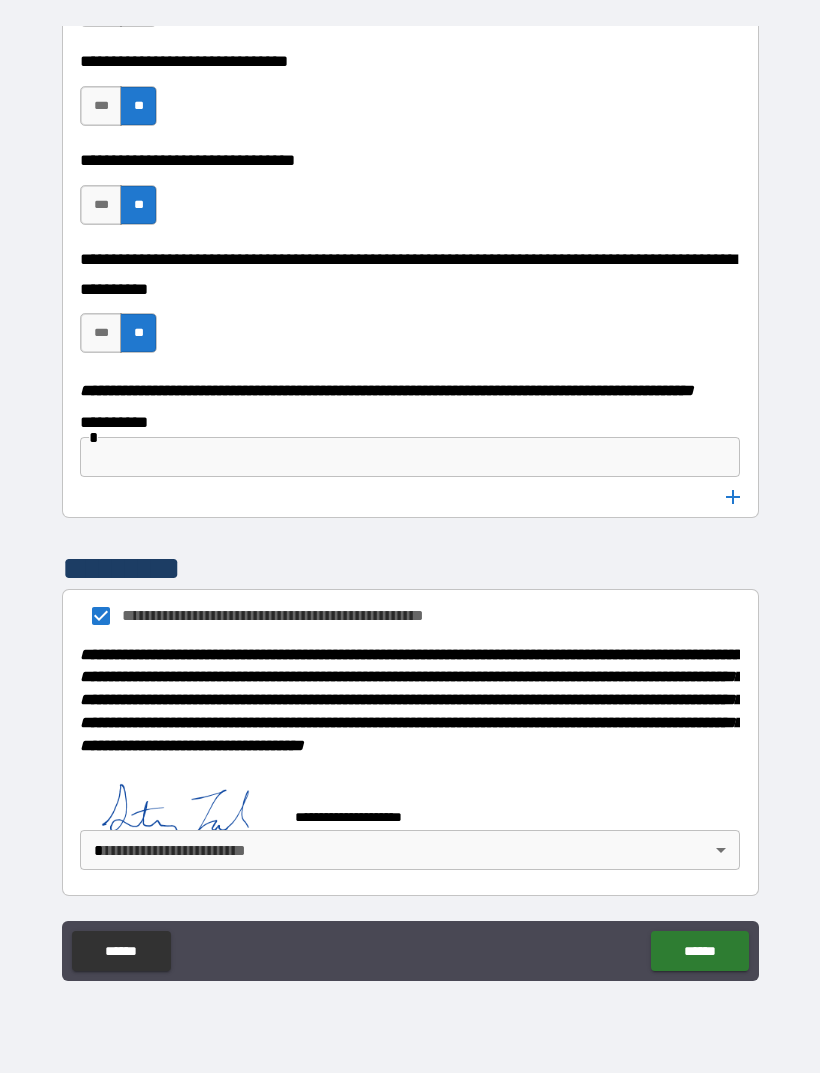 scroll, scrollTop: 10031, scrollLeft: 0, axis: vertical 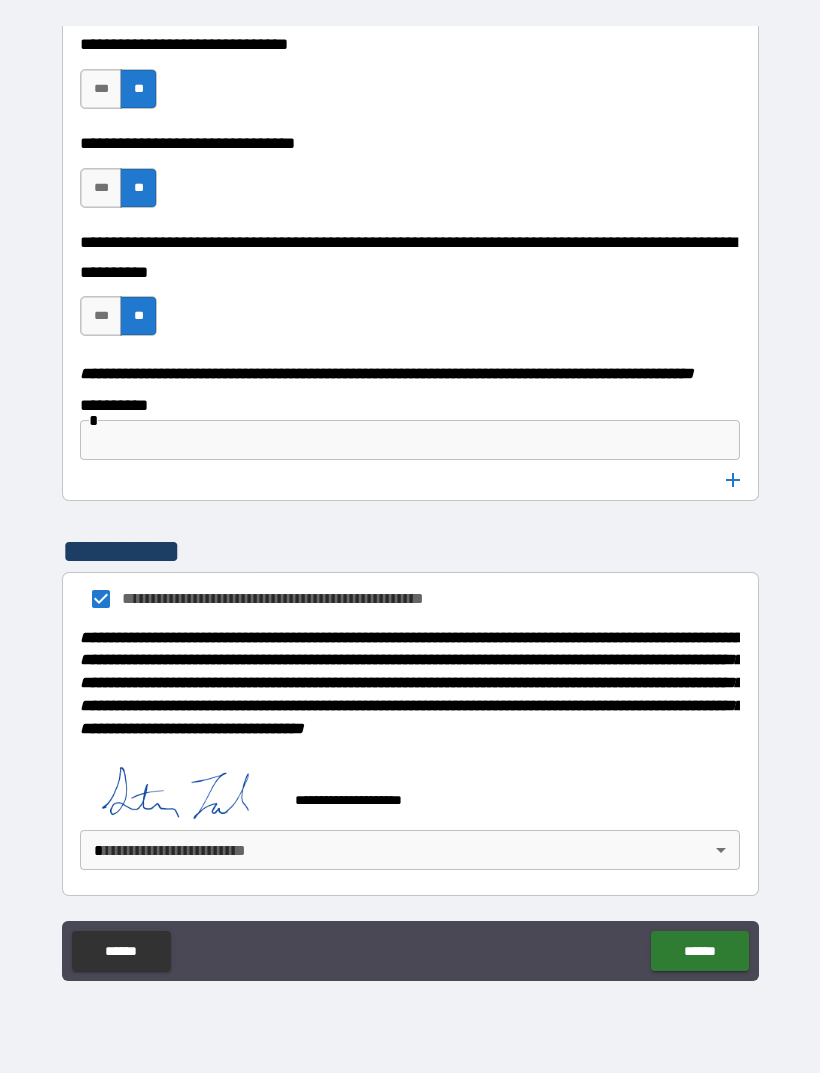 click on "******" at bounding box center [699, 951] 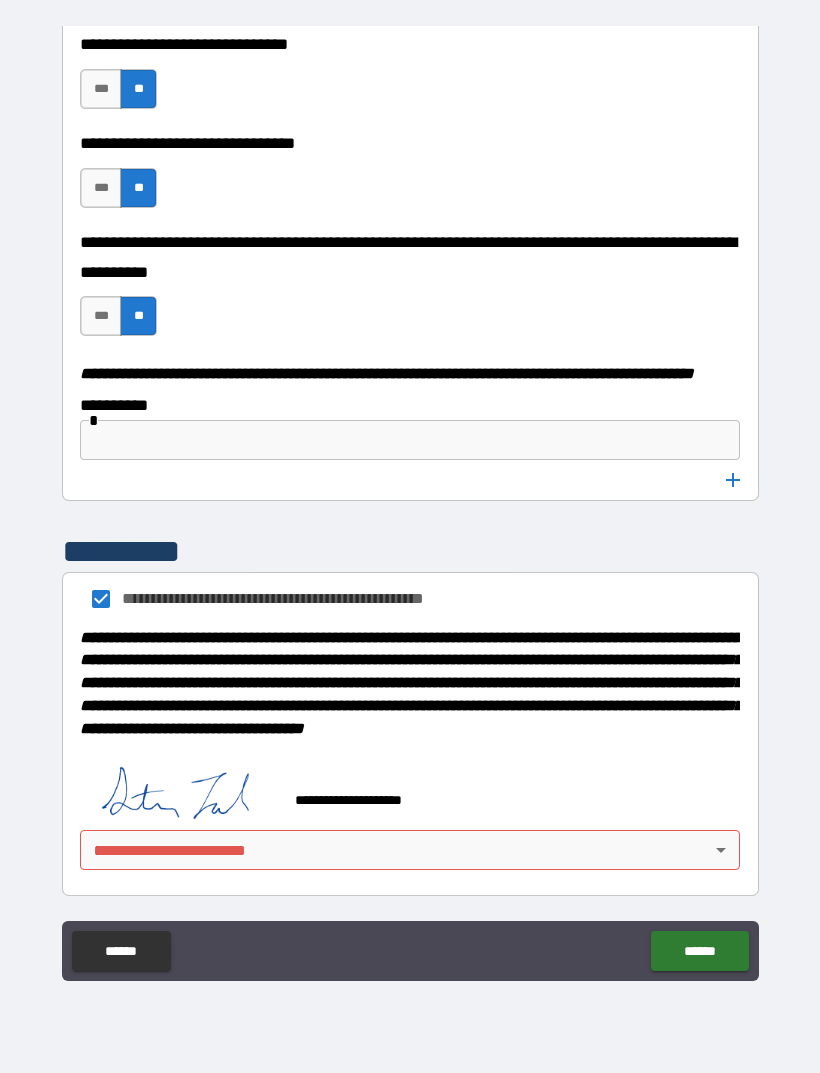 scroll, scrollTop: 10058, scrollLeft: 0, axis: vertical 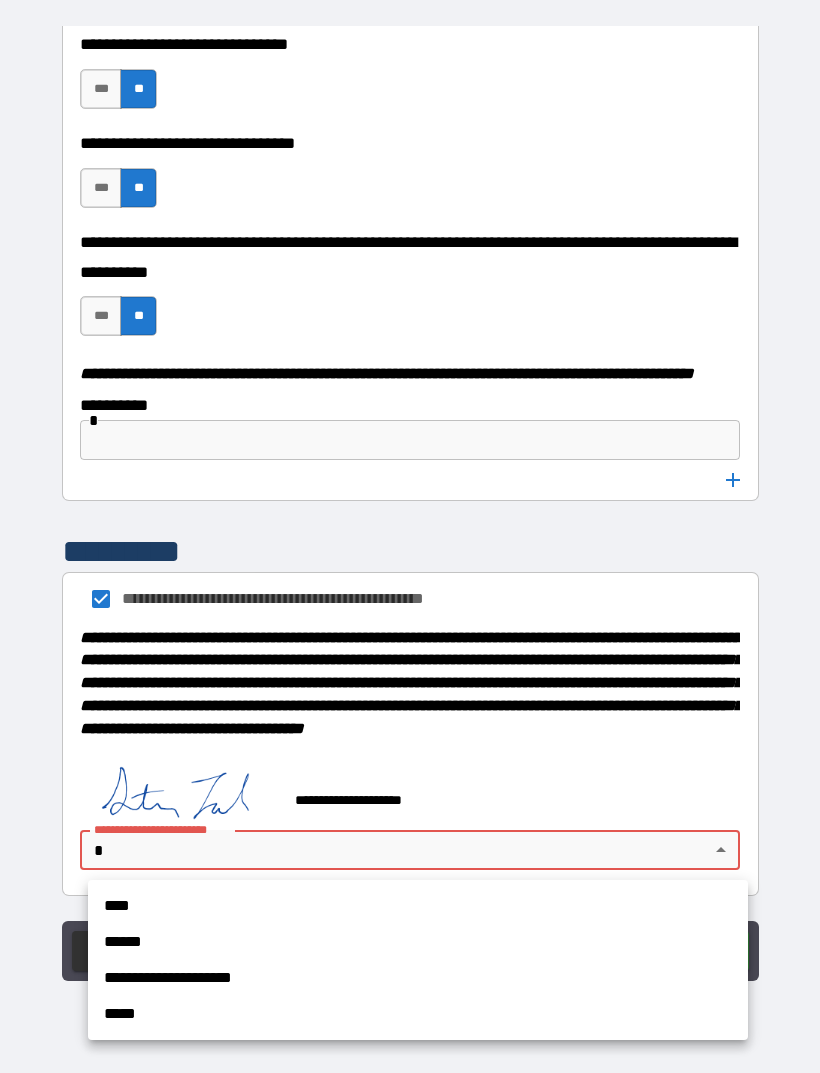 click on "****" at bounding box center (418, 906) 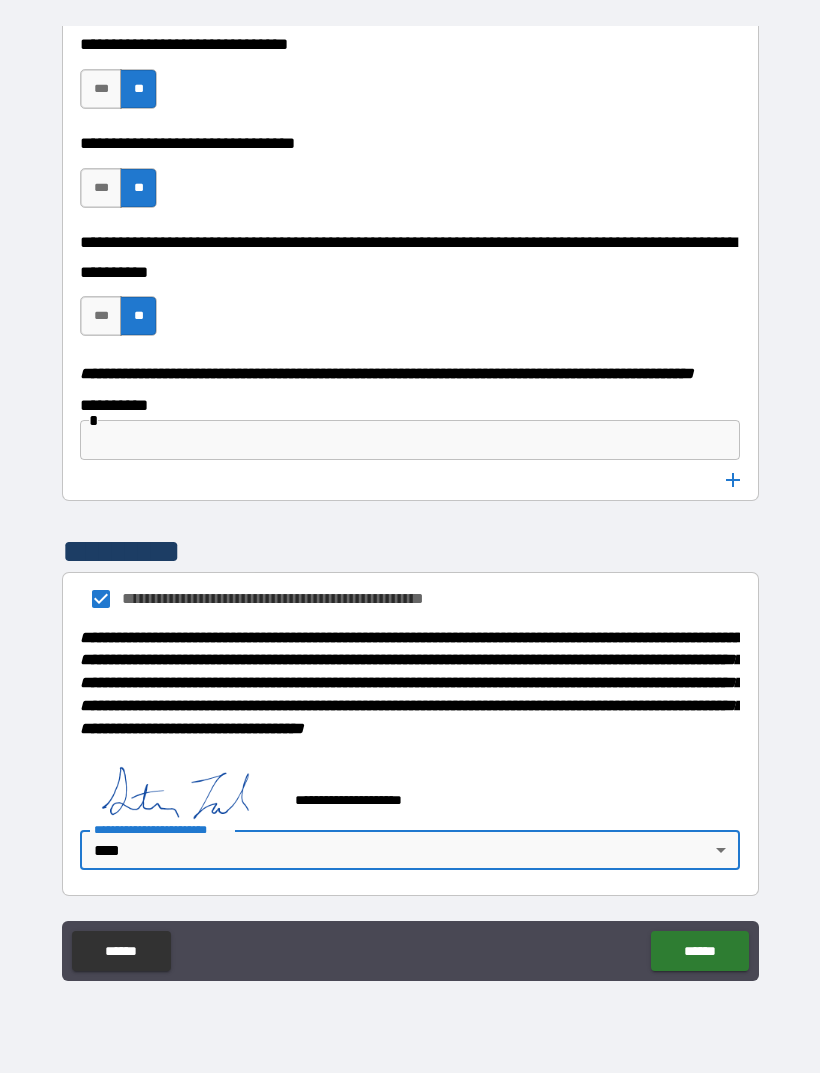 type on "****" 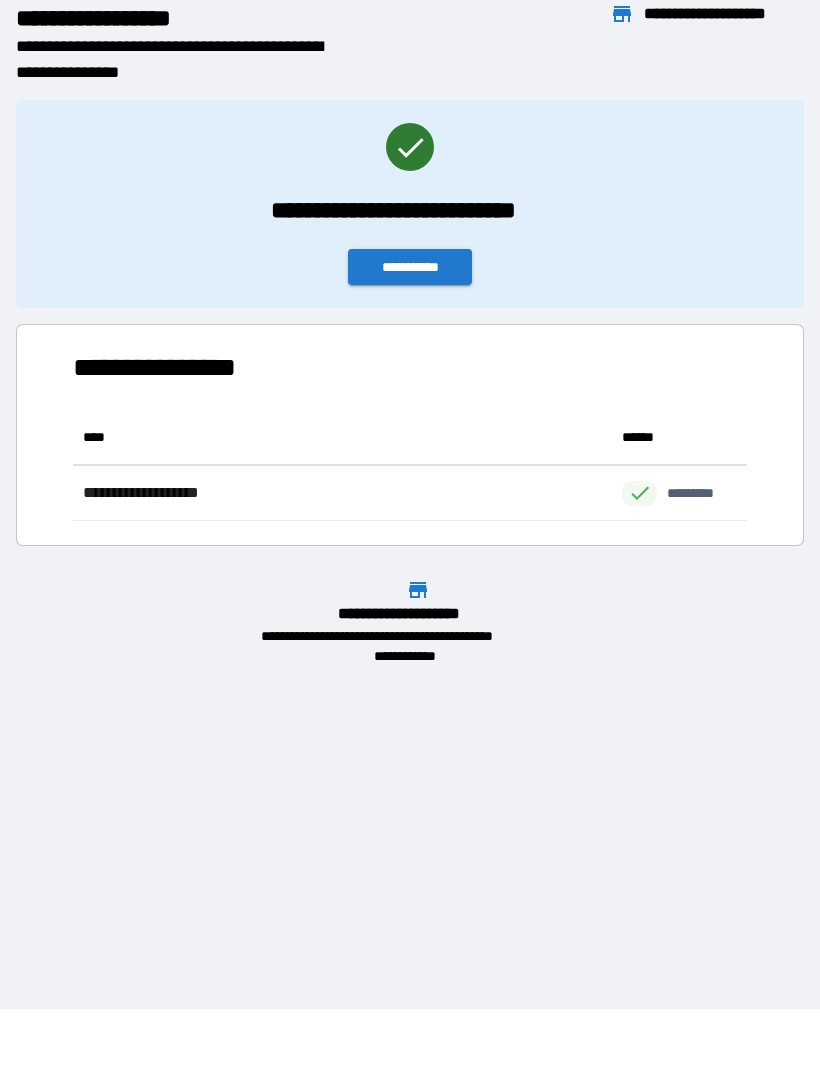 scroll, scrollTop: 1, scrollLeft: 1, axis: both 